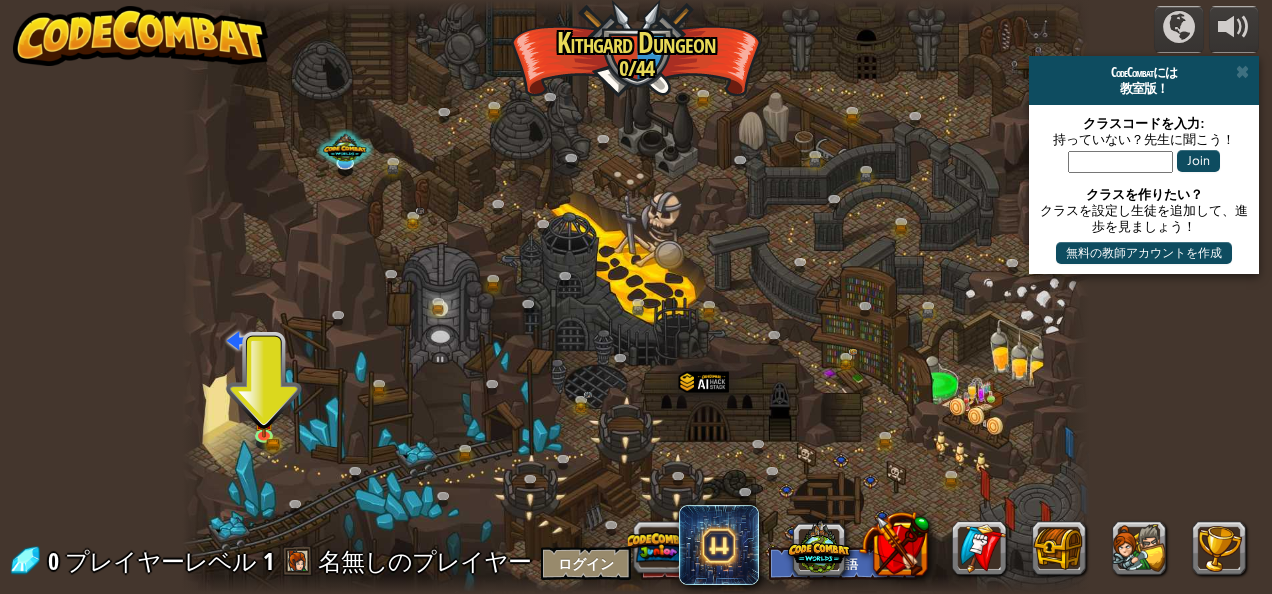 select on "ja" 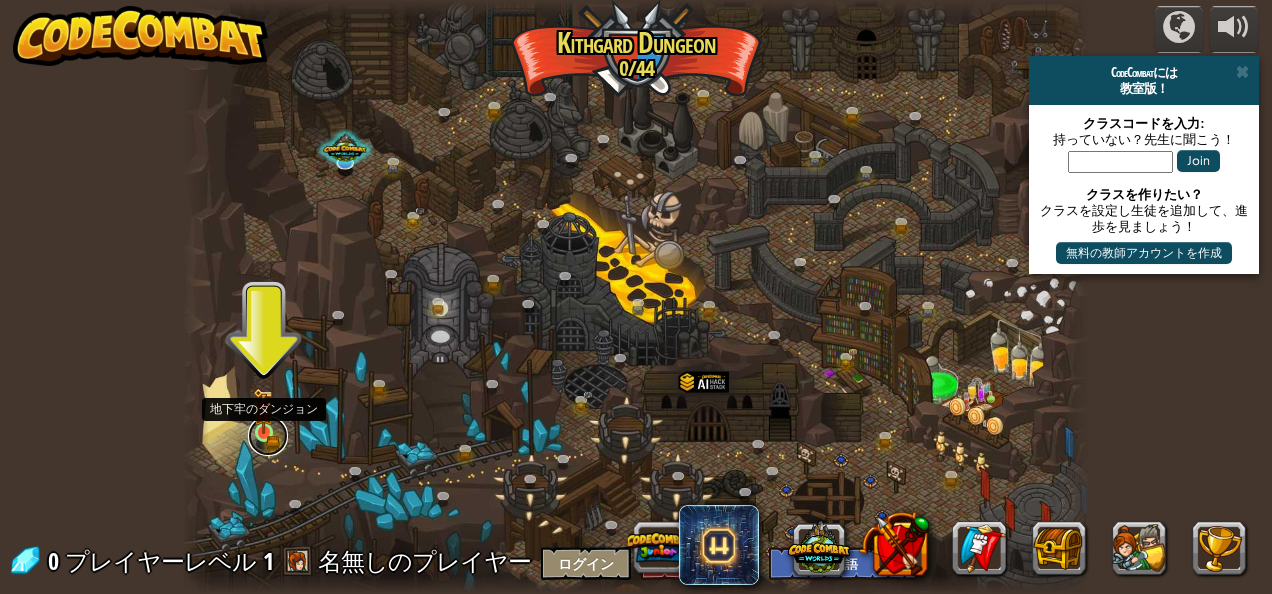 click at bounding box center [268, 436] 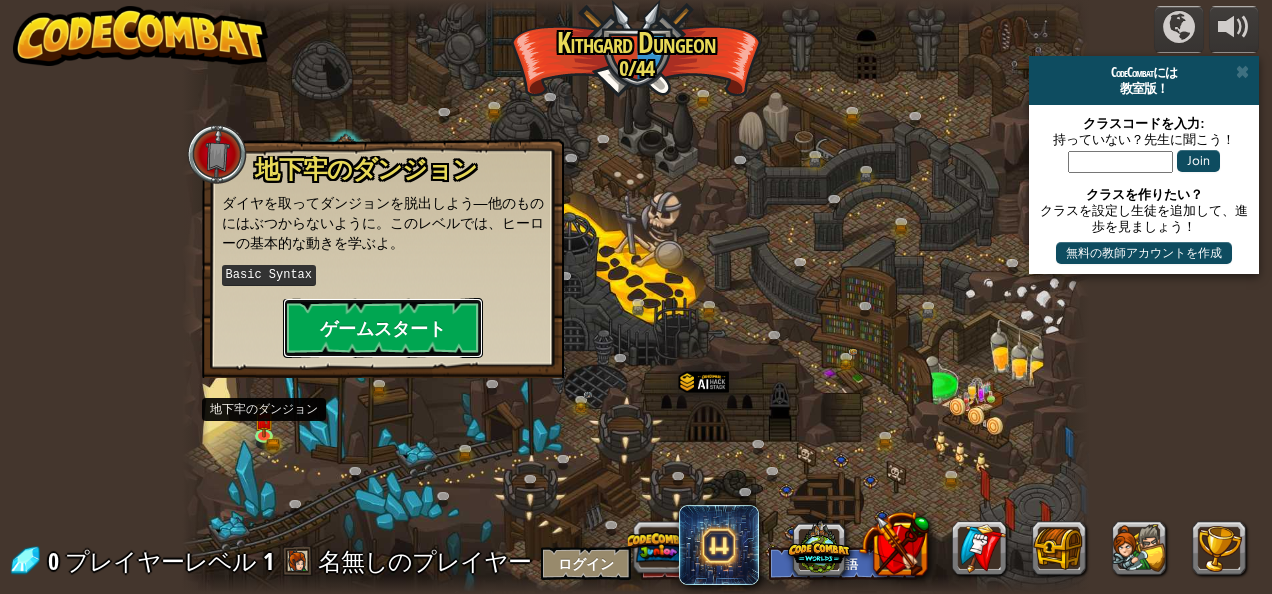 click on "ゲームスタート" at bounding box center (383, 328) 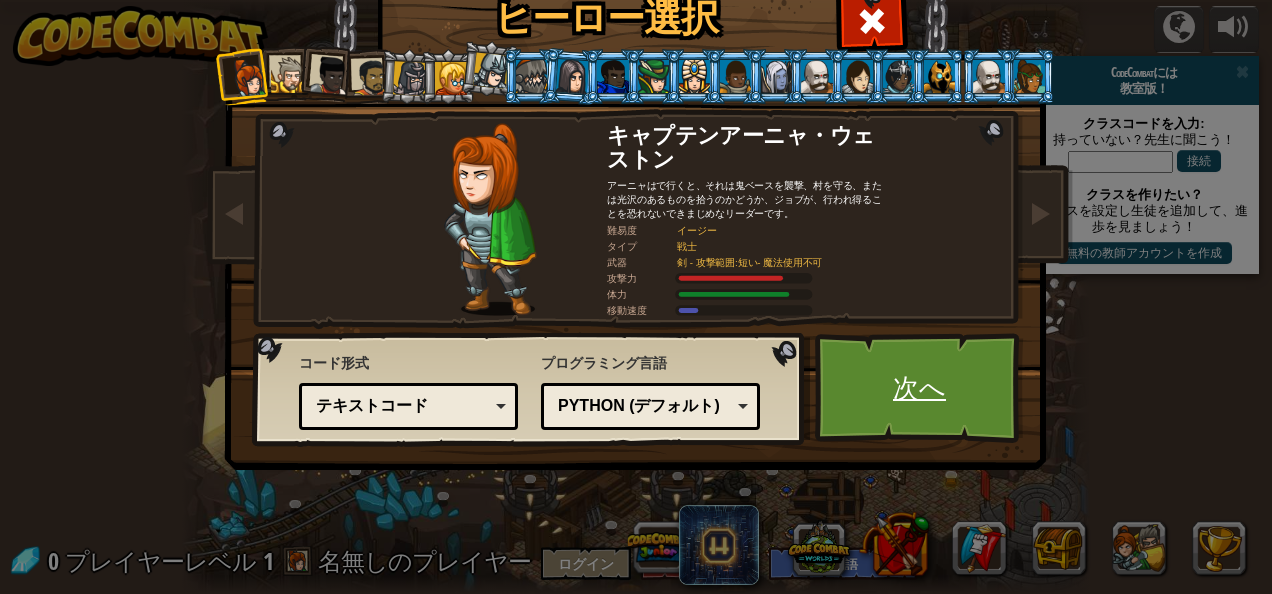 click on "次へ" at bounding box center [919, 388] 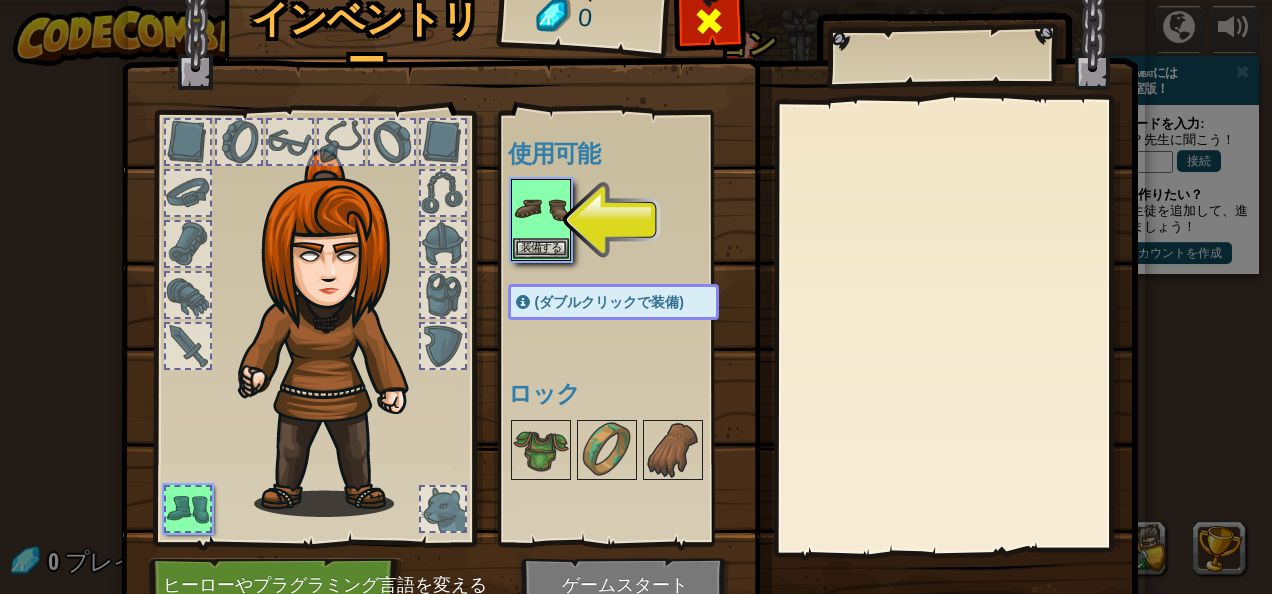 click at bounding box center [709, 21] 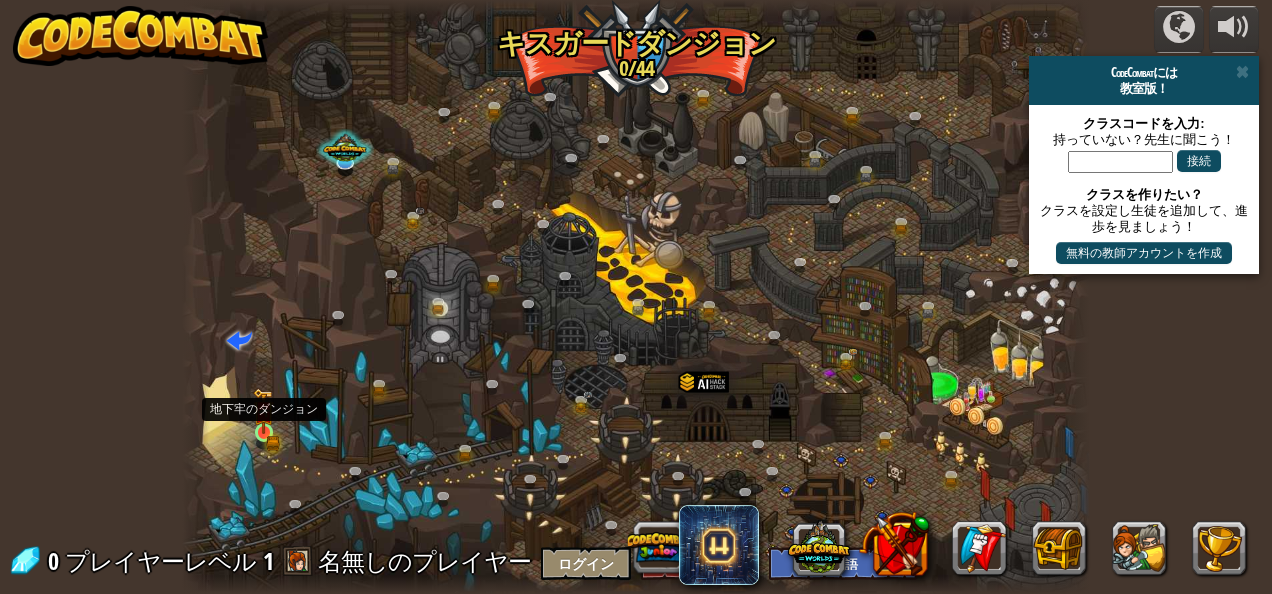 click at bounding box center [263, 410] 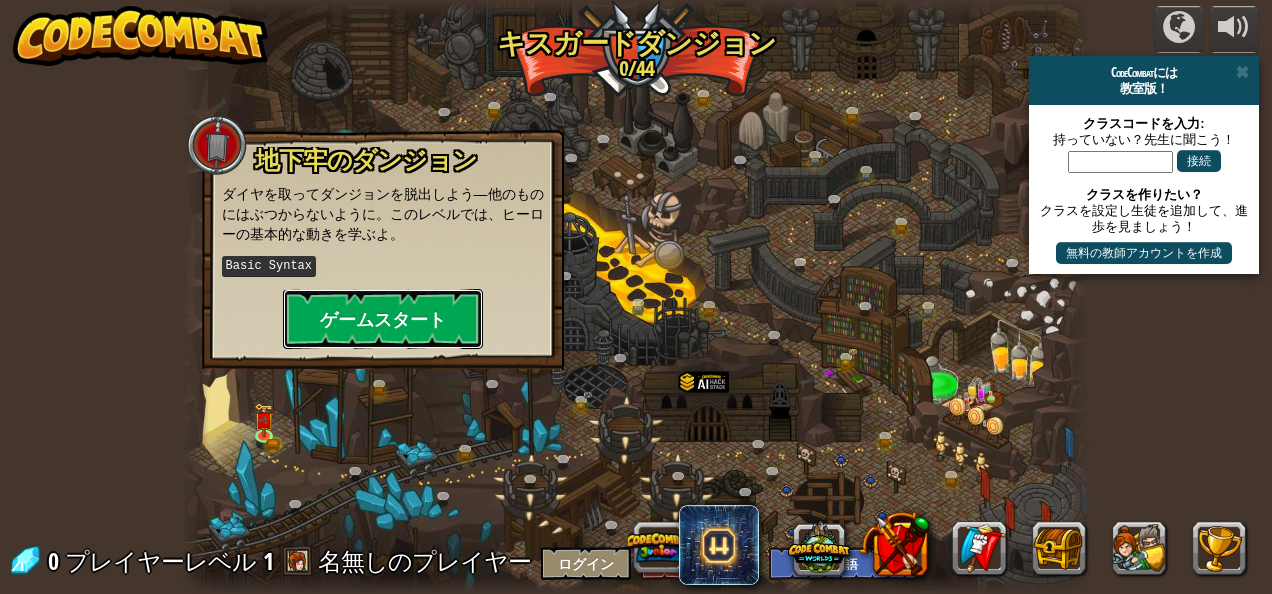click on "ゲームスタート" at bounding box center [383, 319] 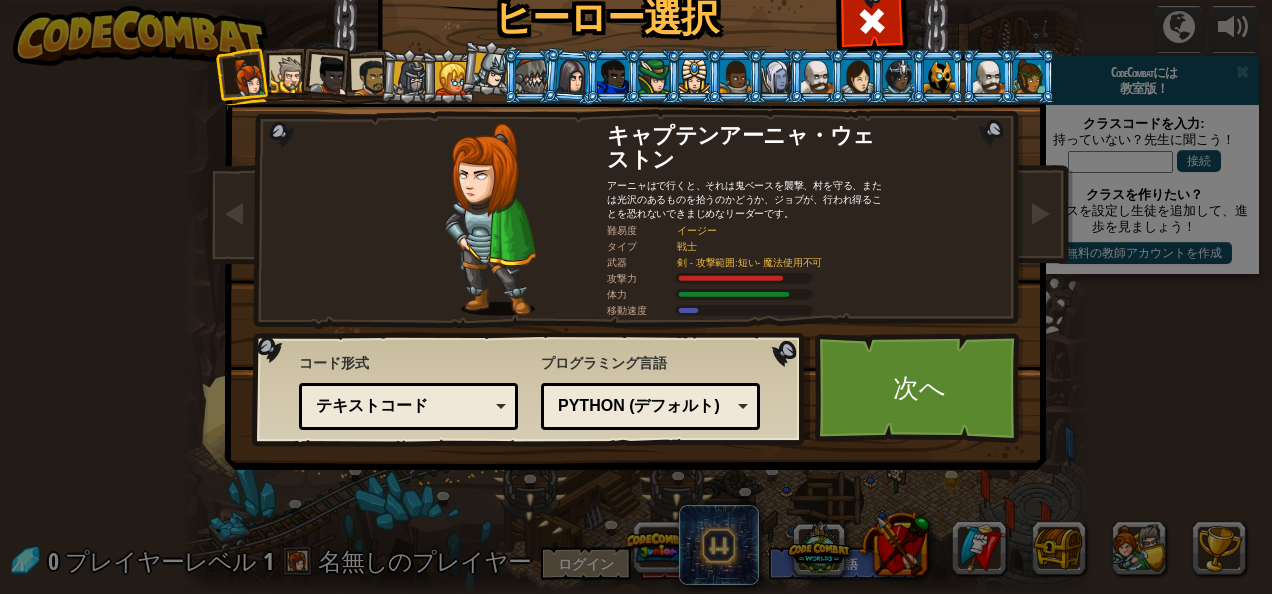click on "テキストコード" at bounding box center (402, 406) 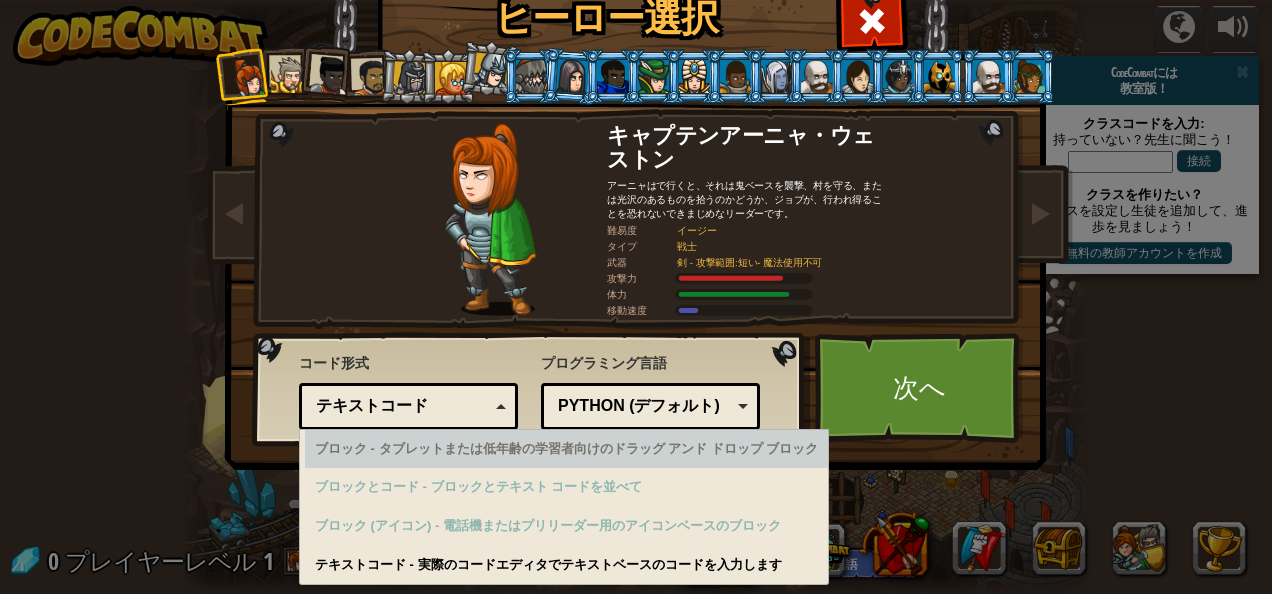 click on "コード形式 テキストコード ブロックとコード ブロック ブロック(アイコン) テキストコード ブロック - タブレットまたは低年齢の学習者向けのドラッグ アンド ドロップ ブロック ブロックとコード - ブロックとテキスト コードを並べて ブロック (アイコン) - 電話機またはプリリーダー用のアイコンベースのブロック テキストコード - 実際のコードエディタでテキストベースのコードを入力します" at bounding box center (408, 389) 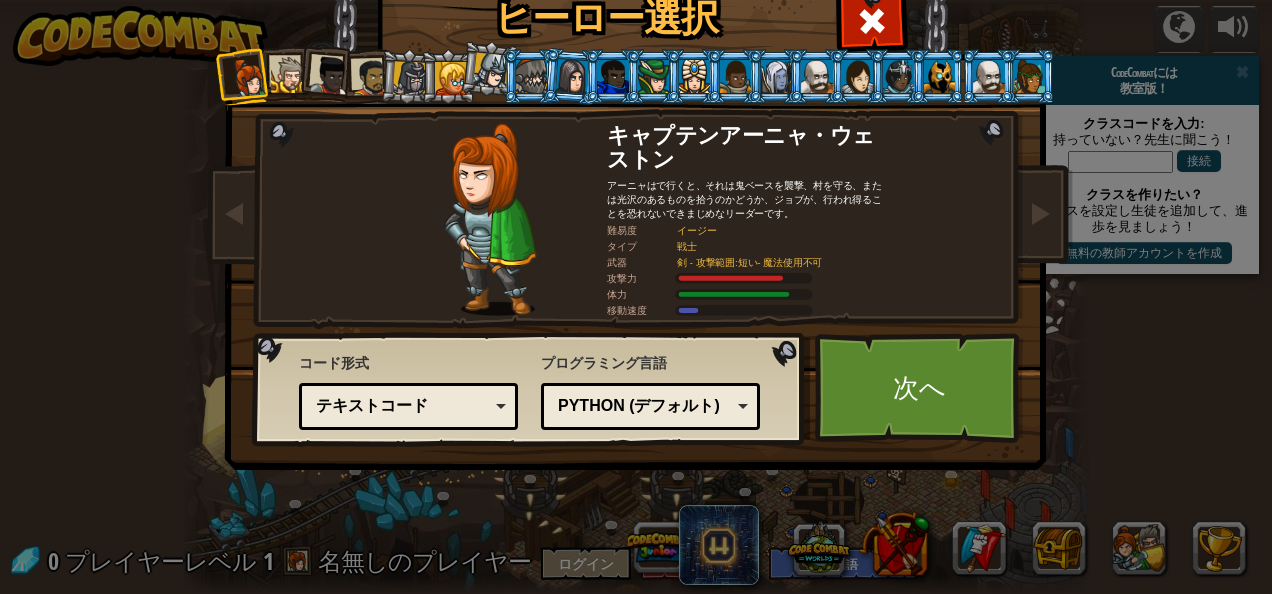 drag, startPoint x: 706, startPoint y: 380, endPoint x: 702, endPoint y: 398, distance: 18.439089 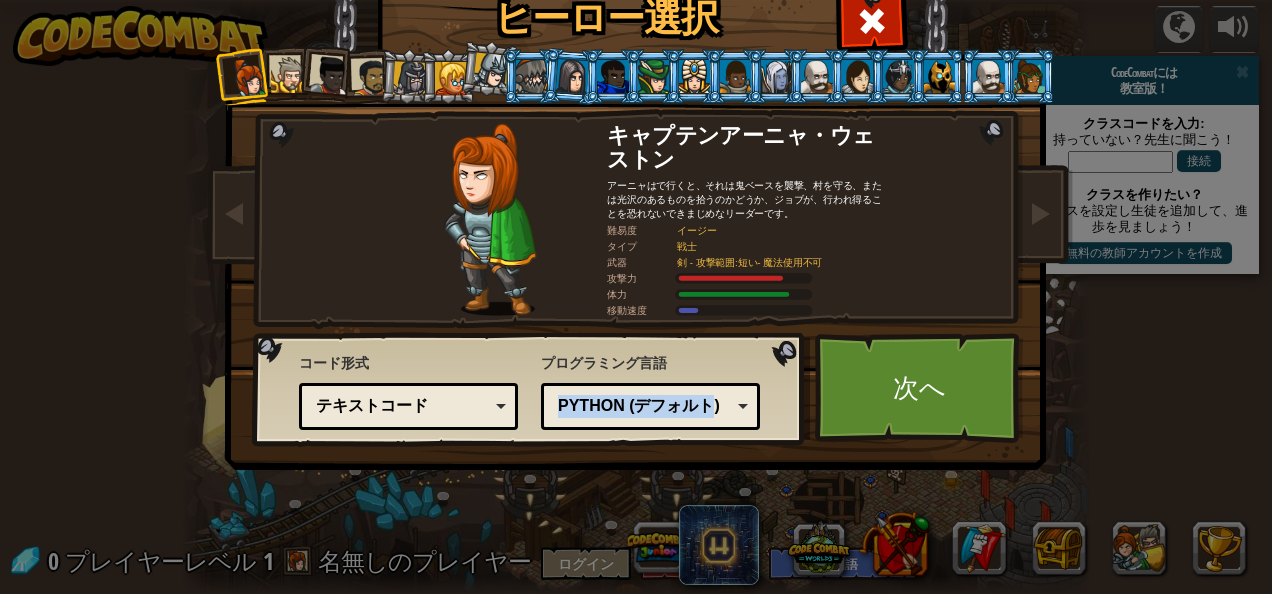click on "Python (デフォルト)" at bounding box center [644, 406] 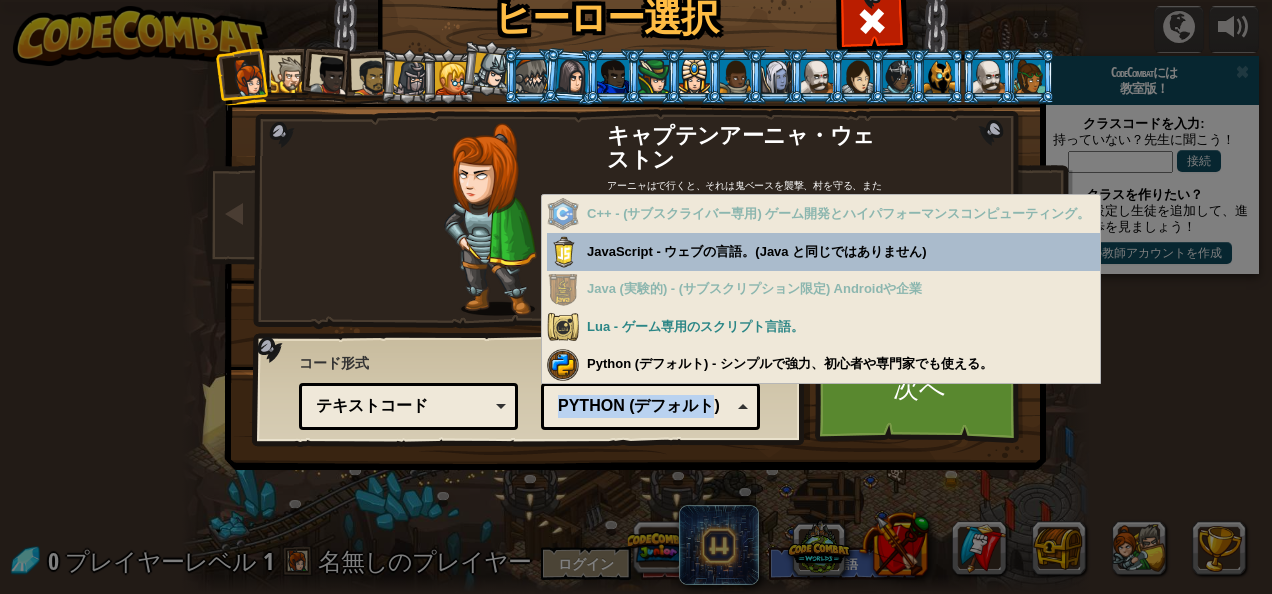 scroll, scrollTop: 65, scrollLeft: 0, axis: vertical 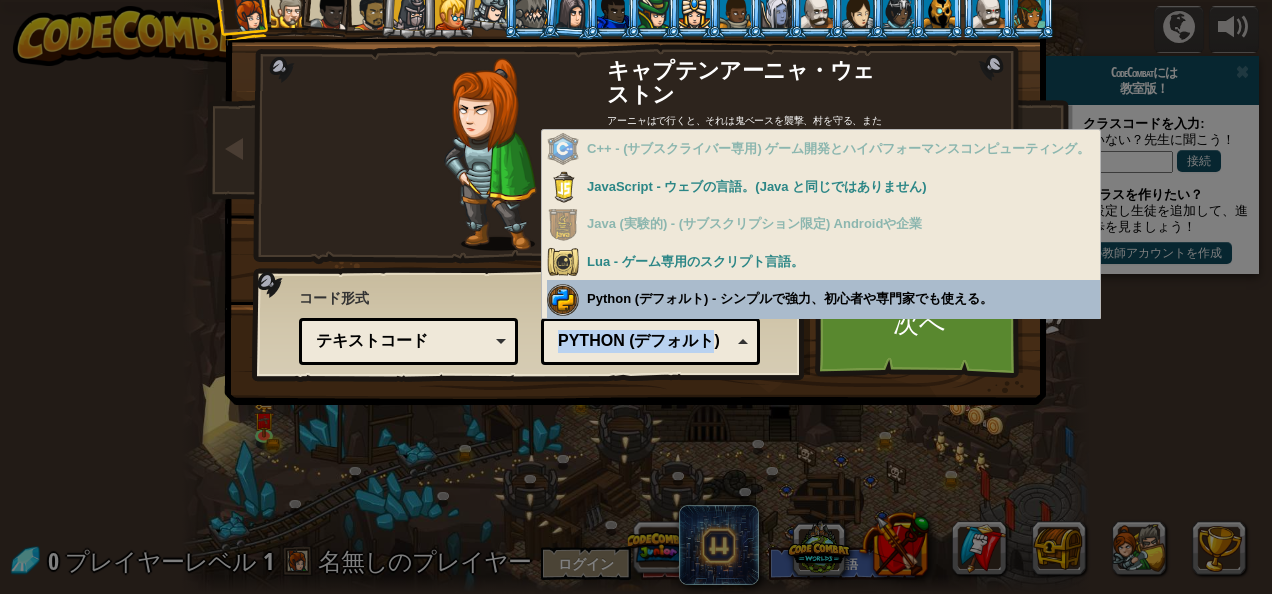 click on "Python (デフォルト)" at bounding box center (650, 341) 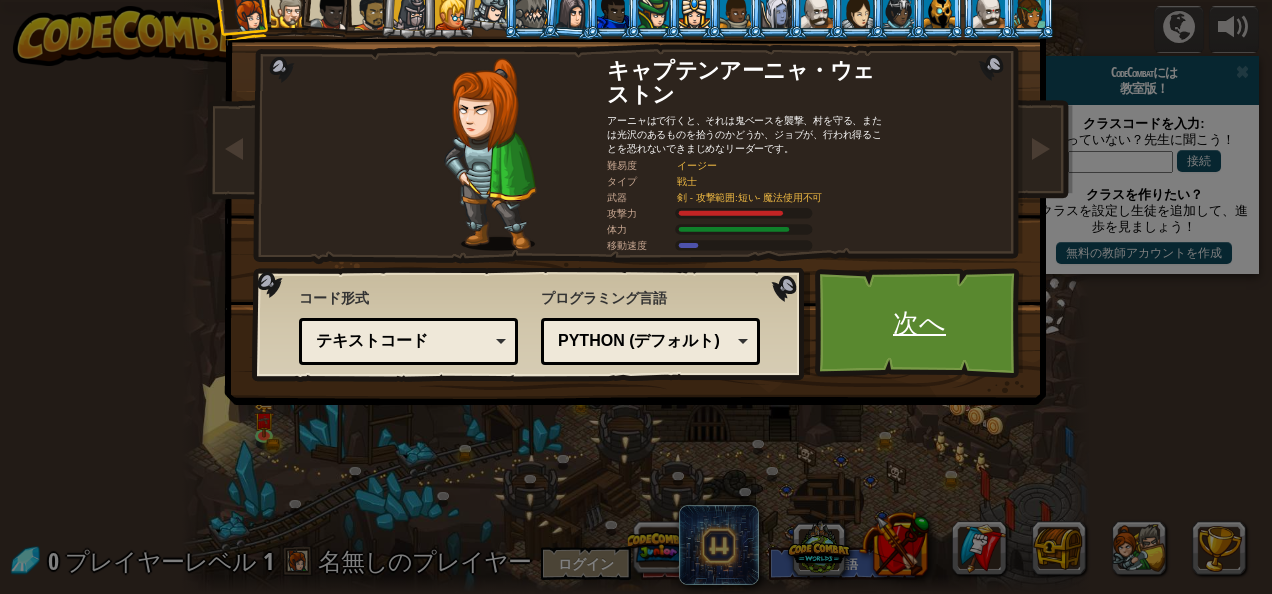 click on "次へ" at bounding box center (919, 323) 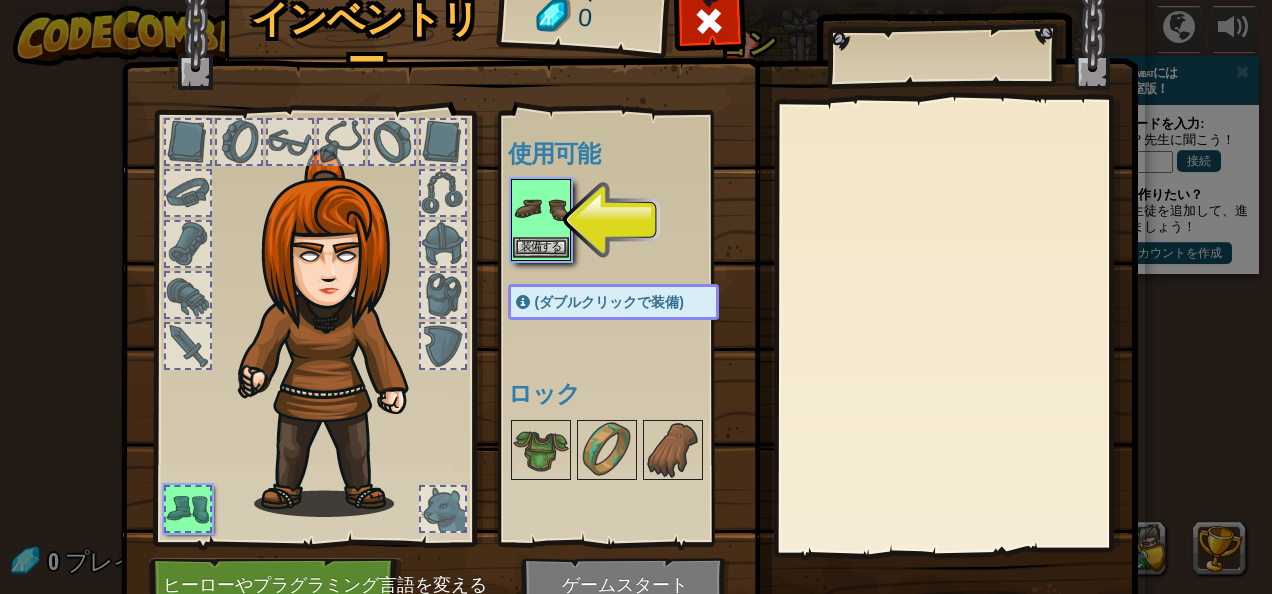 click at bounding box center [541, 209] 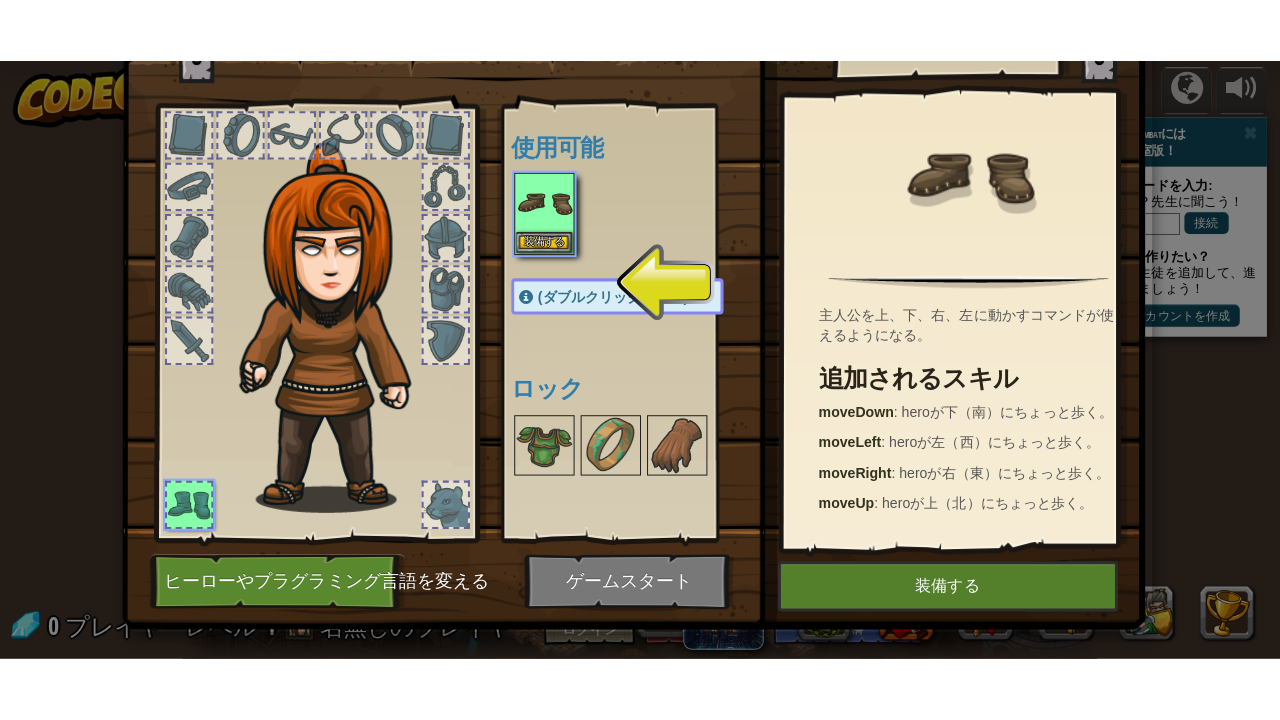scroll, scrollTop: 96, scrollLeft: 0, axis: vertical 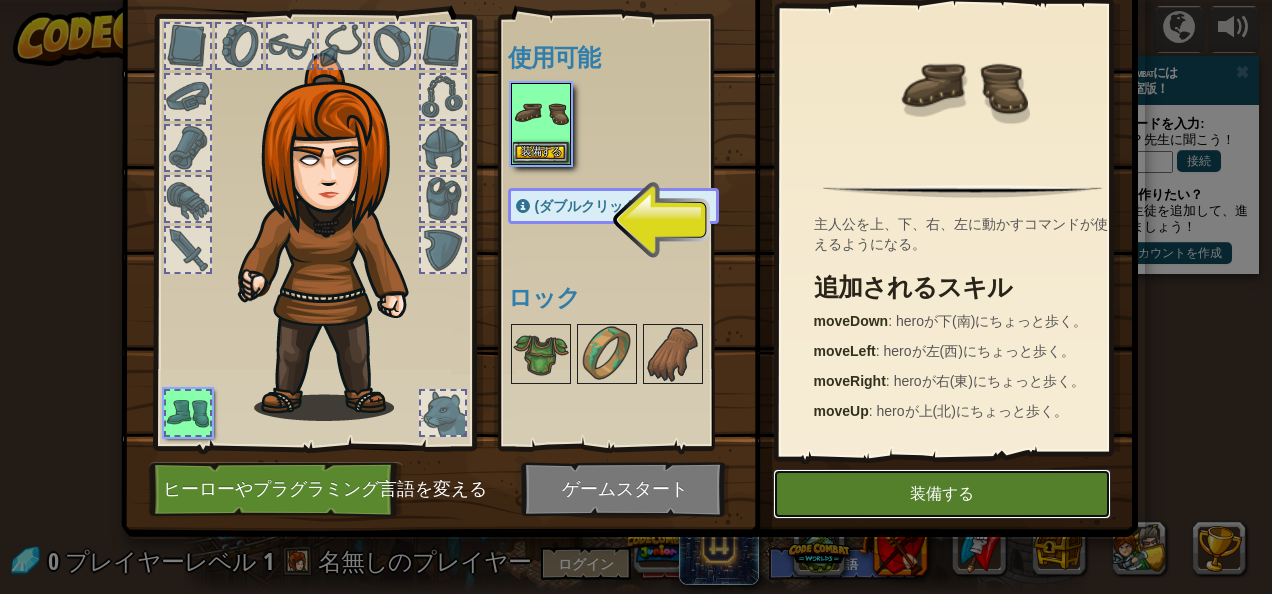 click on "装備する" at bounding box center [942, 494] 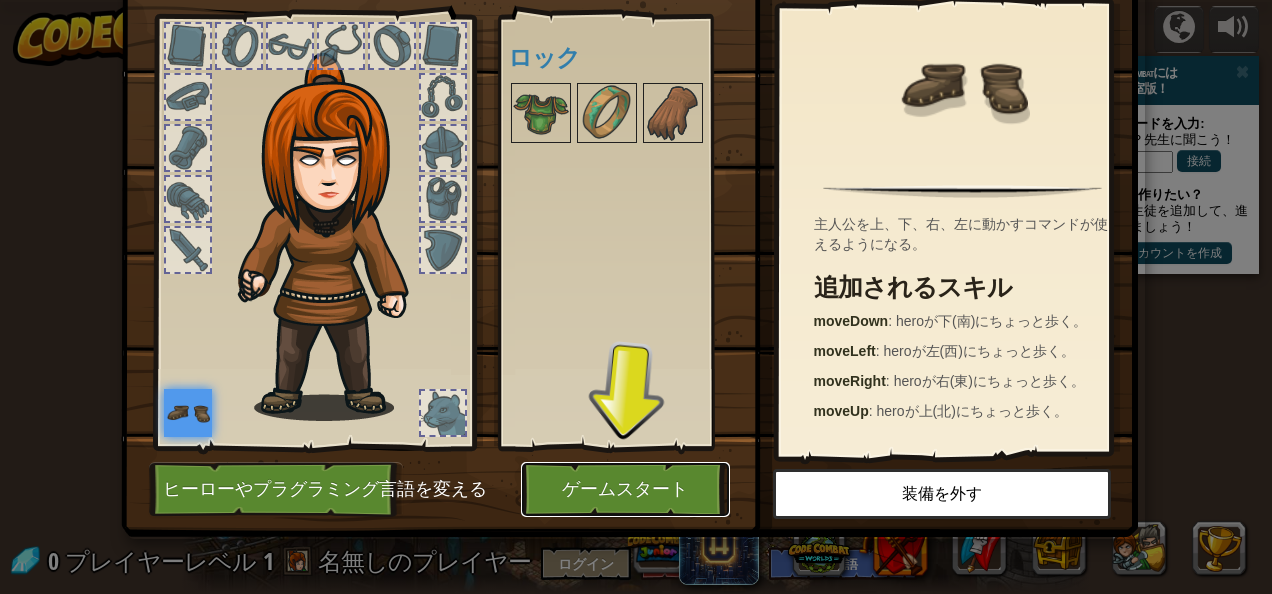 click on "ゲームスタート" at bounding box center (625, 489) 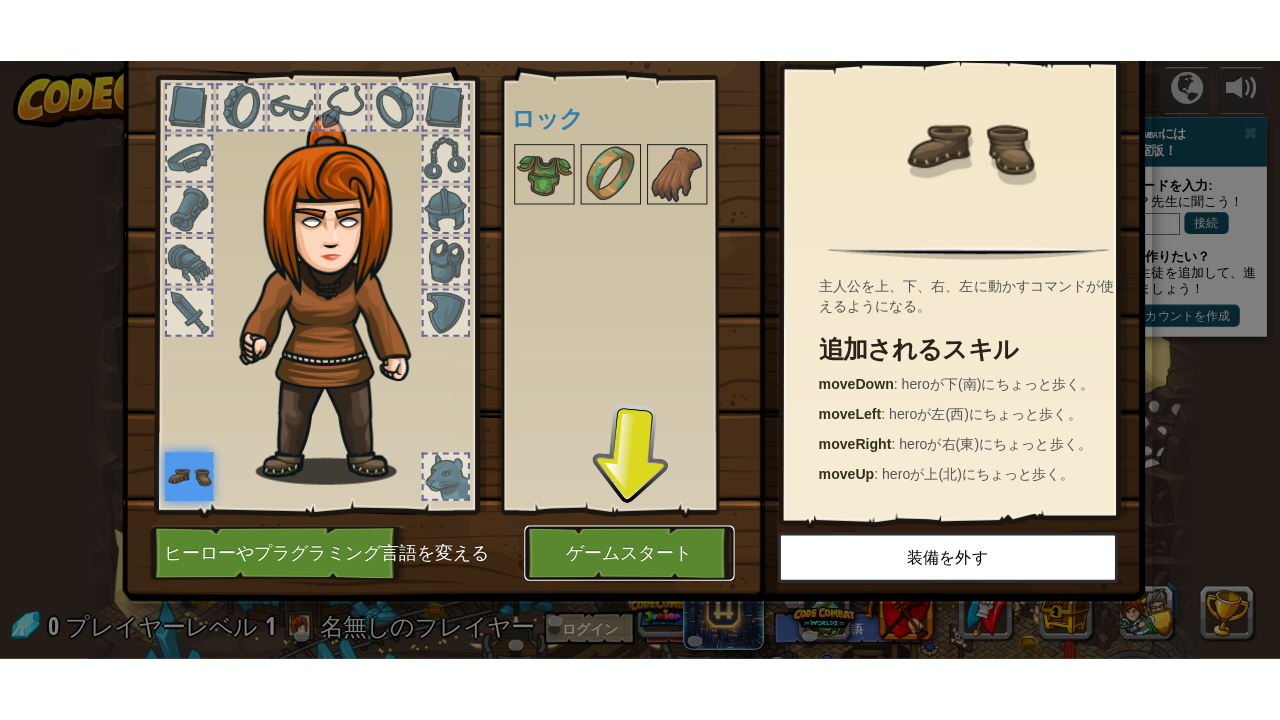 scroll, scrollTop: 0, scrollLeft: 0, axis: both 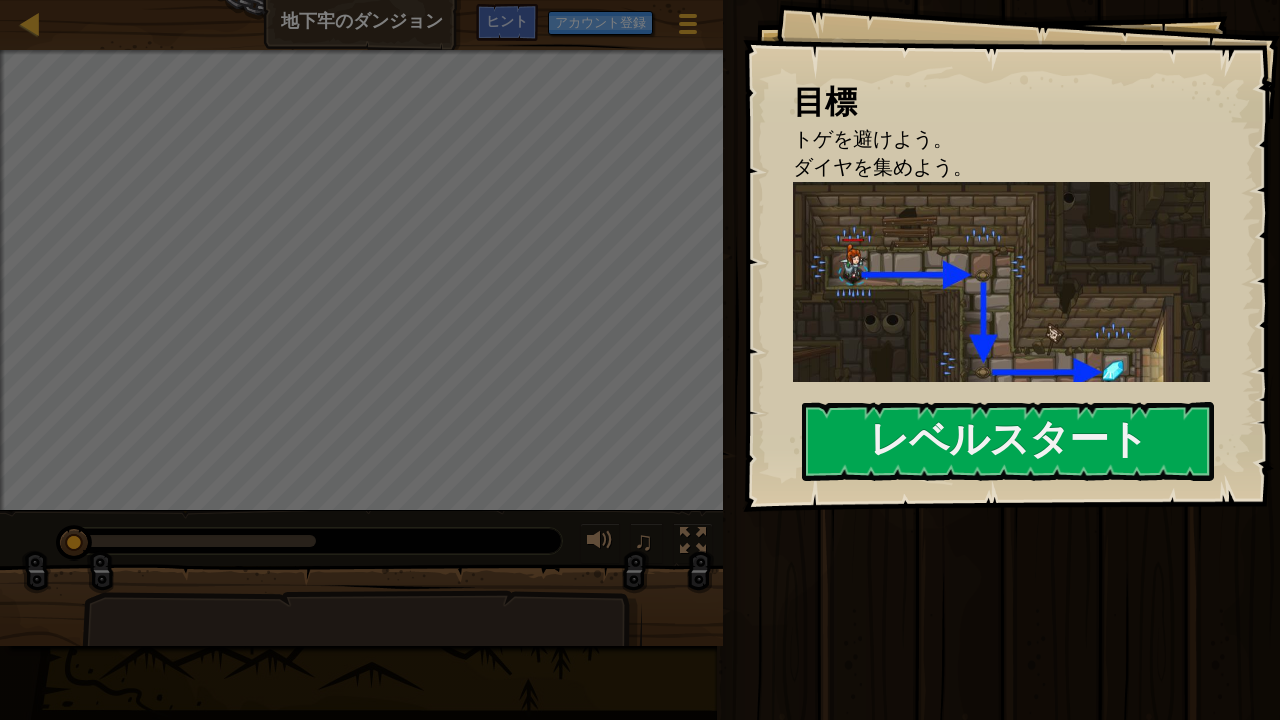 click on "目標 トゲを避けよう。 ダイヤを集めよう。
コードでプログラムを書いてヒーローを導こう！
右のエディターにコードを書いて、準備ができたら 「実行」をクリックしよう。ヒーローがそれを読み取り、指示に従うよ。
壁のトゲに触れないように、ヒーローを廊下の先まで進めよう。
レベルスタート Error loading from server. Try refreshing the page. You'll need a subscription to play this level. 課金 You'll need to join a course to play this level. Back to my courses Ask your teacher to assign a license to you so you can continue to play CodeCombat! Back to my courses This level is locked. Back to my courses" at bounding box center (1011, 256) 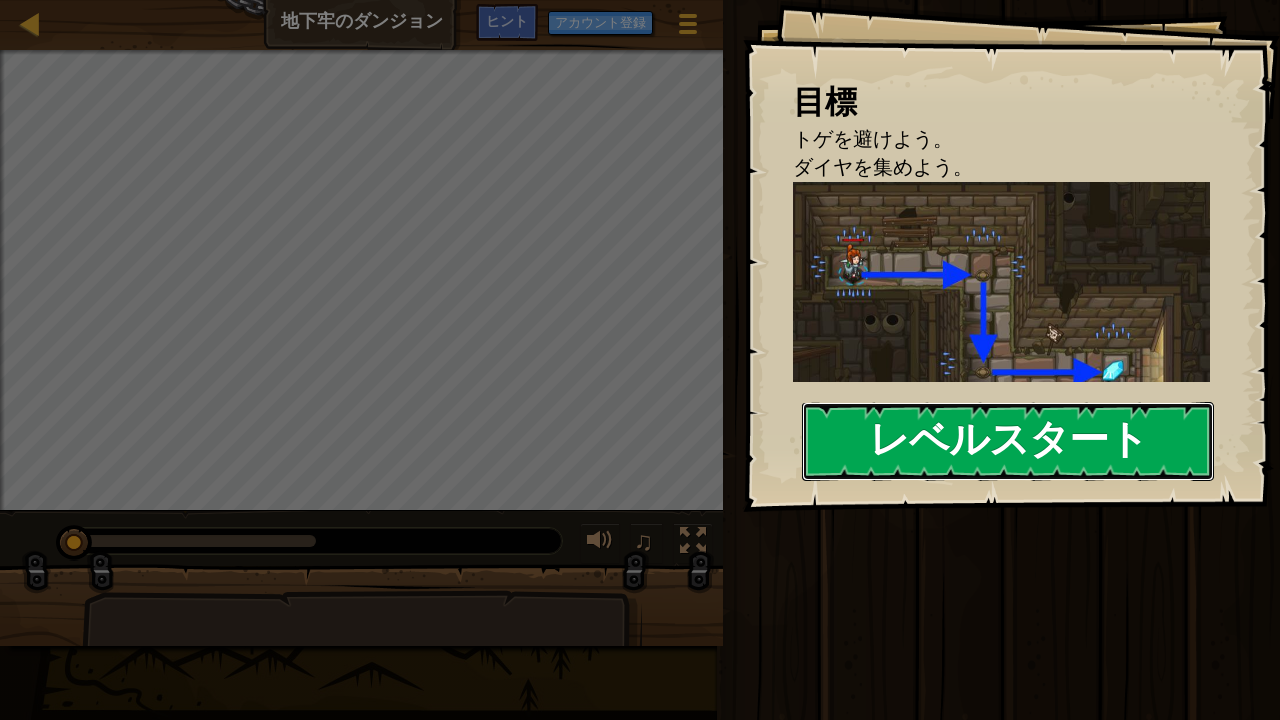 click on "レベルスタート" at bounding box center (1008, 441) 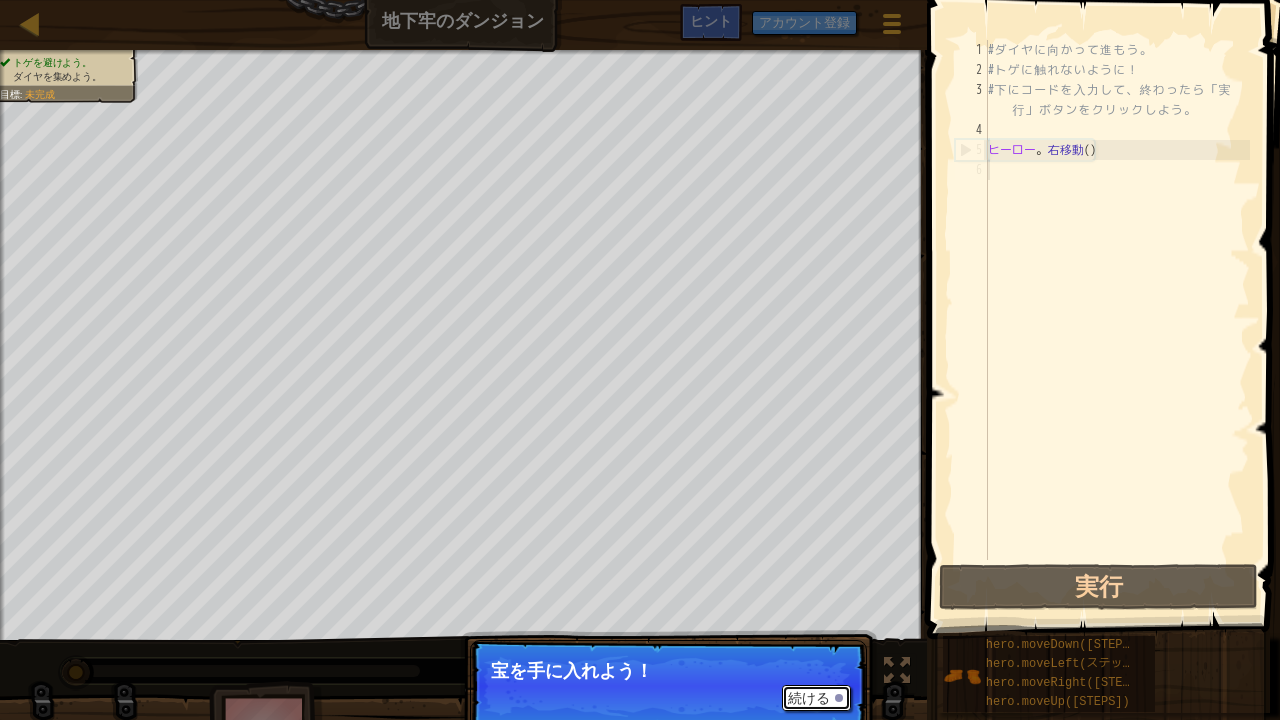click on "続ける" at bounding box center (816, 698) 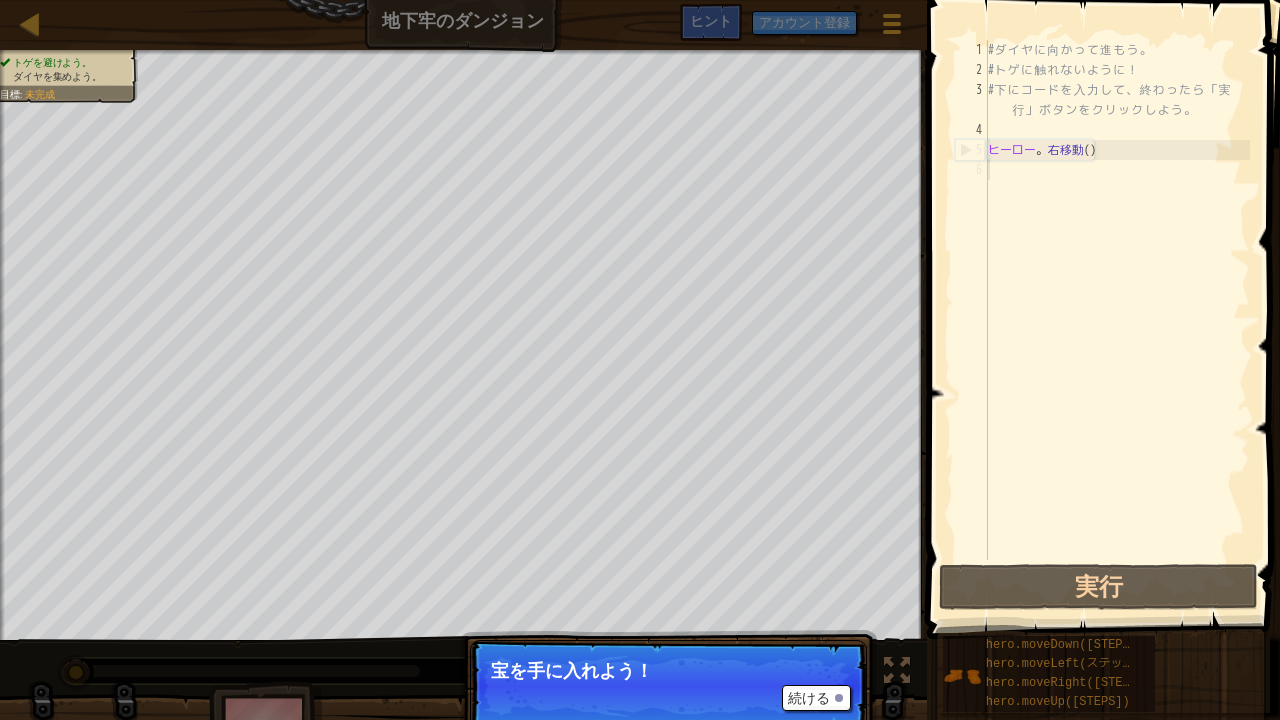 scroll, scrollTop: 9, scrollLeft: 0, axis: vertical 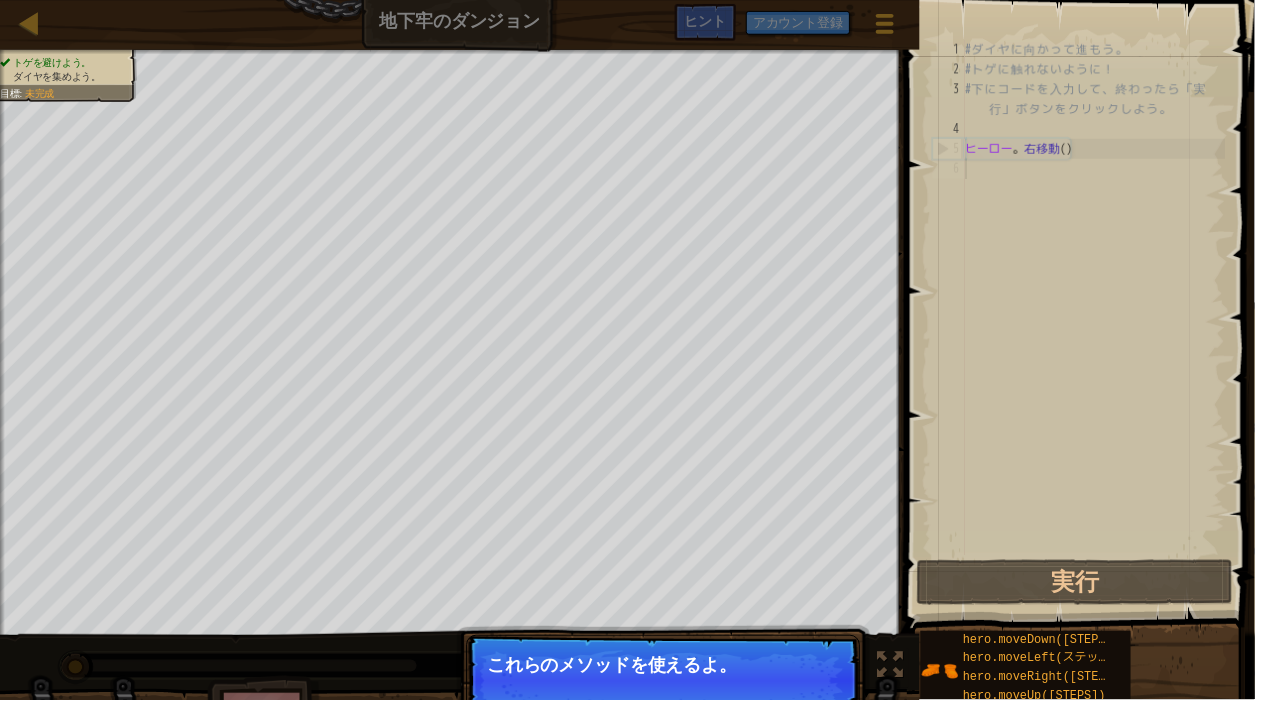click on "続ける" at bounding box center (816, 698) 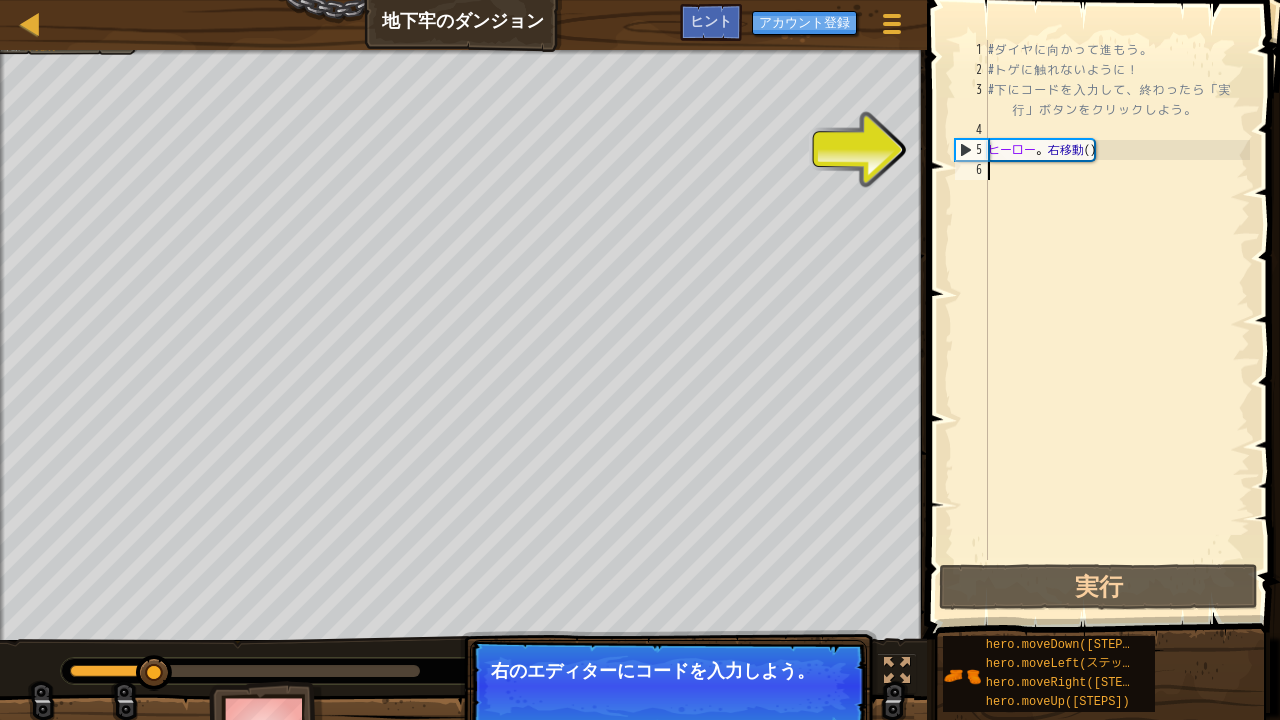click on "続ける" at bounding box center (816, 698) 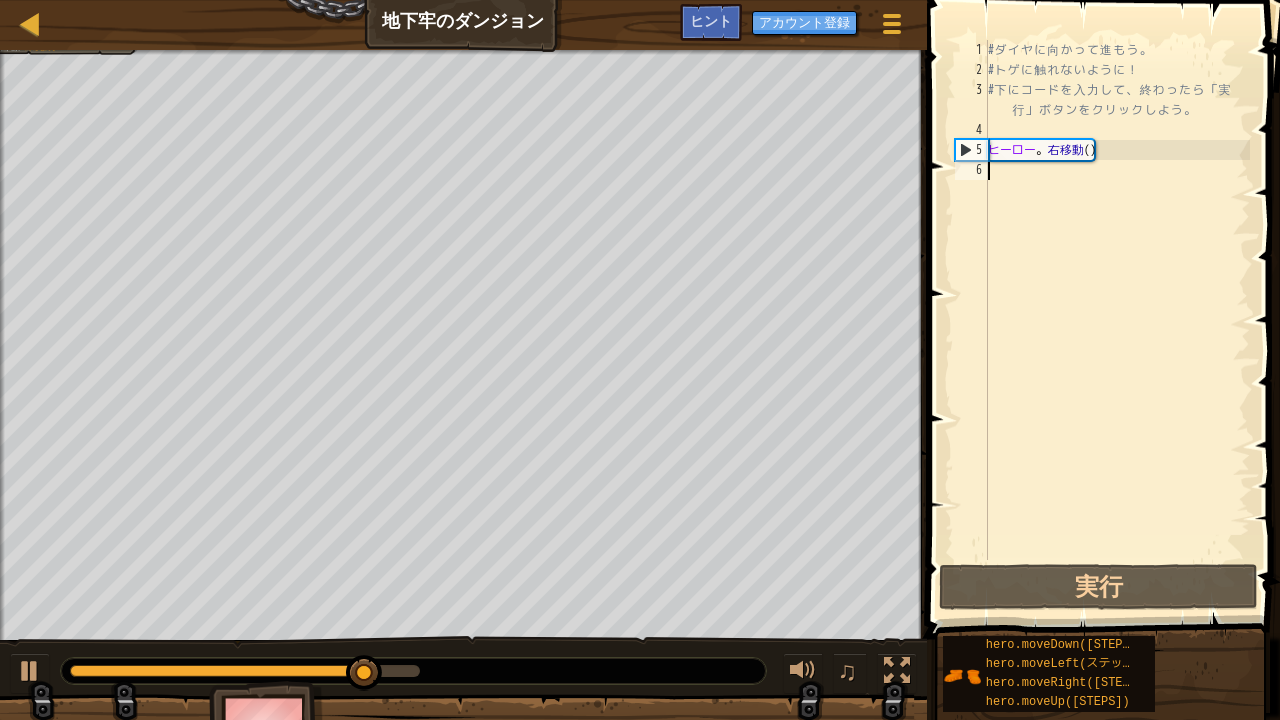 click on "#  ダ イ ヤ に 向 か っ て 進 も う 。 #  ト ゲ に 触 れ な い よ う に ！ #  下 に コ ー ド を 入 力 し て 、 終 わ っ た ら 「 実      行 」 ボ タ ン を ク リ ッ ク し よ う 。 ヒーロー 。 右移動 ( )" at bounding box center [1117, 320] 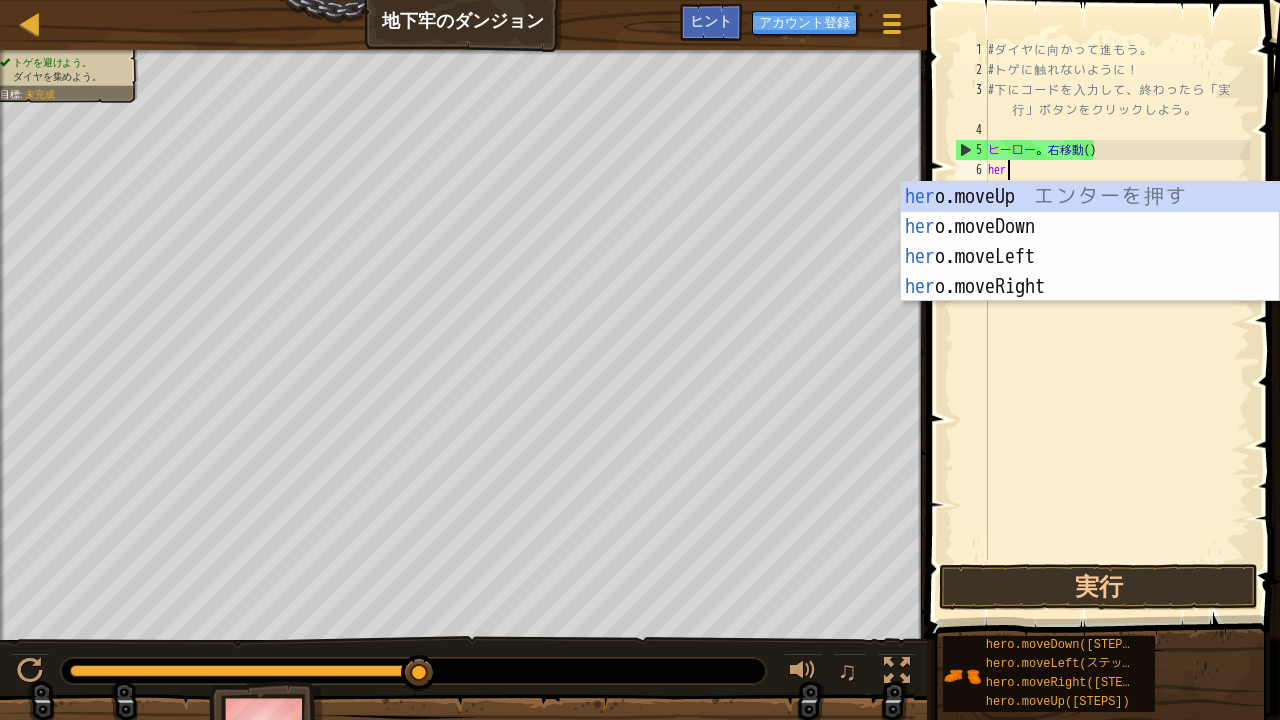 type on "hero" 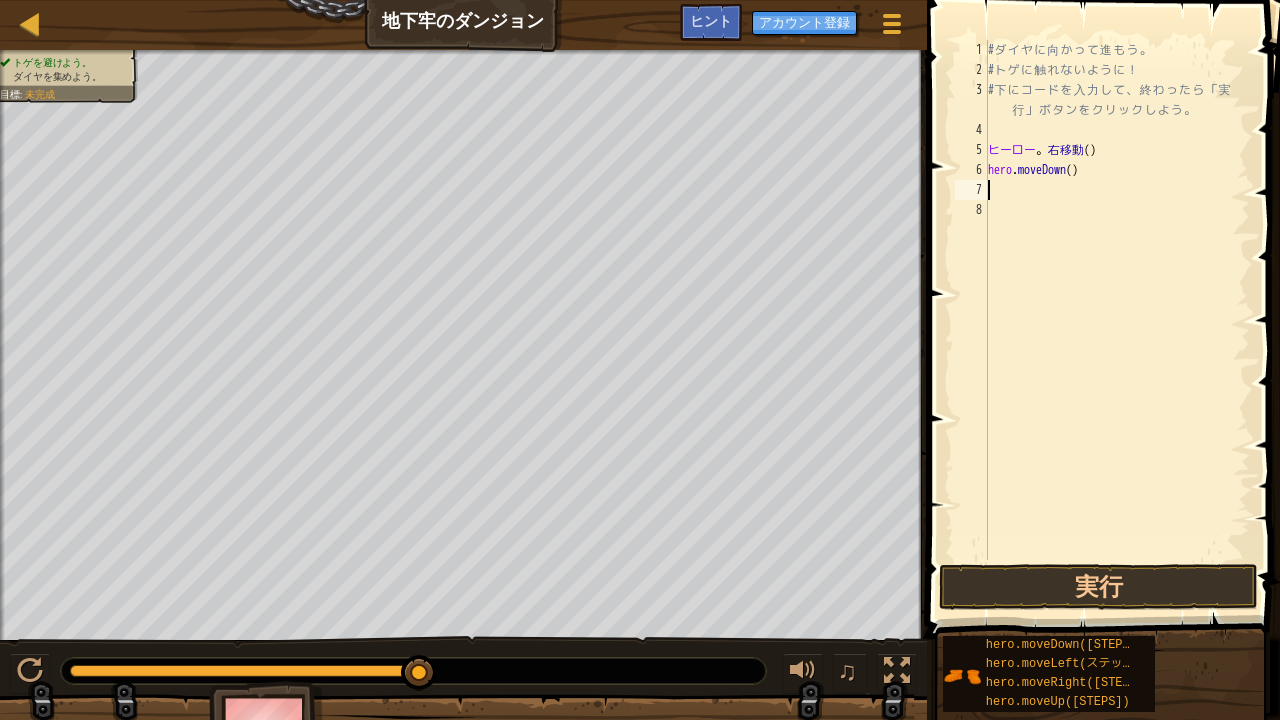 scroll, scrollTop: 9, scrollLeft: 0, axis: vertical 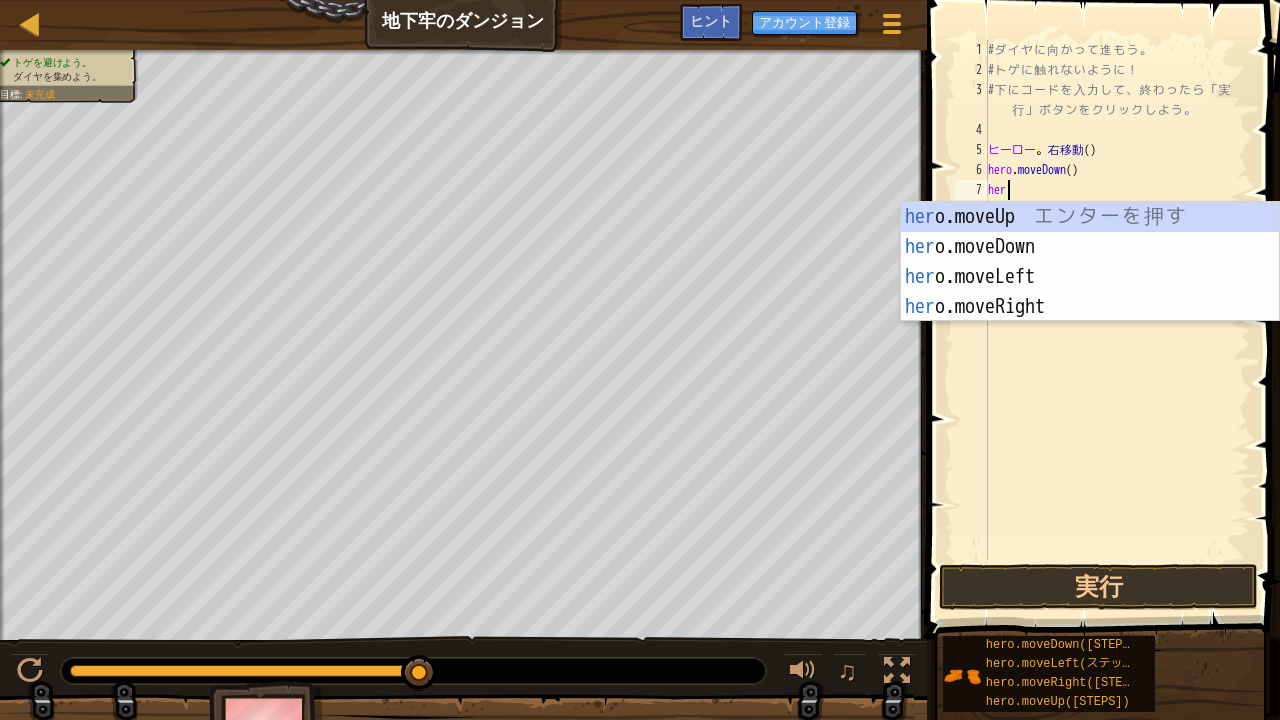 type on "hero" 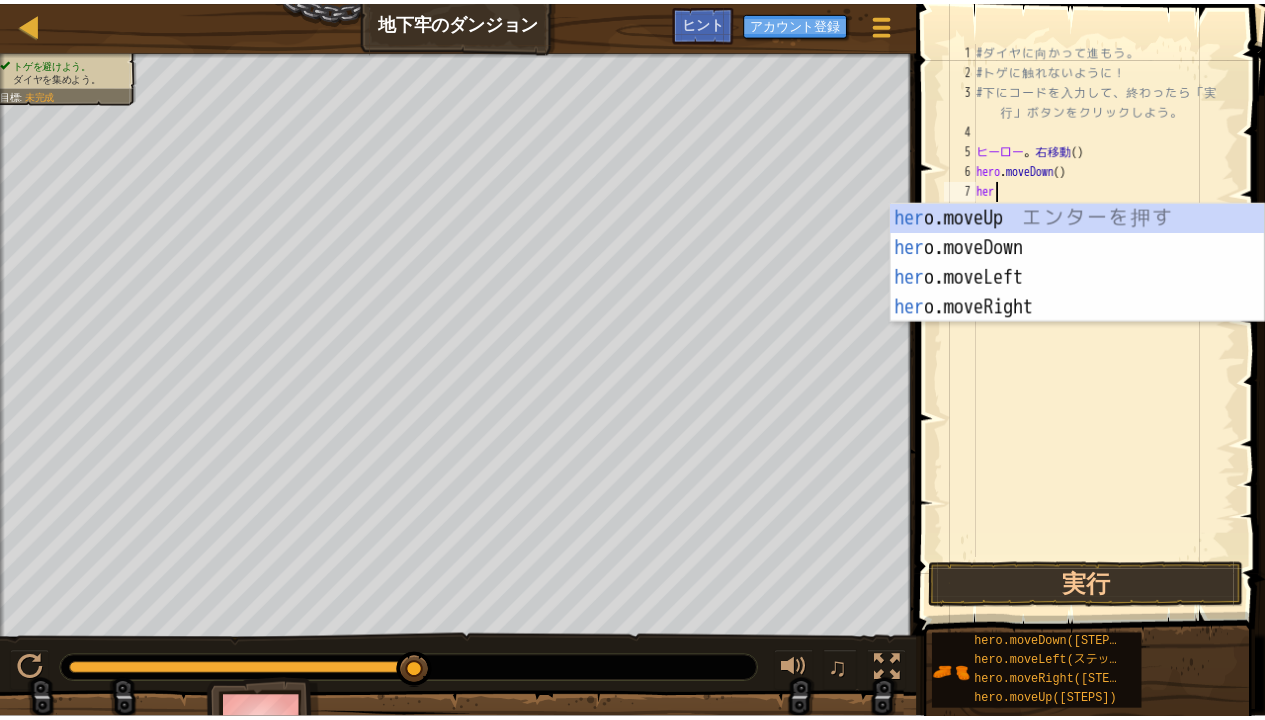 scroll, scrollTop: 9, scrollLeft: 1, axis: both 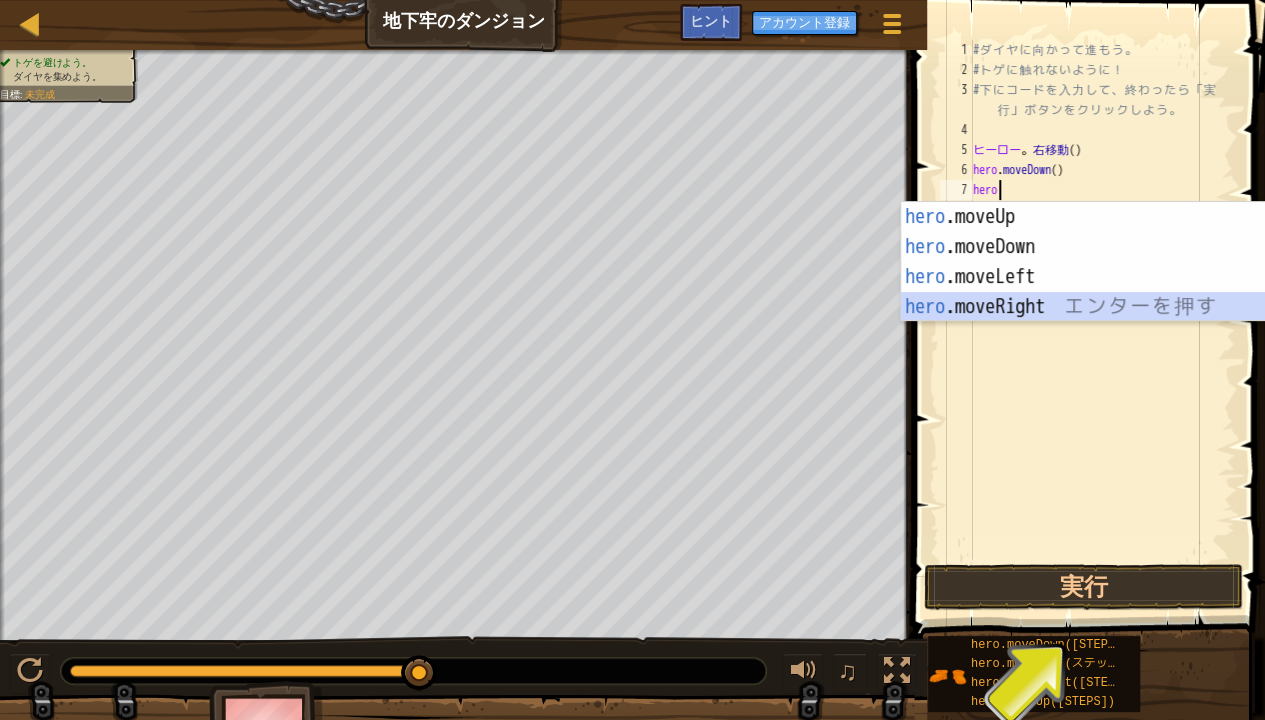 type 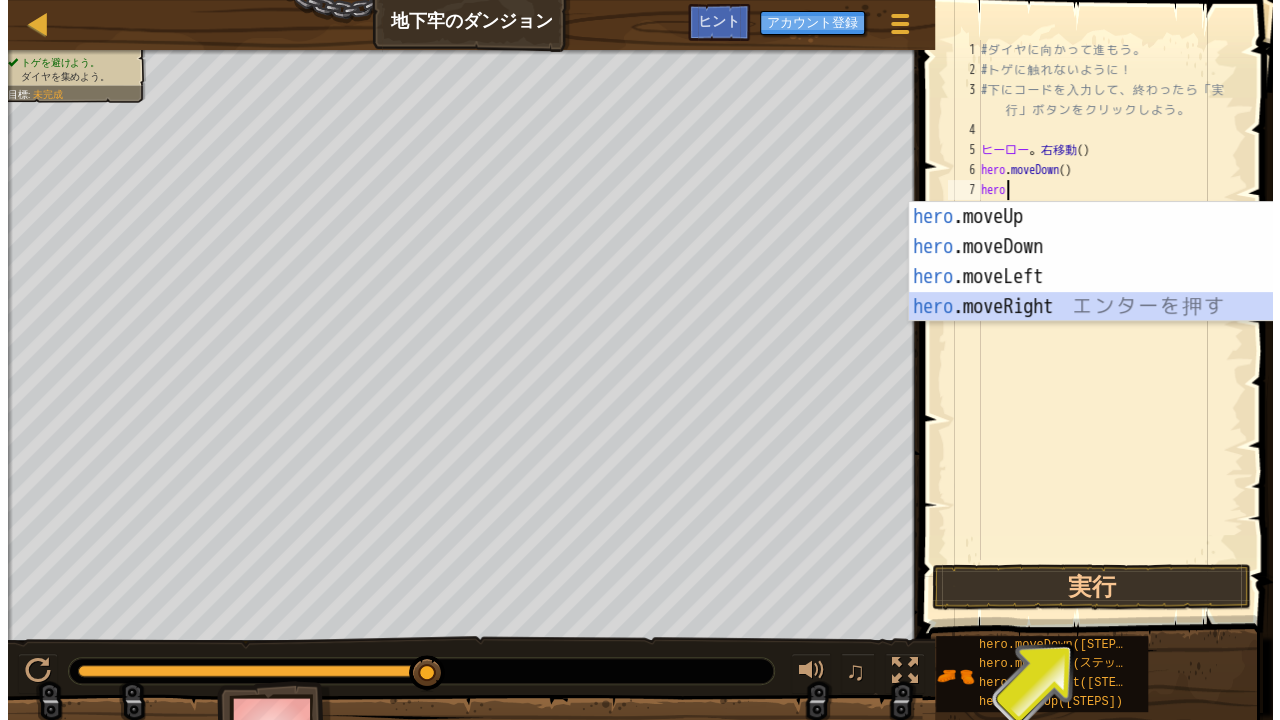 scroll, scrollTop: 9, scrollLeft: 0, axis: vertical 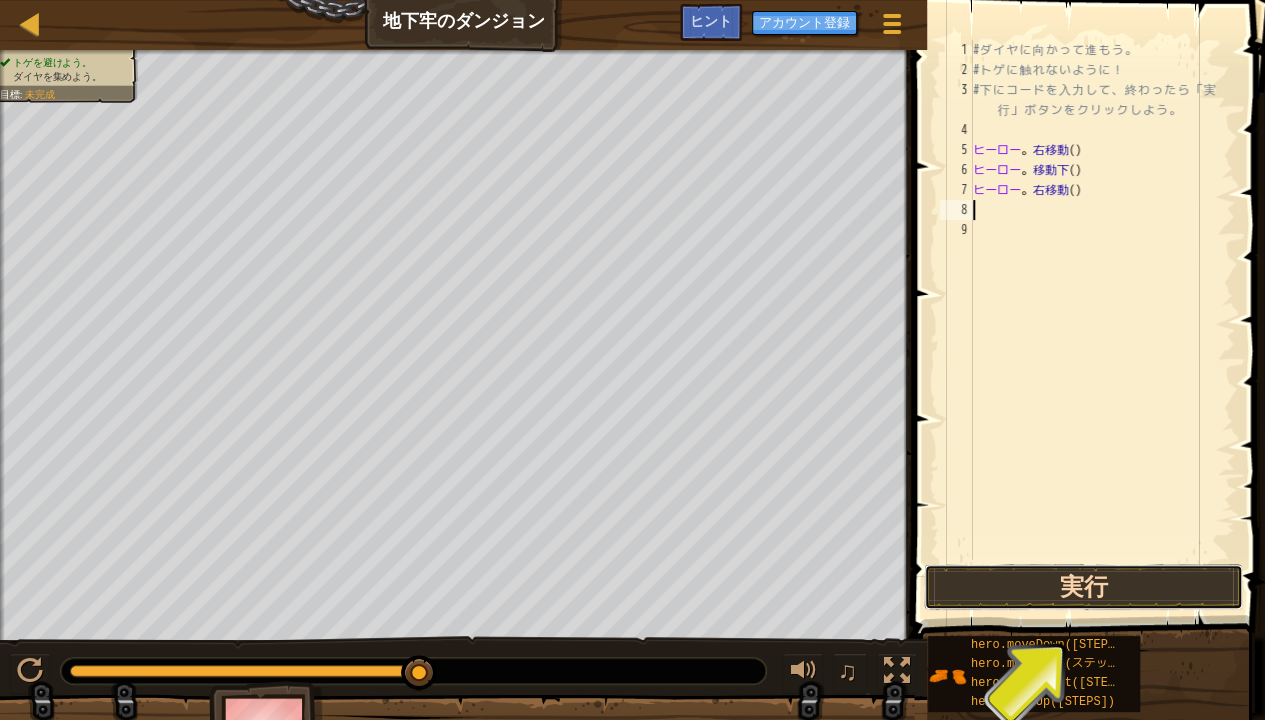 click on "実行" at bounding box center [1083, 587] 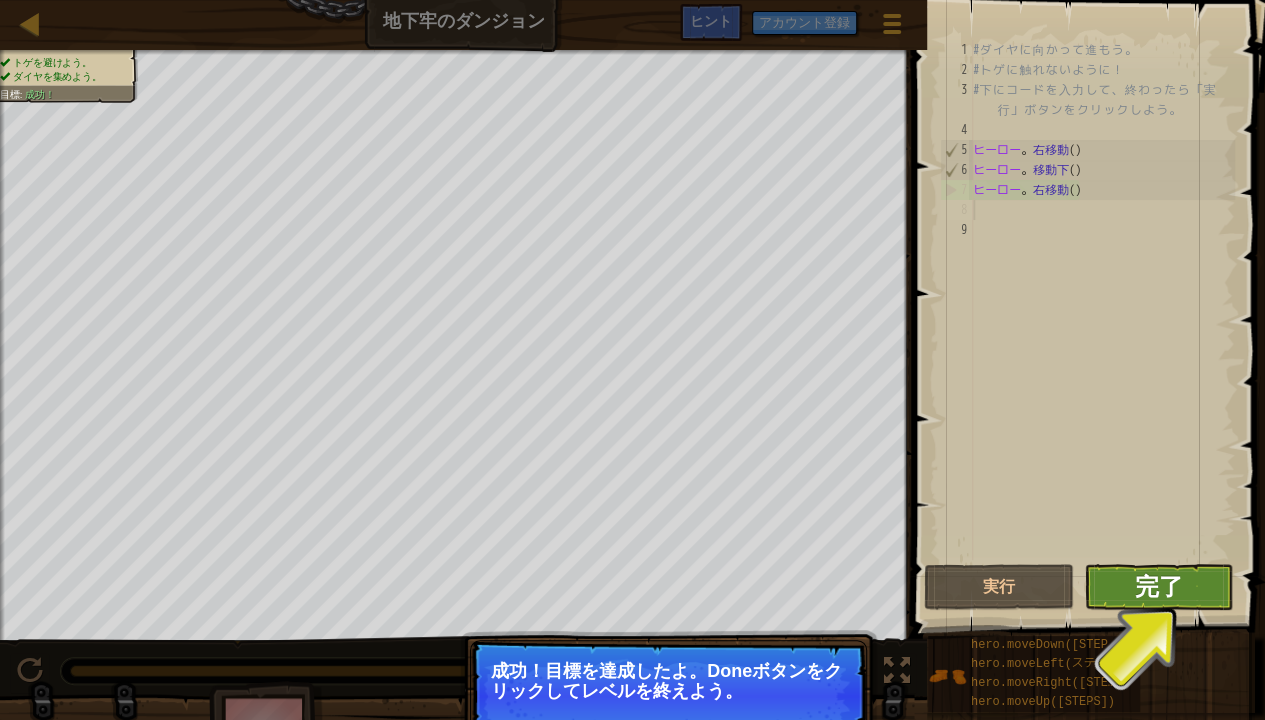 click on "[NUMBER] [NUMBER] [NUMBER] [NUMBER] [NUMBER] [NUMBER] [NUMBER] [NUMBER] [NUMBER] #  ダ イ ヤ に 向 か っ て 進 も う 。 #  ト ゲ に 触 れ な い よ う に ！ #  下 に コ ー ド を 入 力 し て 、 終 わ っ た ら 「 実      行 」 ボ タ ン を ク リ ッ ク し よ う 。 ヒーロー 。 右移動 ( ) ヒーロー 。 移動下 ( ) ヒーロー 。 右移動 ( )     הההההההההההההההההההההההההההההההההההההההההההההההההההההההההההההההההההההההההההההההההההההההההההההההההההההההההההההההההההההההההההההההההההההההההההההההההההההההההההההההההההההההההההההההההההההההההההההההההההההההההההההההההההההההההההההההההההההההההההההההההההההההההההההההה コードがセーブされました プログラミング言語 : Python 実行 送信 完了 Statement   /  Call   /" at bounding box center (1085, 359) 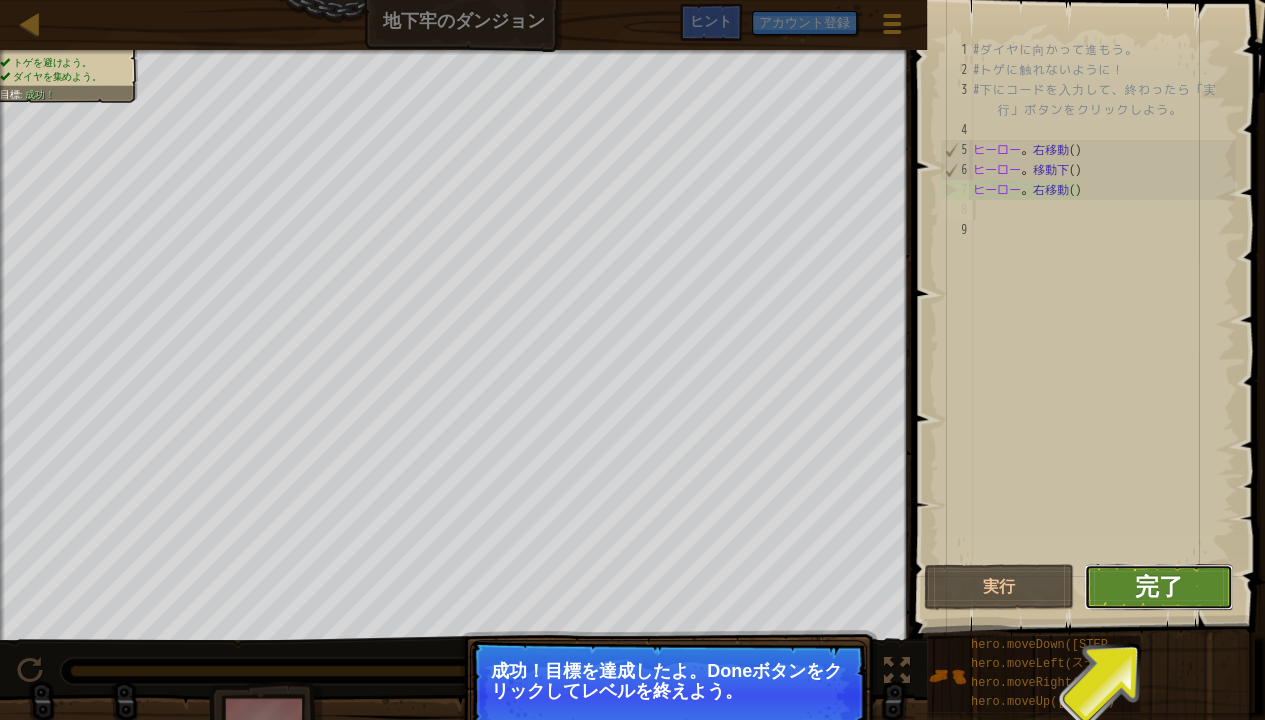 click on "完了" at bounding box center [1159, 586] 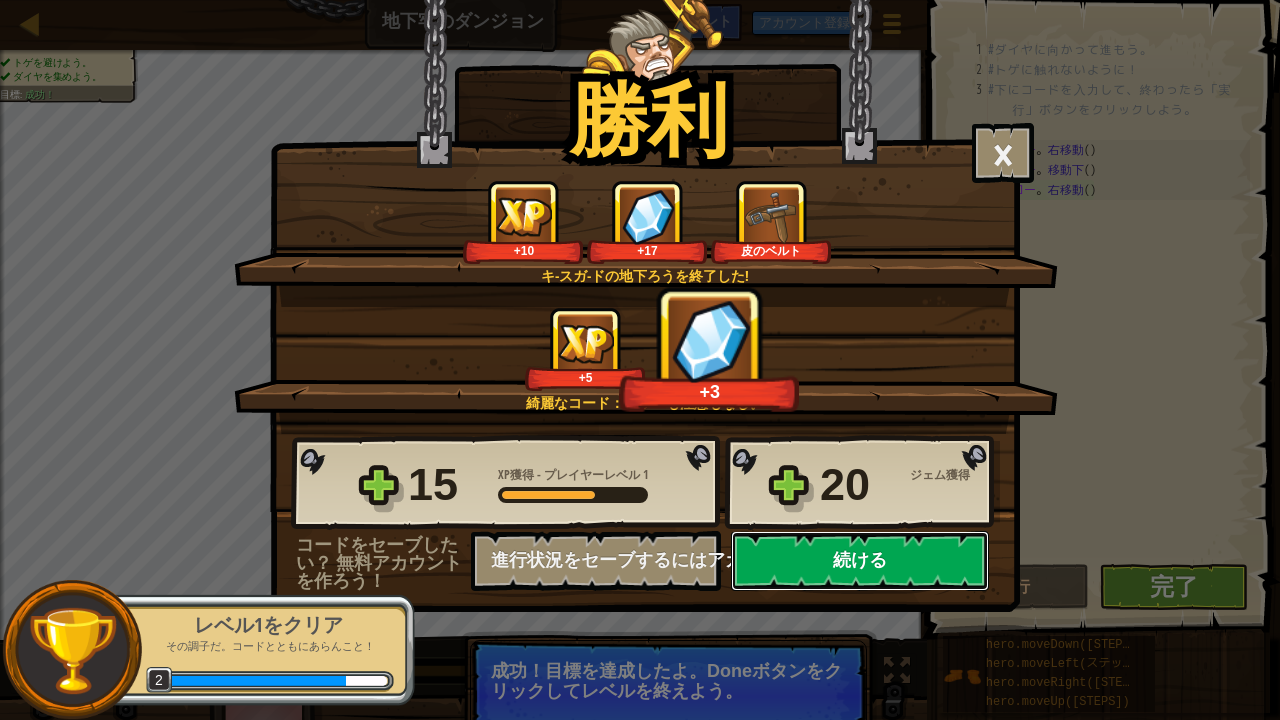 click on "続ける" at bounding box center [860, 561] 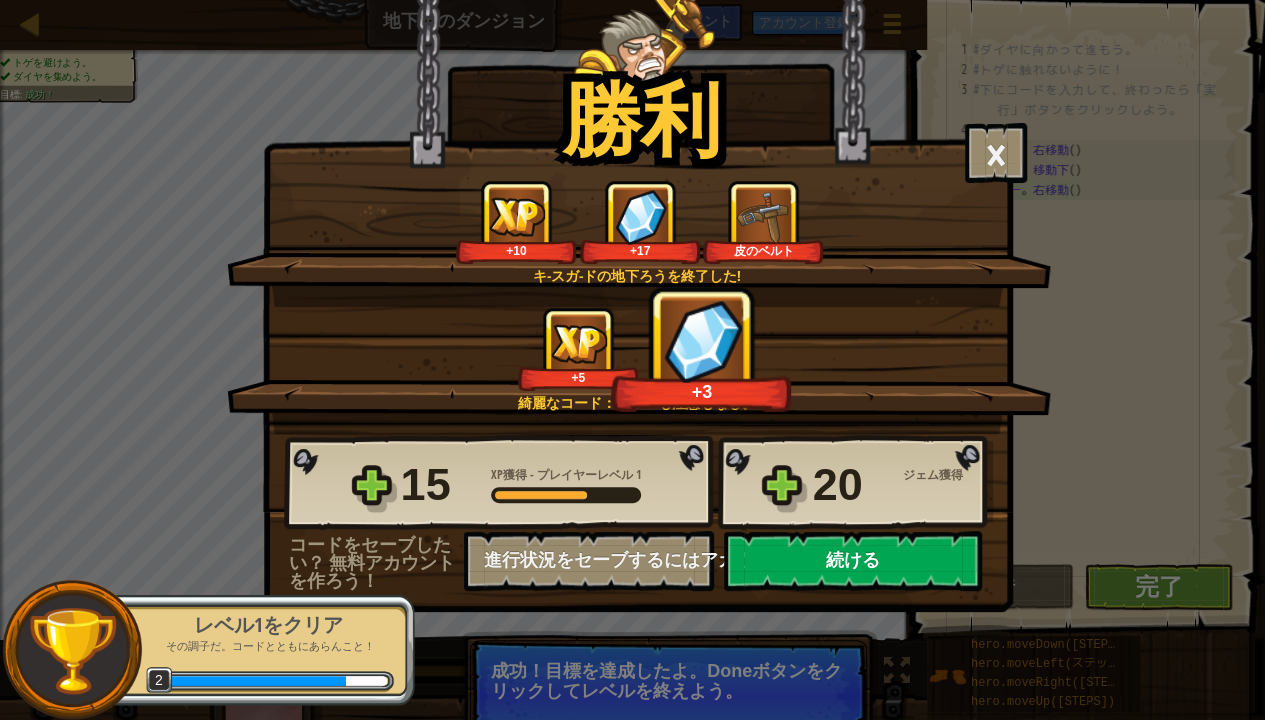 select on "ja" 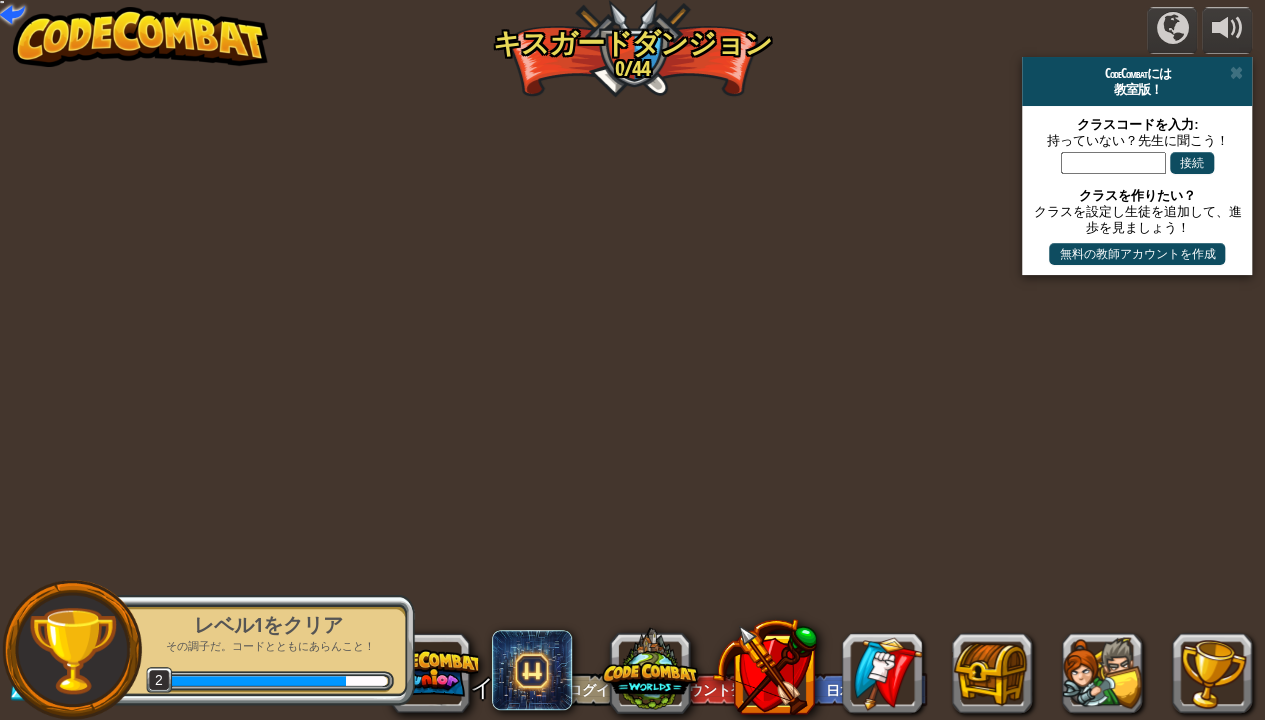 select on "ja" 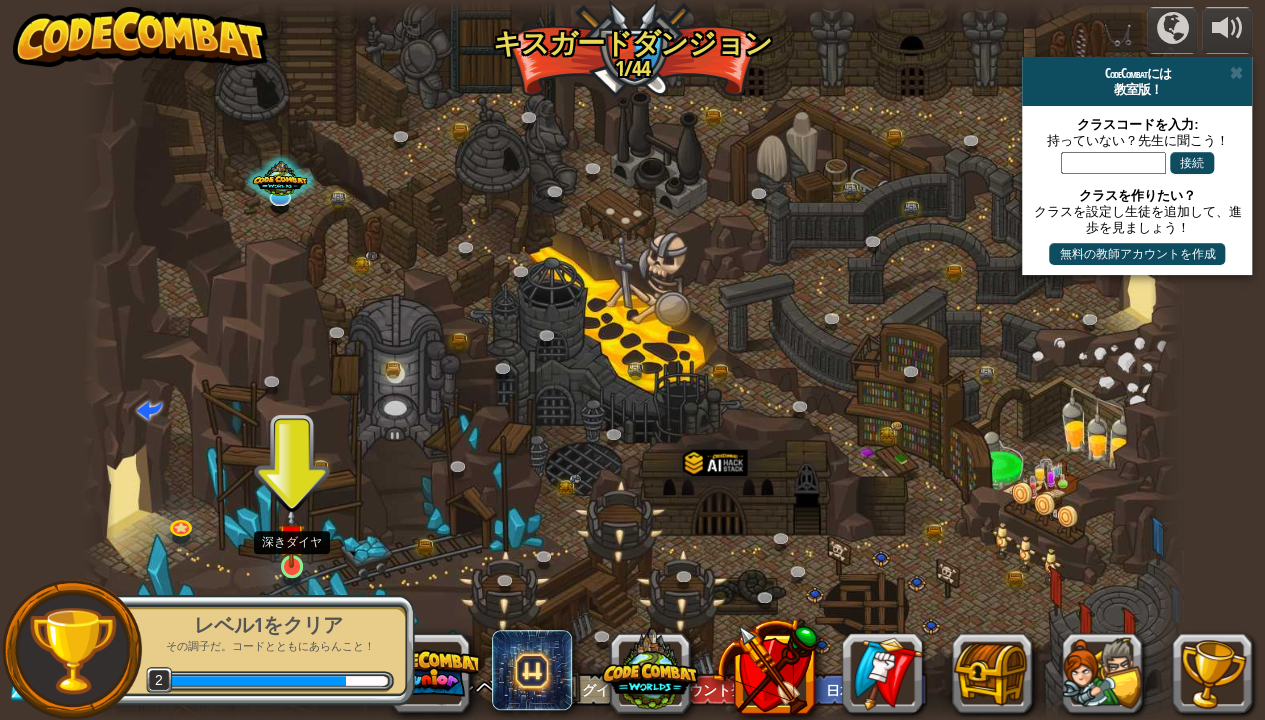 click at bounding box center (292, 566) 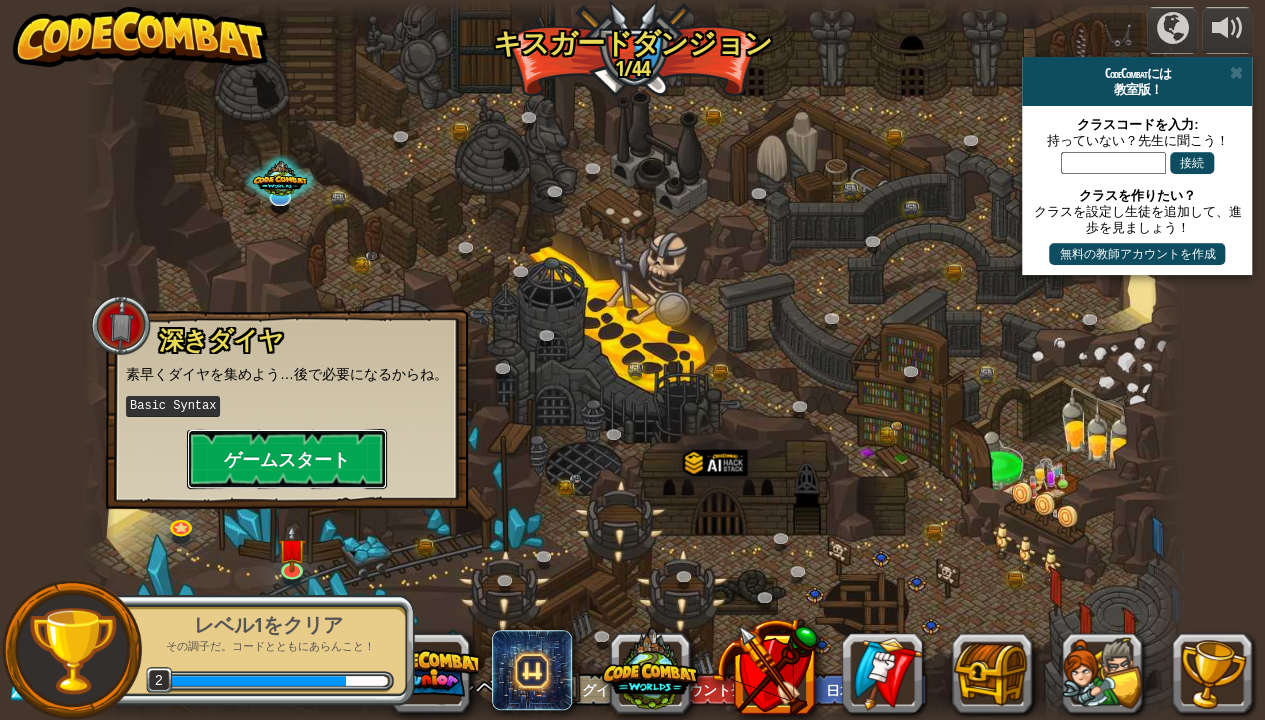 click on "ゲームスタート" at bounding box center [287, 459] 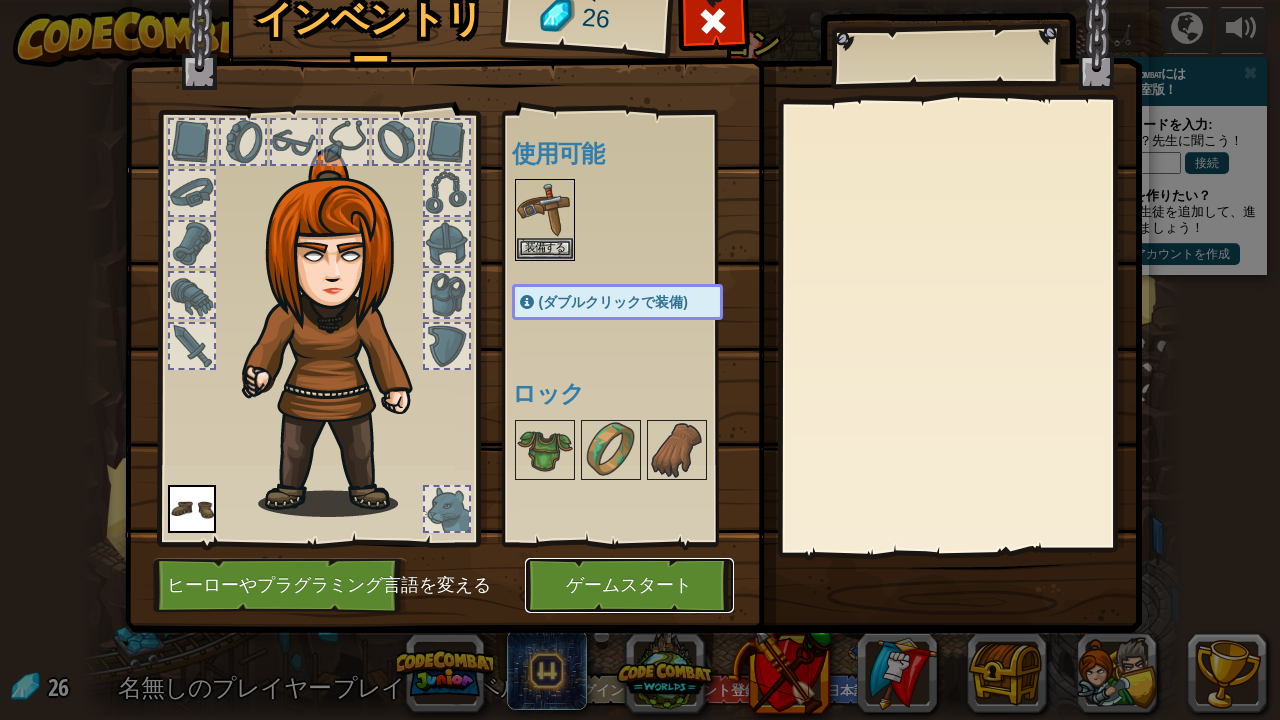 click on "ゲームスタート" at bounding box center [629, 585] 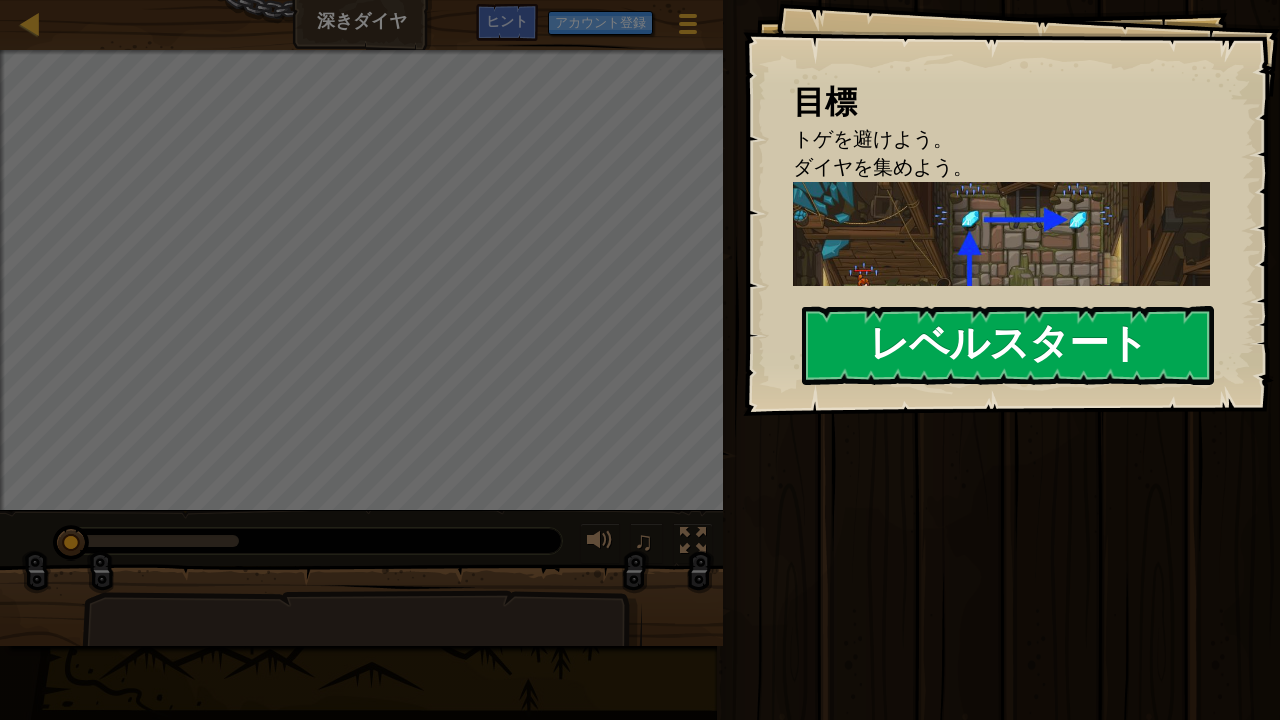 drag, startPoint x: 959, startPoint y: 444, endPoint x: 956, endPoint y: 367, distance: 77.05842 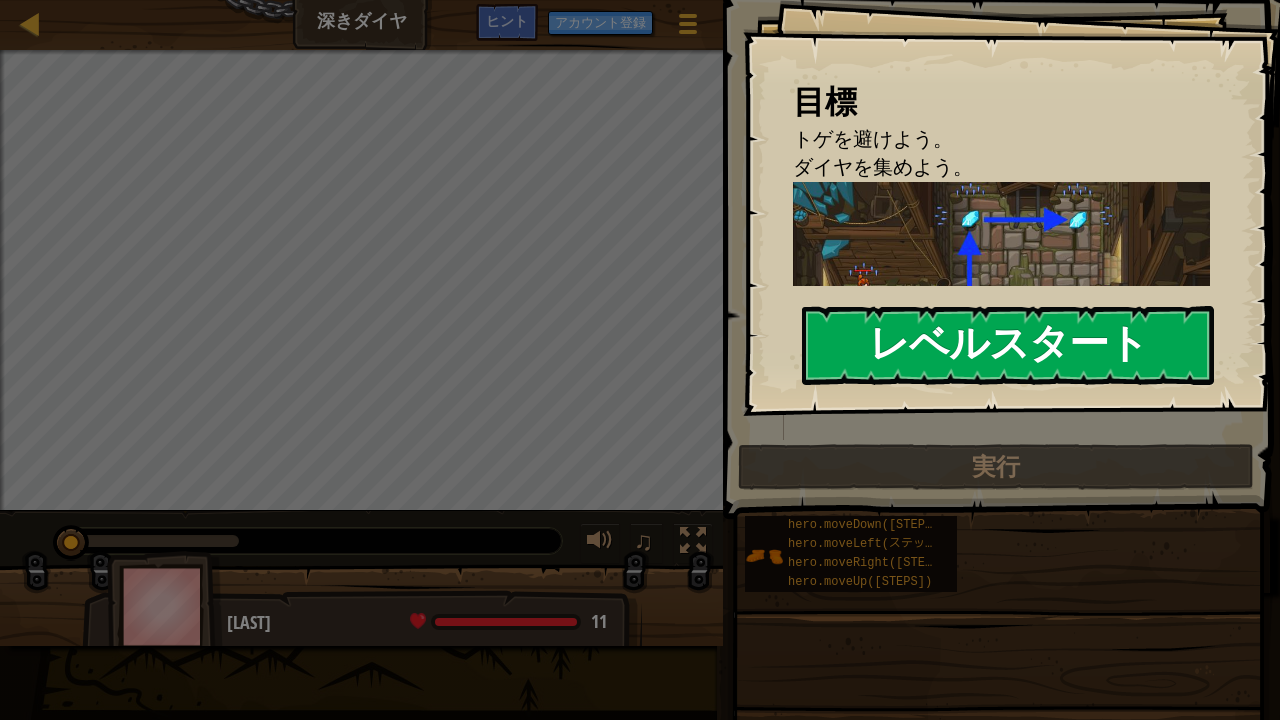 click on "レベルスタート" at bounding box center [1008, 345] 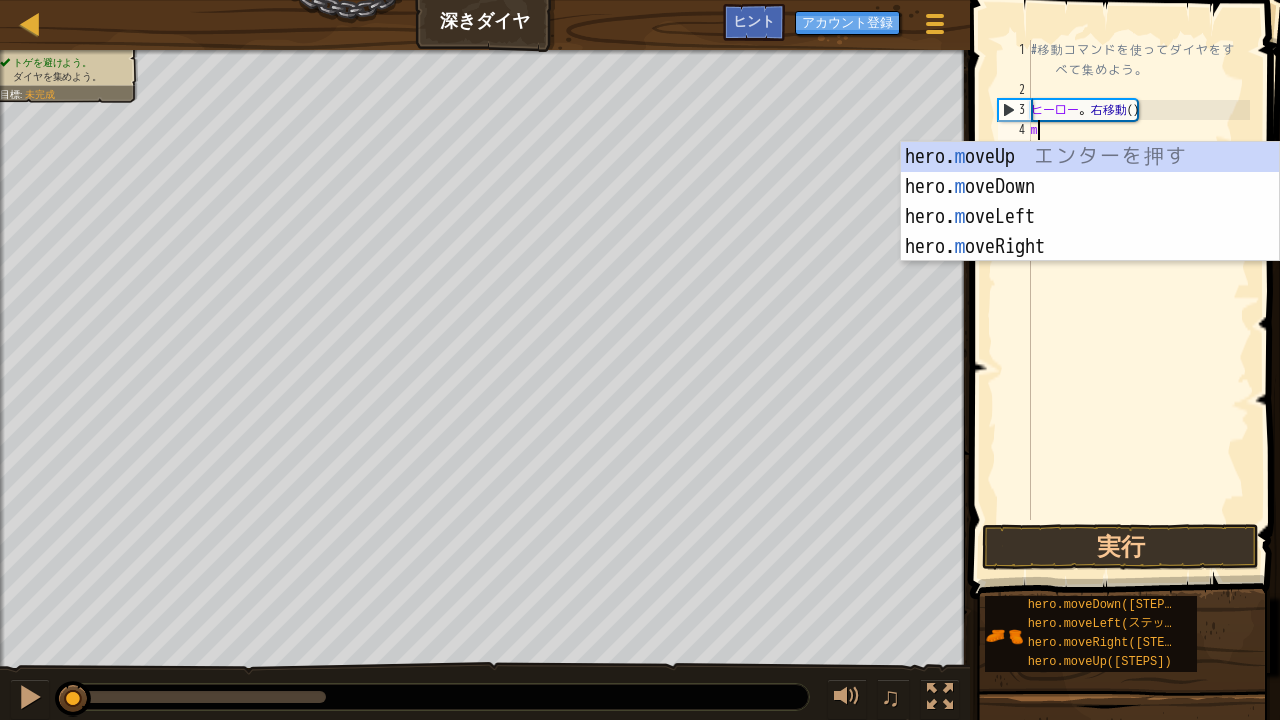scroll, scrollTop: 9, scrollLeft: 0, axis: vertical 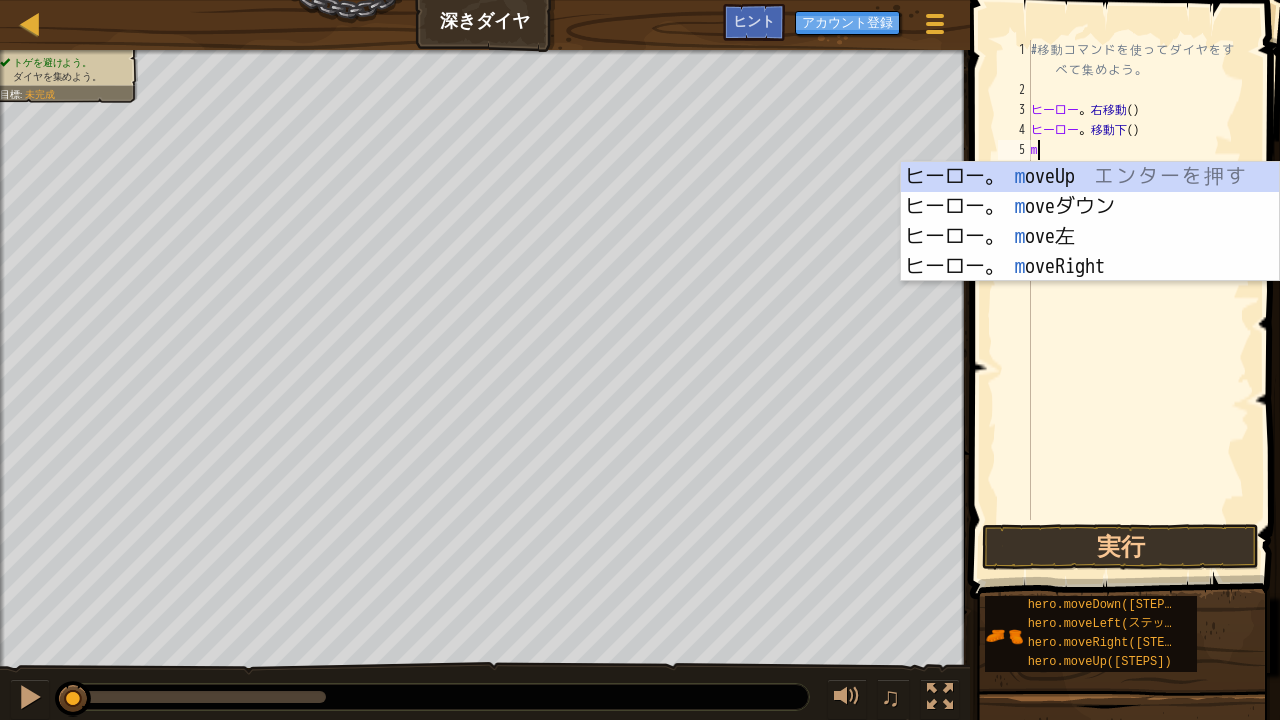type on "mo" 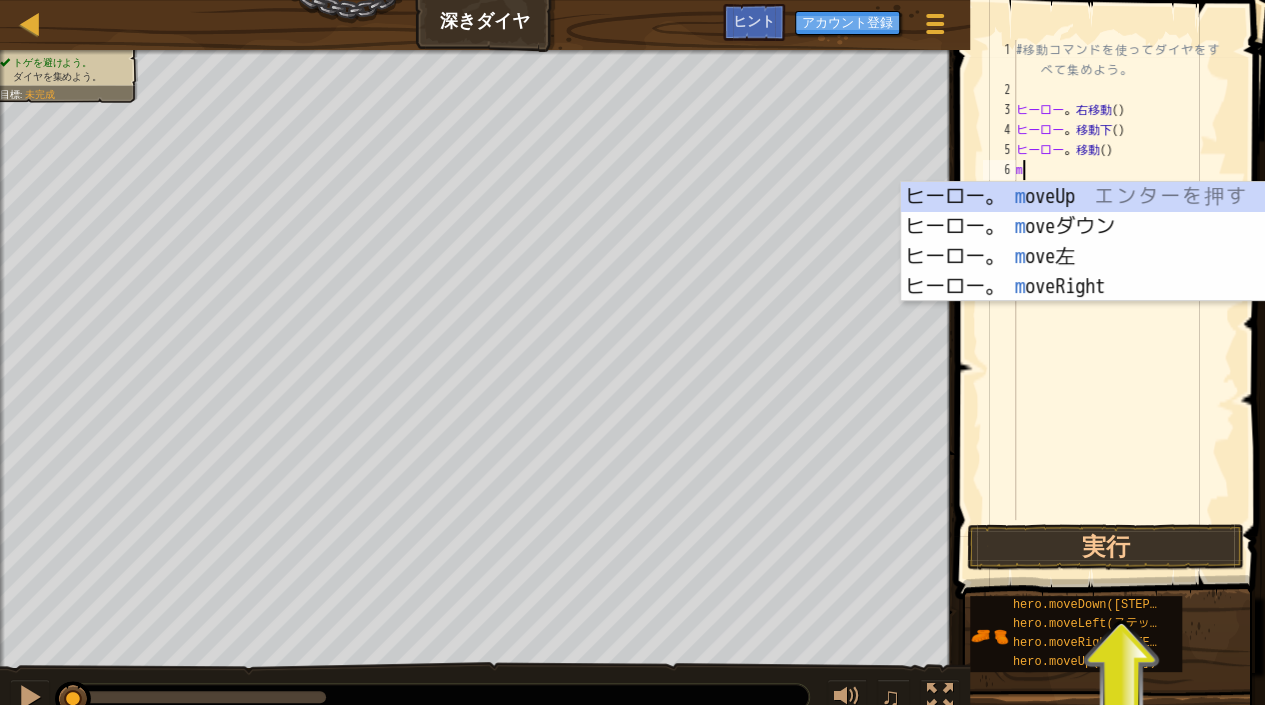 type on "mo" 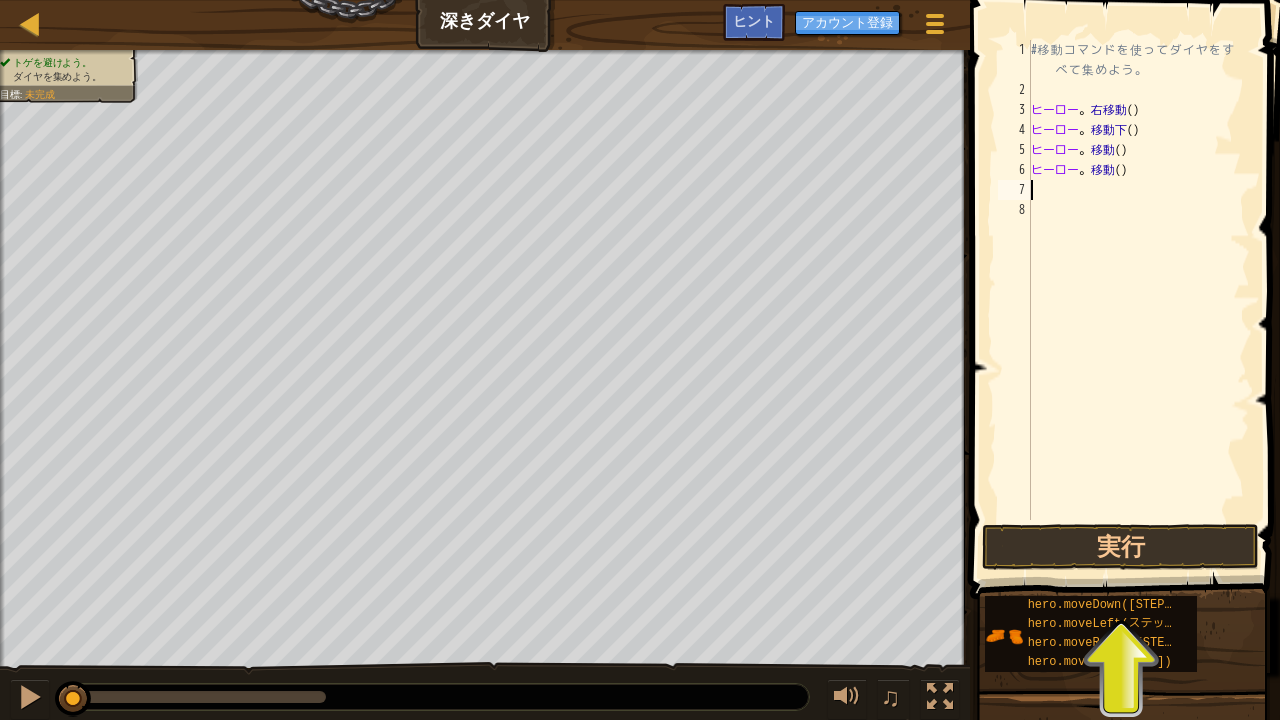 type on "m" 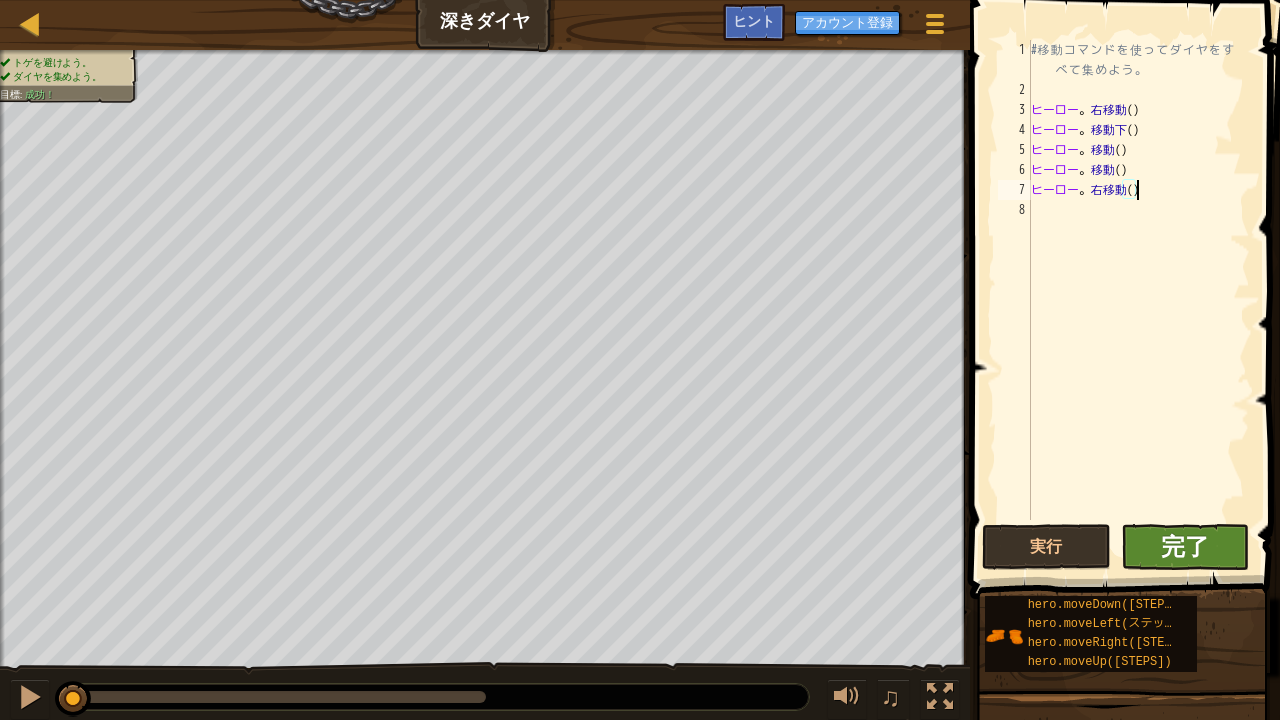 type on "hero.moveRight()" 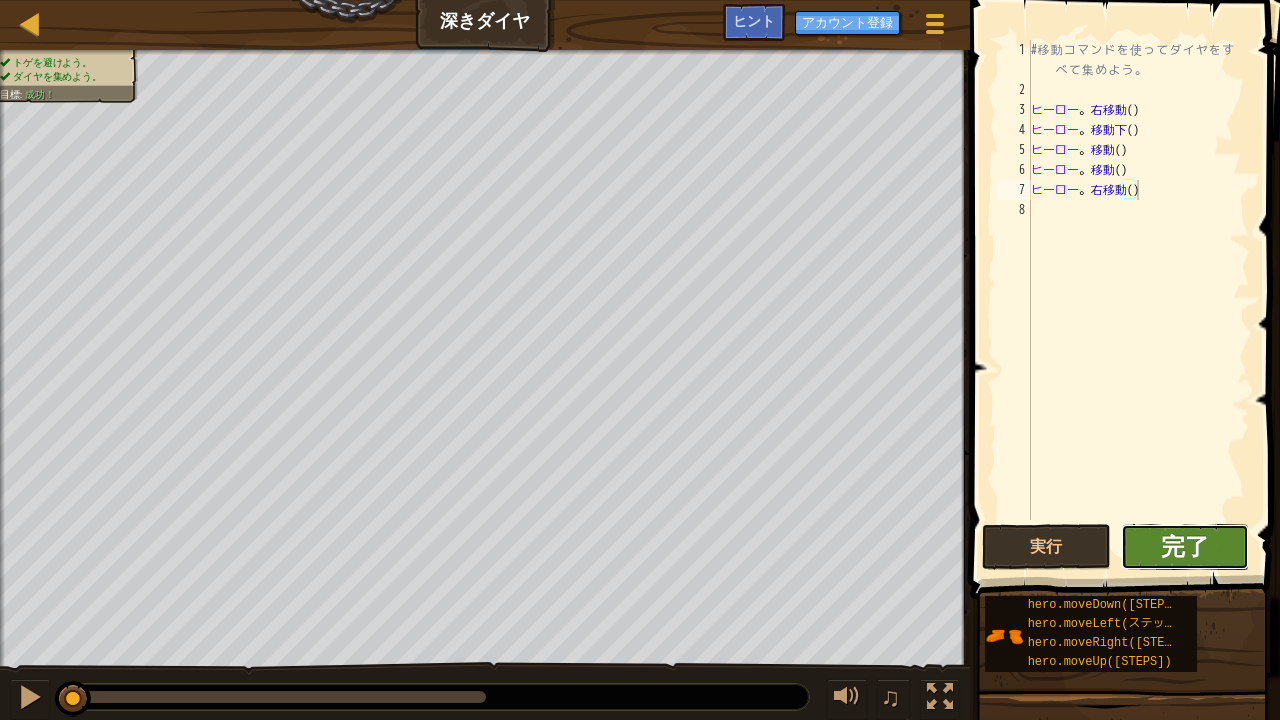 click on "完了" at bounding box center [1185, 546] 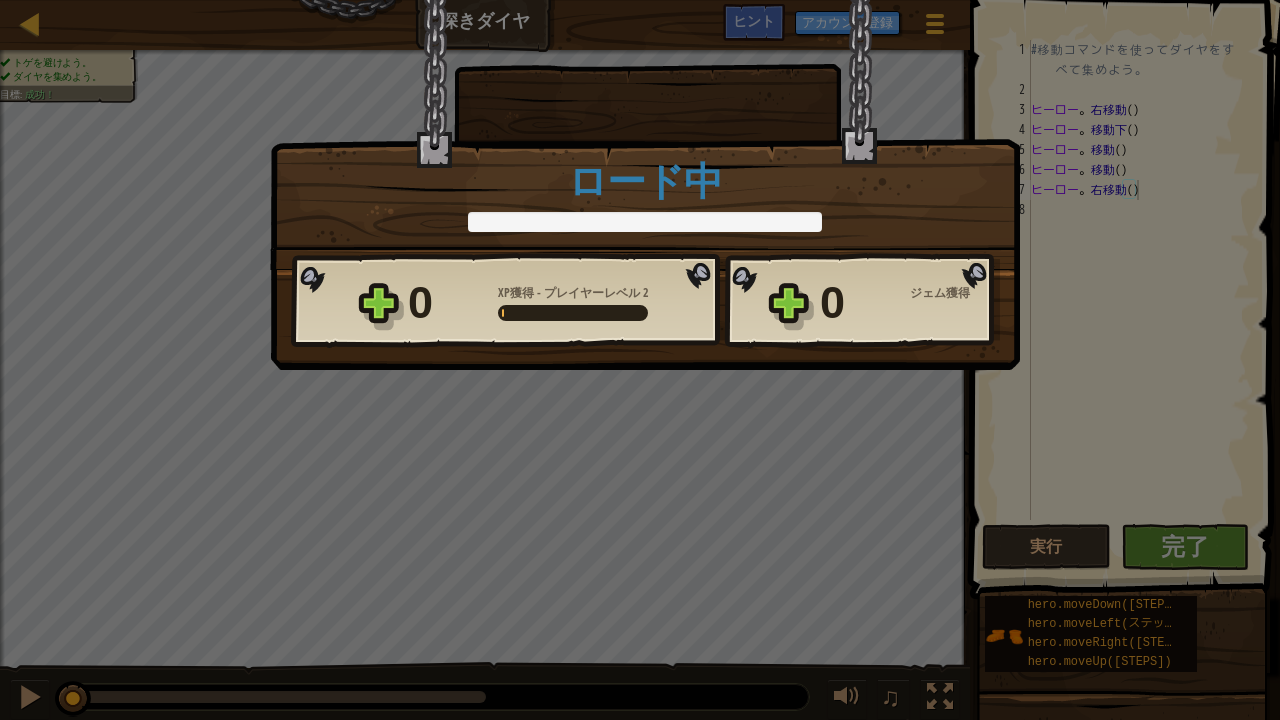 click on "勝利 × 宝石の使い道はすぐにわかるだろう。 このレベルは楽しめましたか？ ロード中 網状スプライン... ロード中 [NUMBER] XP獲得 - プレイヤーレベル [NUMBER] [NUMBER] ジェム獲得 コードをセーブしたい？ 無料アカウントを作ろう！ 進行状況をセーブするにはアカウント登録をしてください セーブ中 続ける" at bounding box center (640, 360) 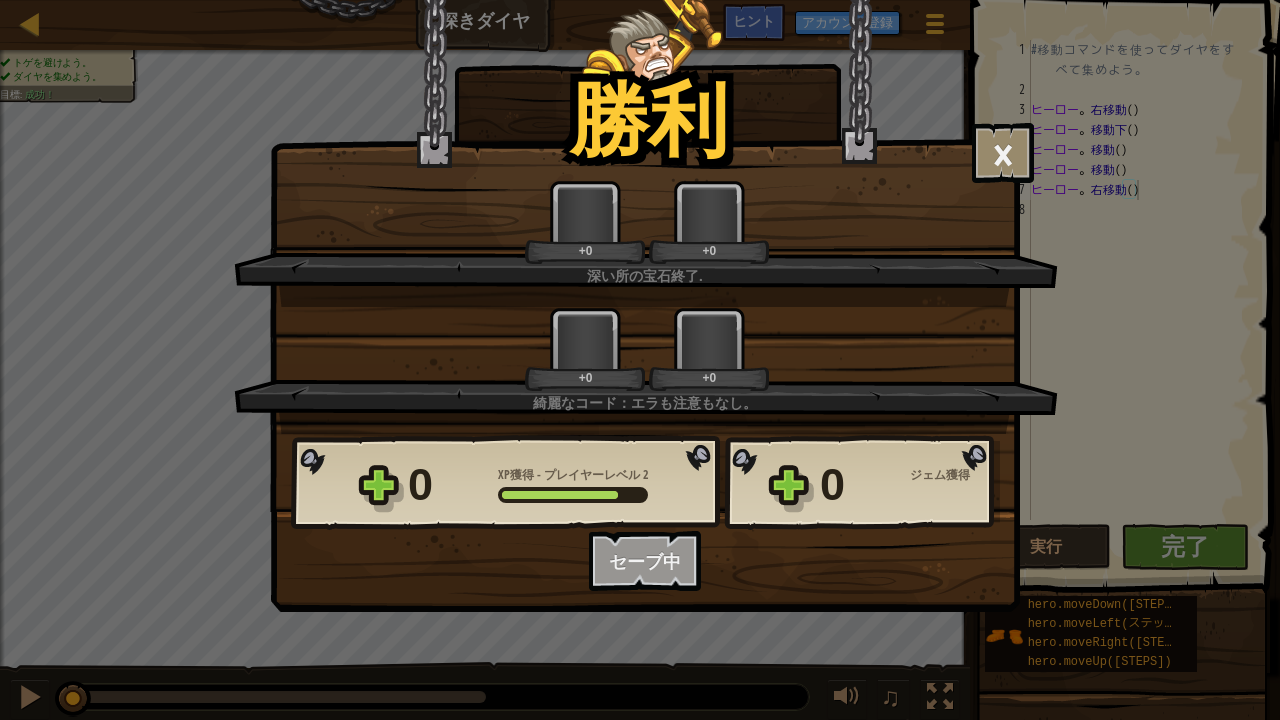drag, startPoint x: 654, startPoint y: 414, endPoint x: 658, endPoint y: 428, distance: 14.56022 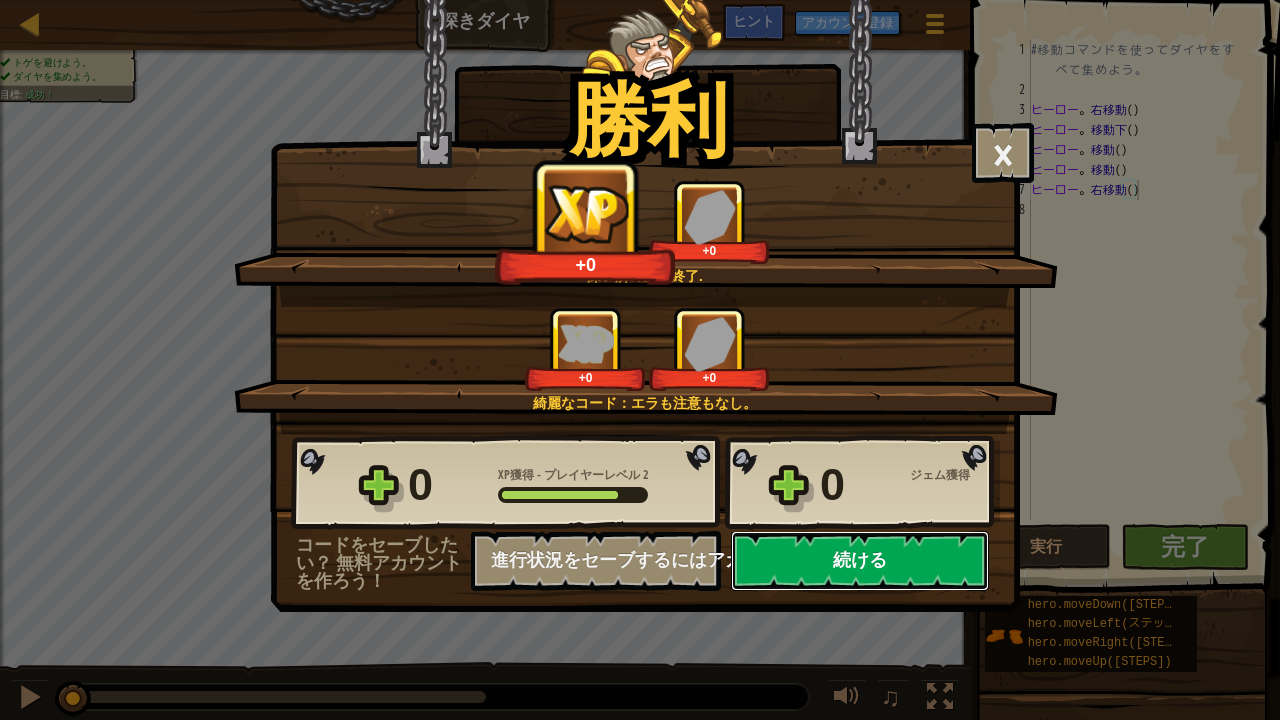click on "続ける" at bounding box center (860, 561) 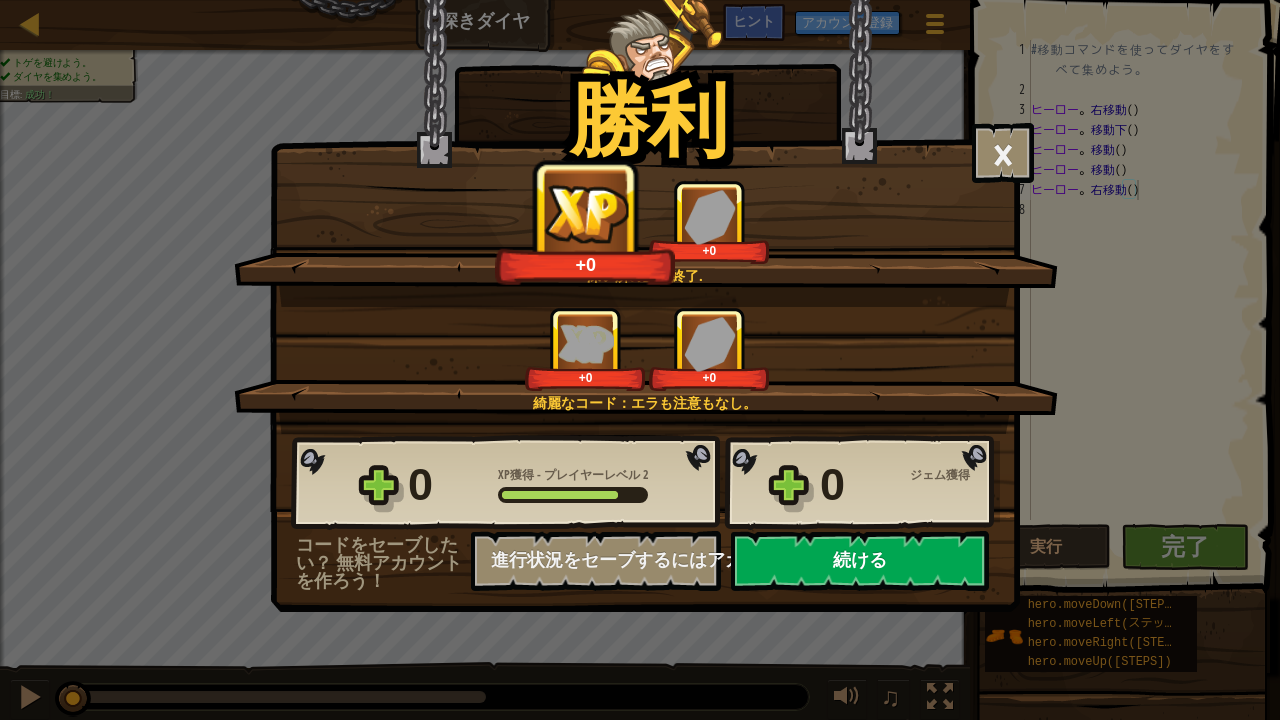 select on "ja" 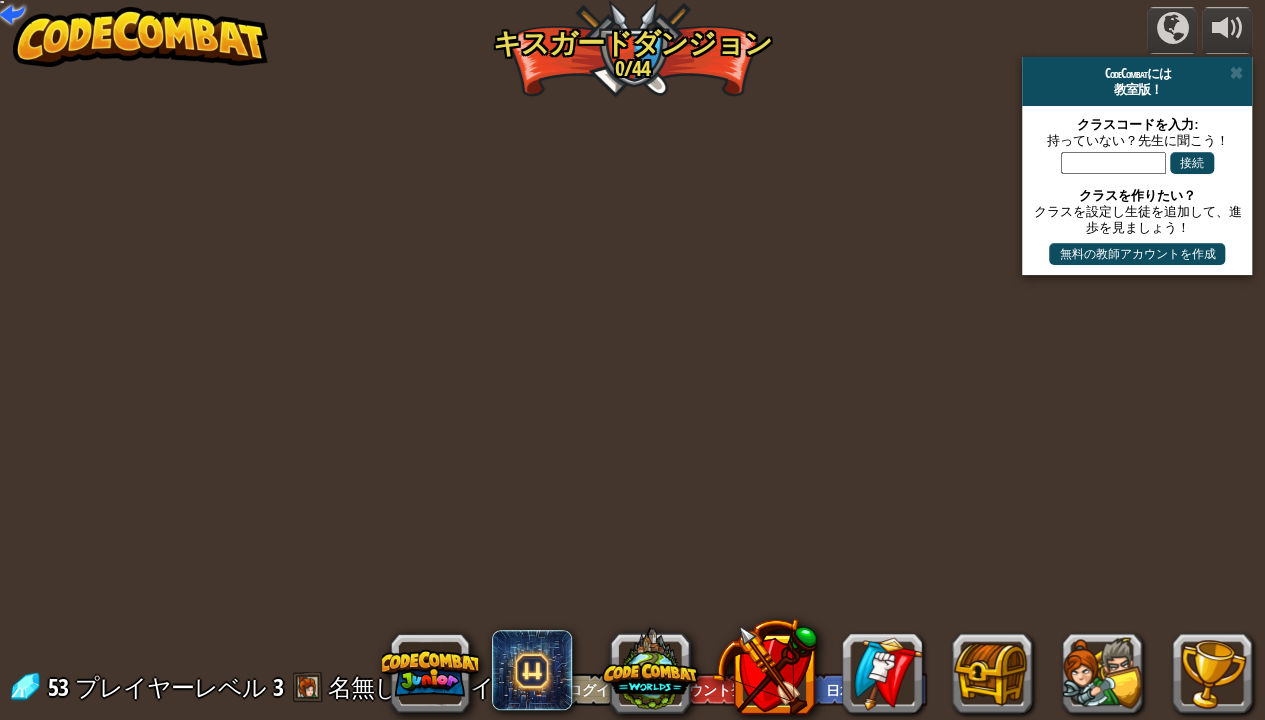select on "ja" 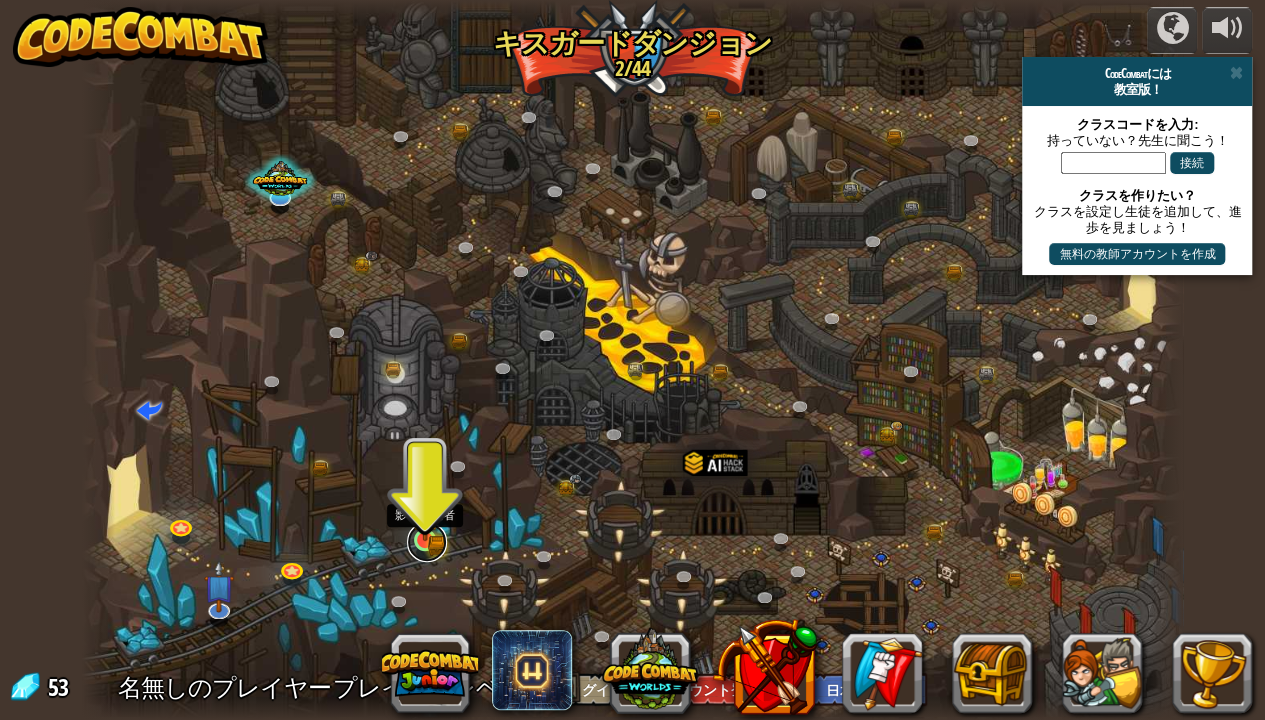 click at bounding box center [427, 542] 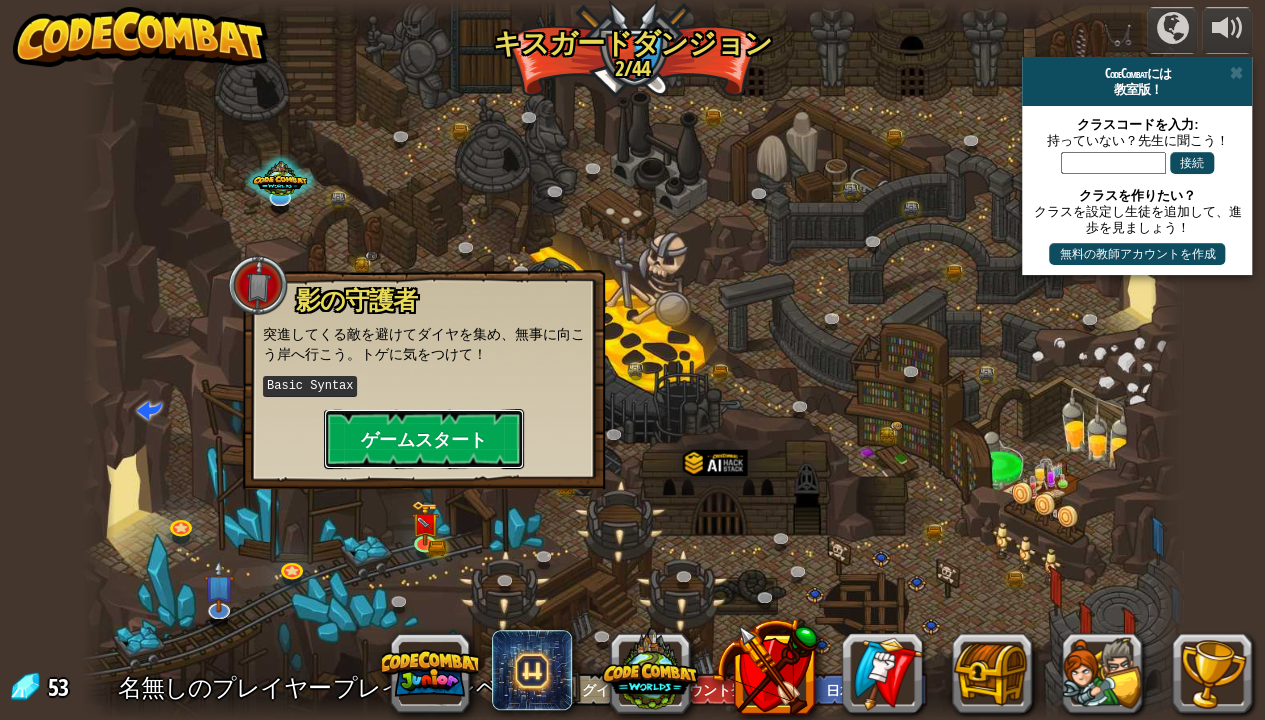 click on "ゲームスタート" at bounding box center [424, 439] 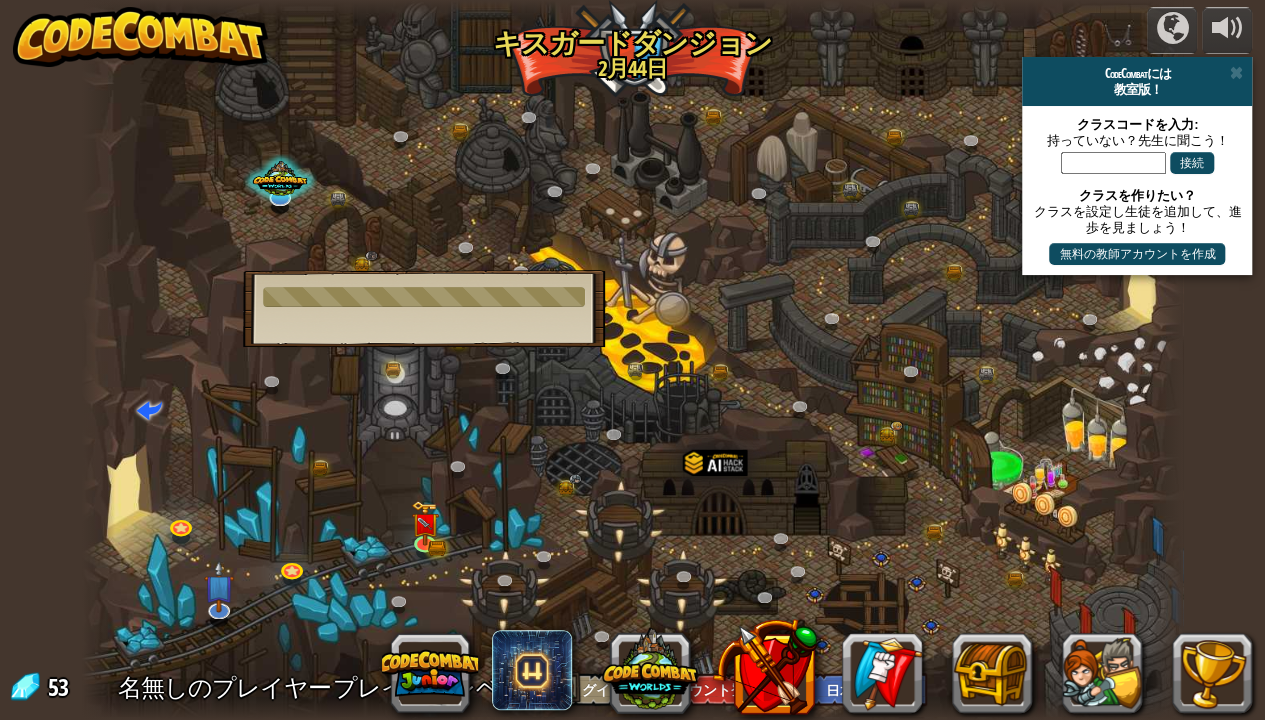 click at bounding box center (633, 360) 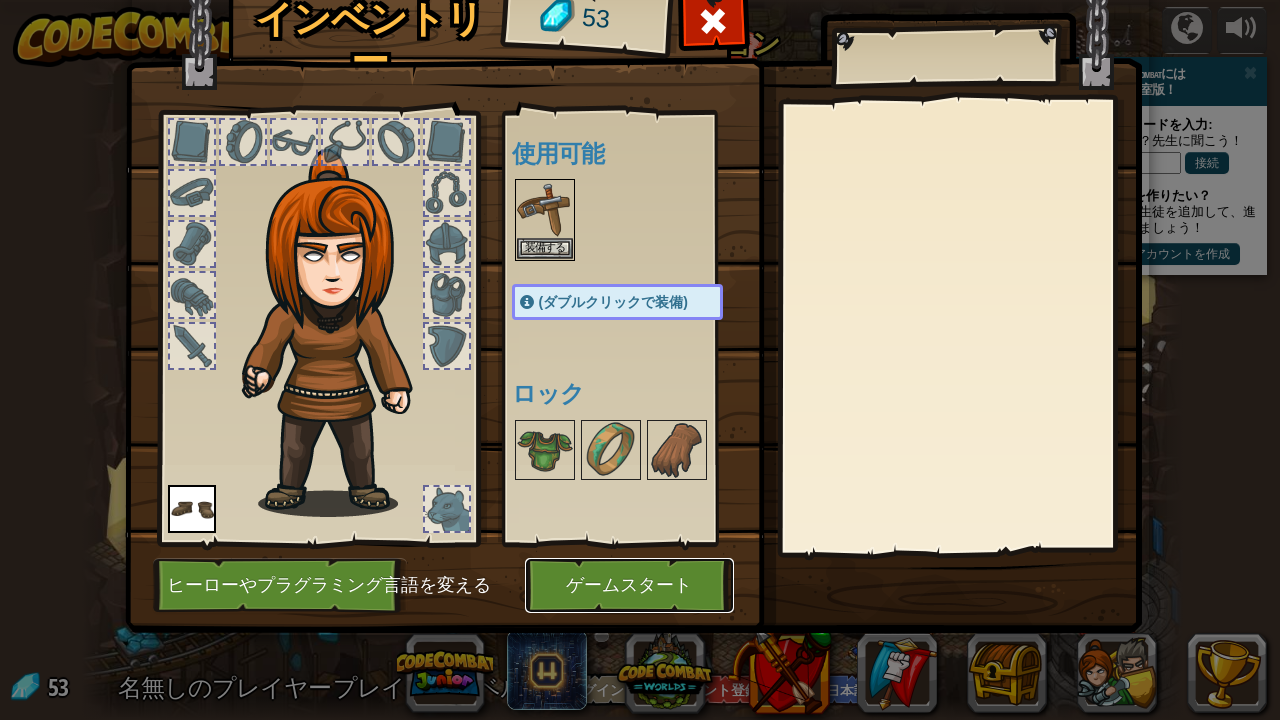 click on "ゲームスタート" at bounding box center [629, 585] 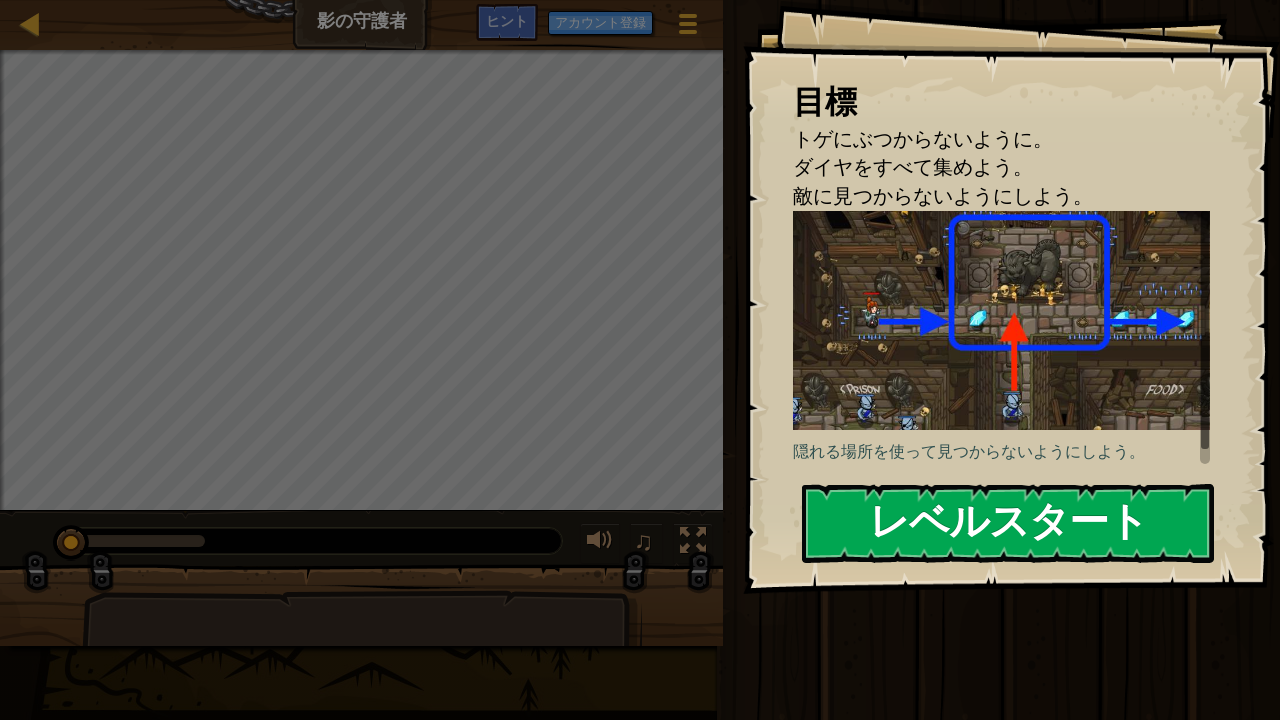 click on "レベルスタート" at bounding box center [1008, 523] 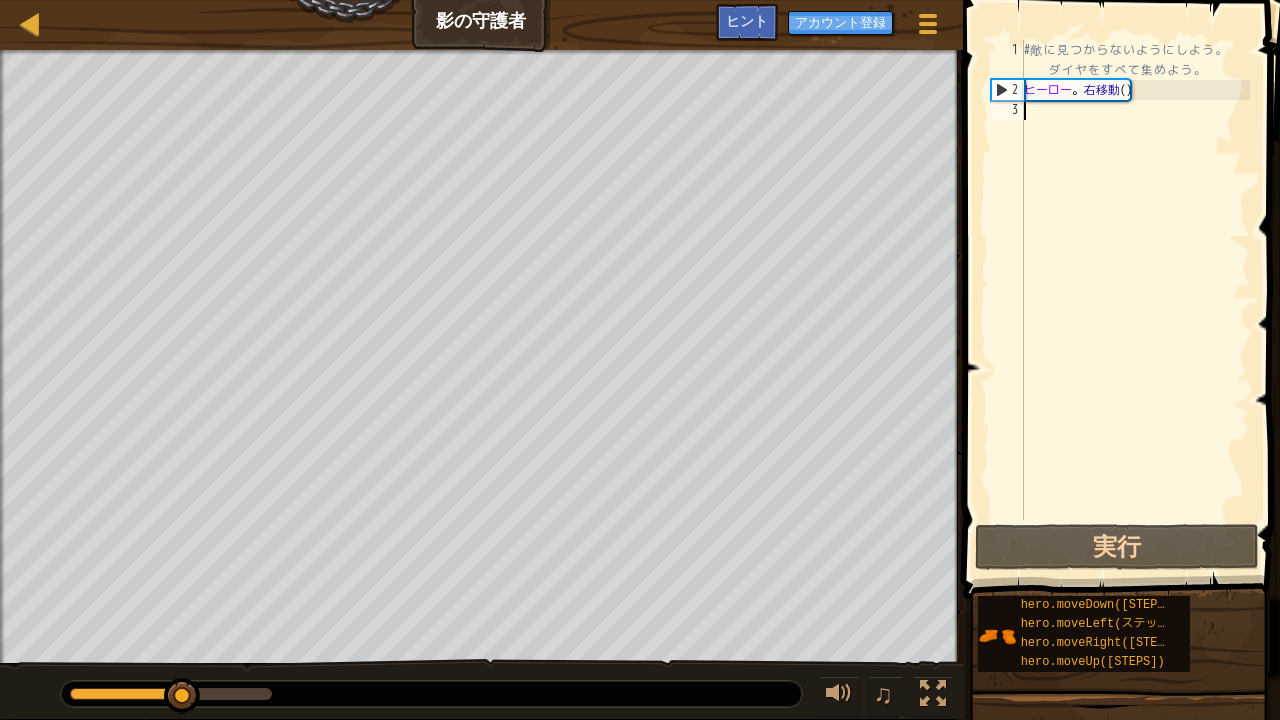 scroll, scrollTop: 9, scrollLeft: 0, axis: vertical 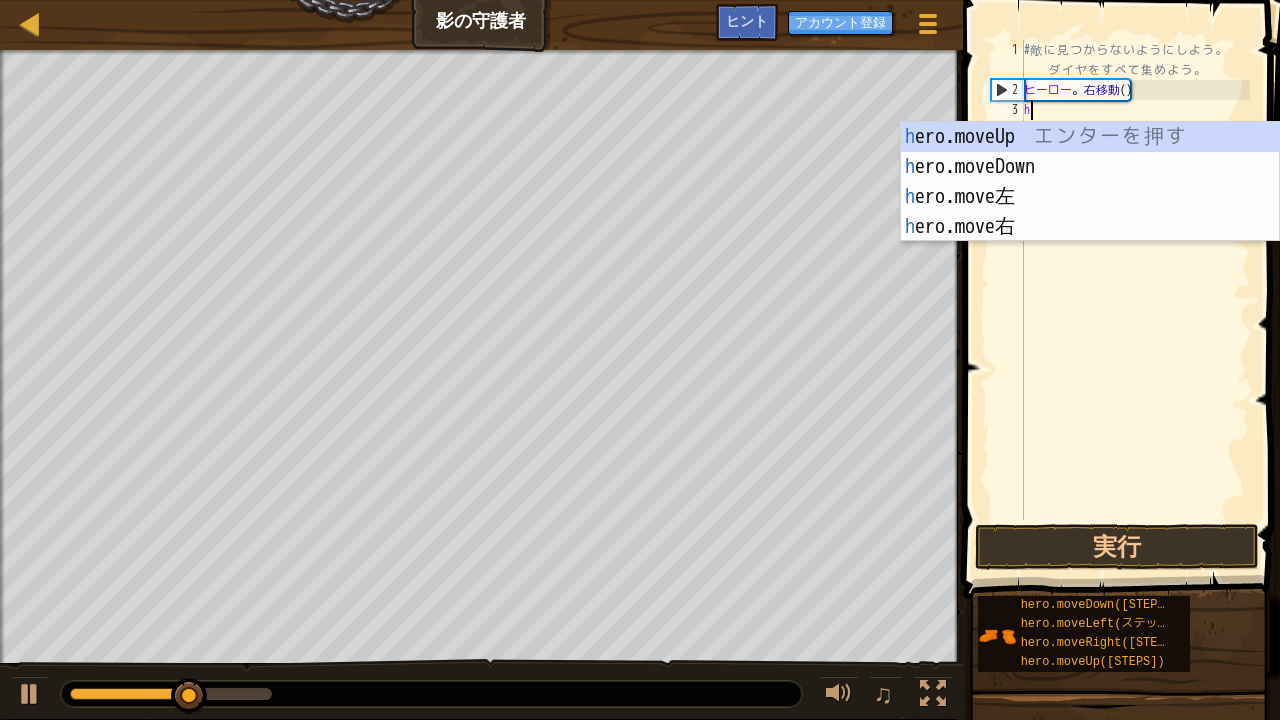 type on "he" 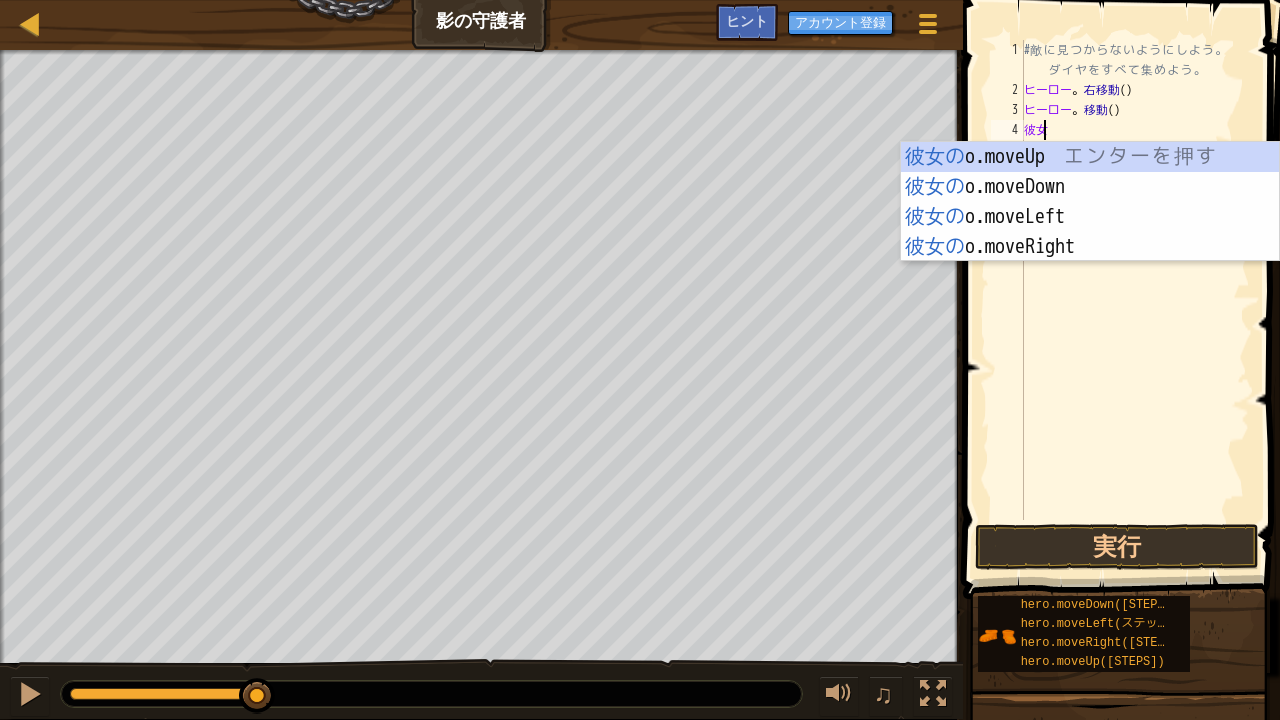 type on "hero" 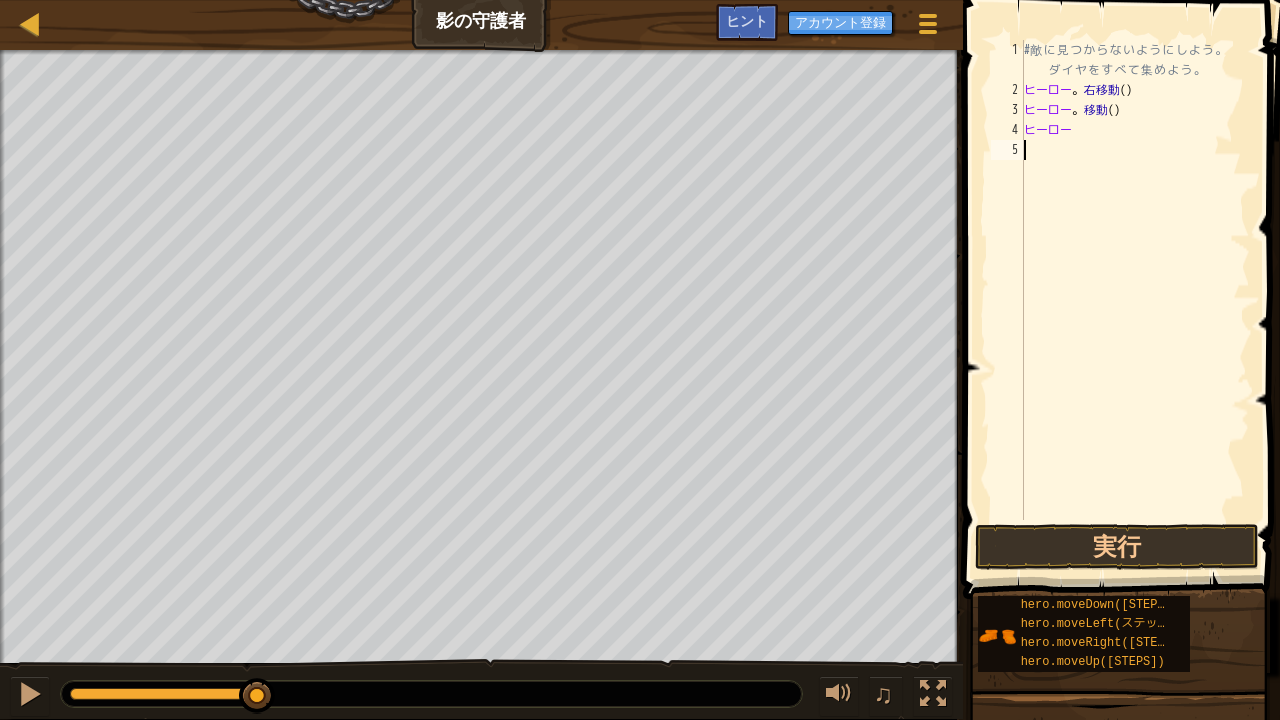 scroll, scrollTop: 9, scrollLeft: 0, axis: vertical 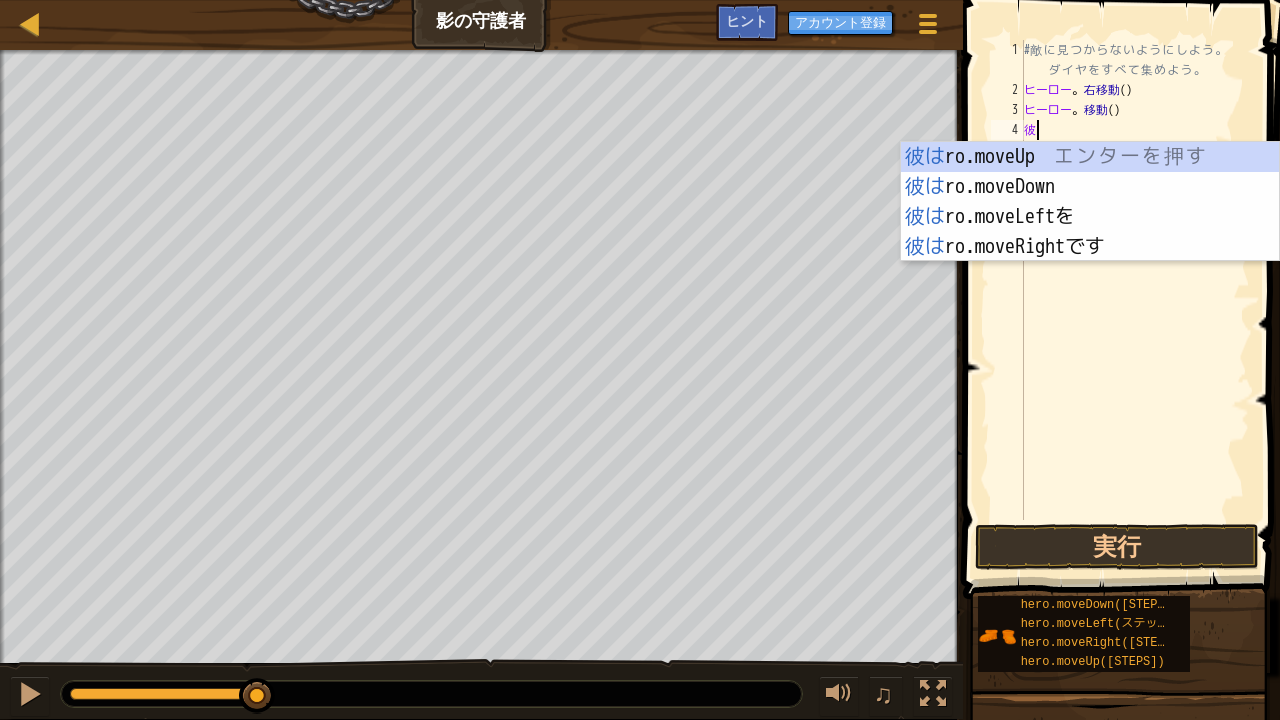 type on "h" 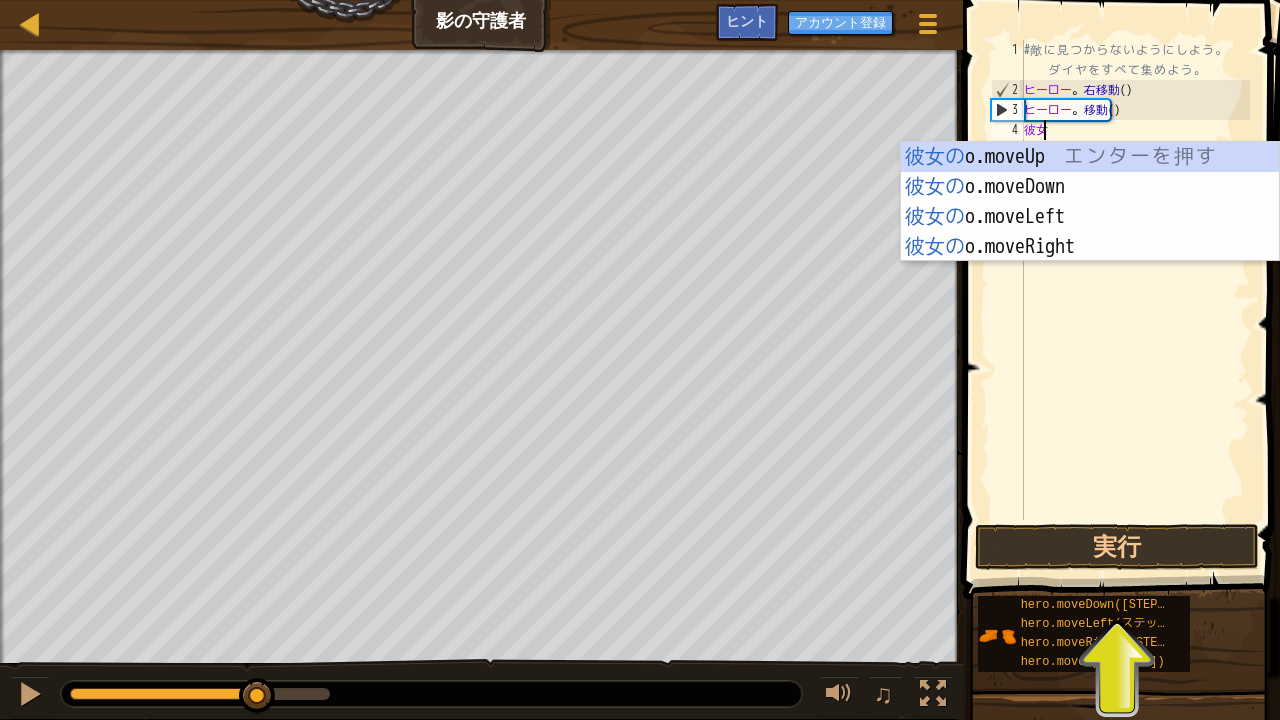 type on "hero" 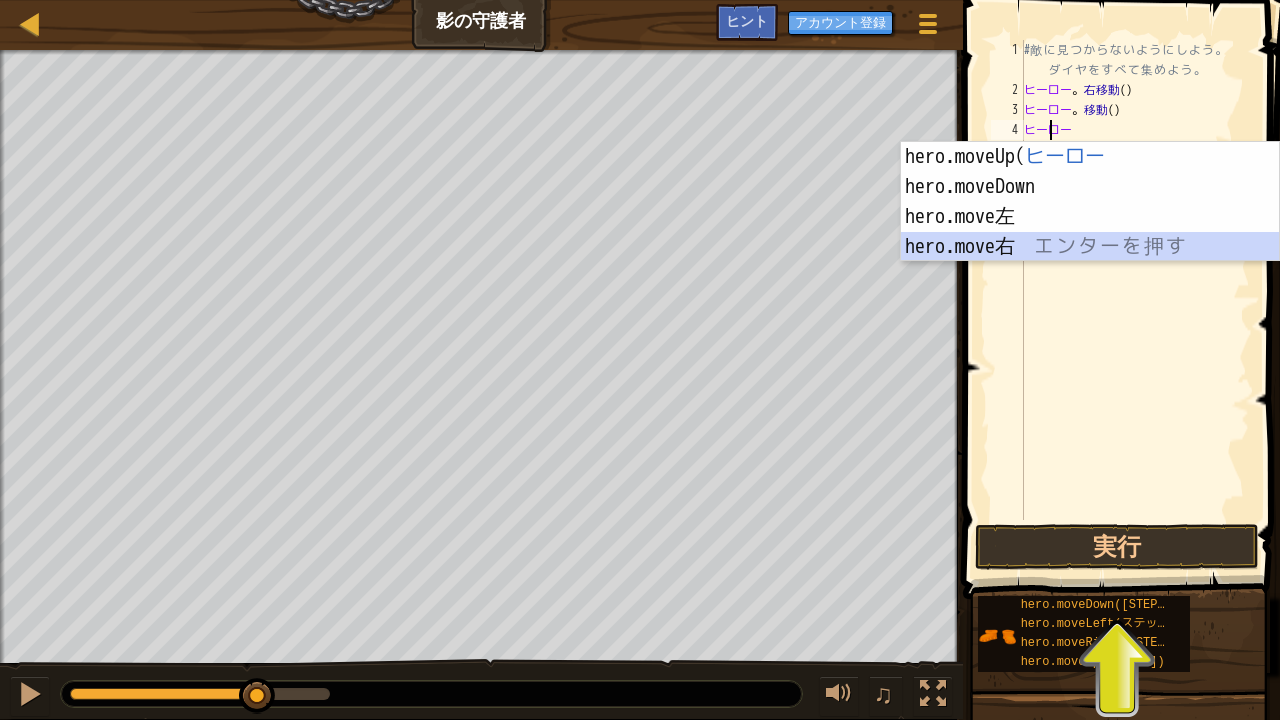 scroll, scrollTop: 9, scrollLeft: 0, axis: vertical 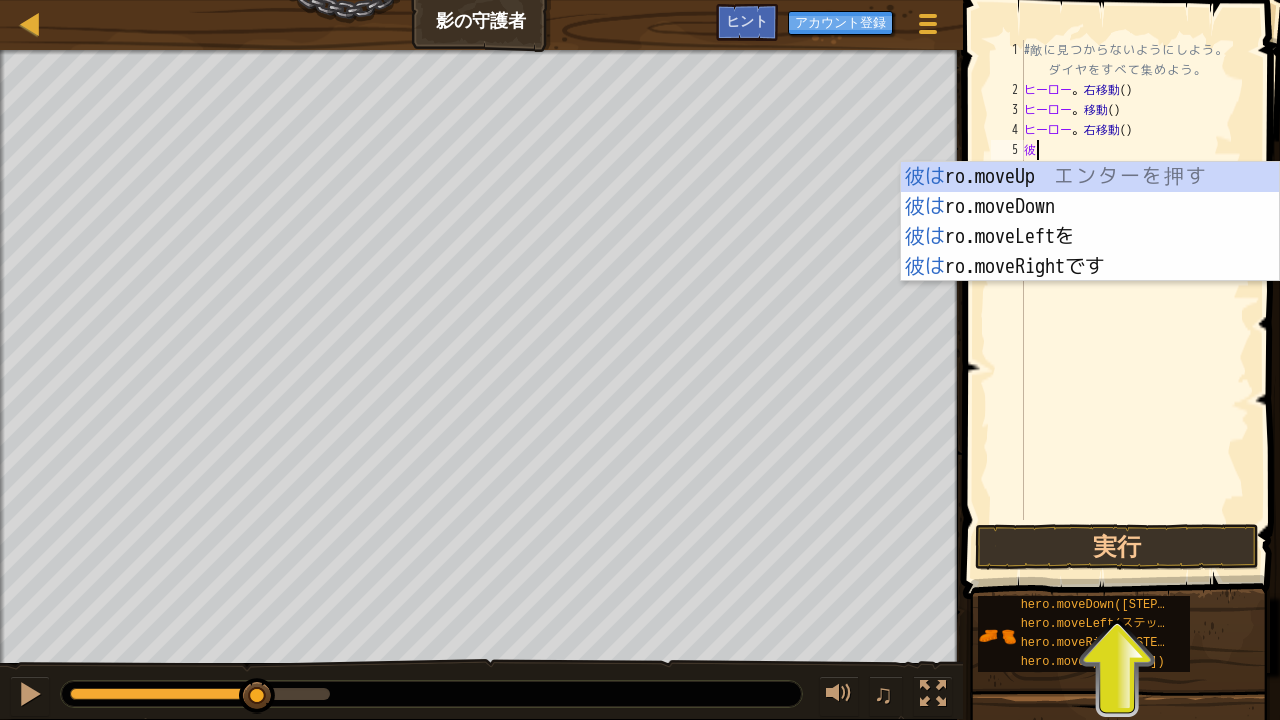 type on "hero" 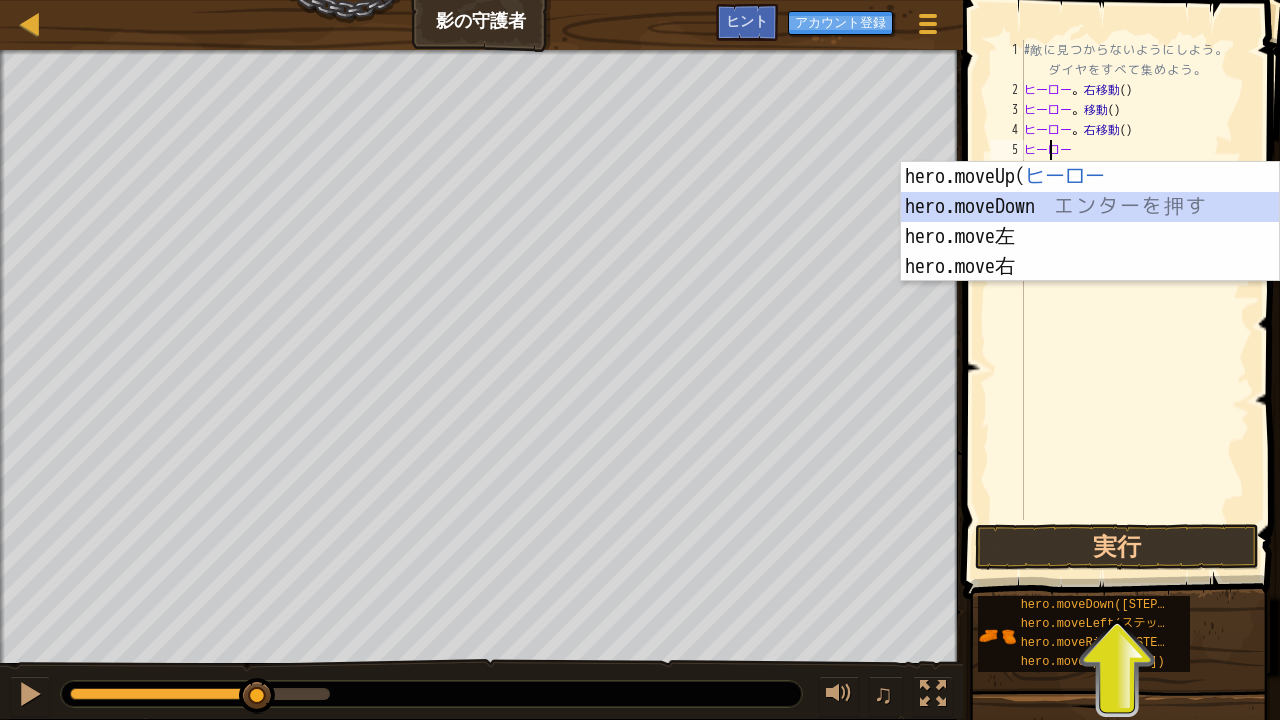 scroll, scrollTop: 9, scrollLeft: 0, axis: vertical 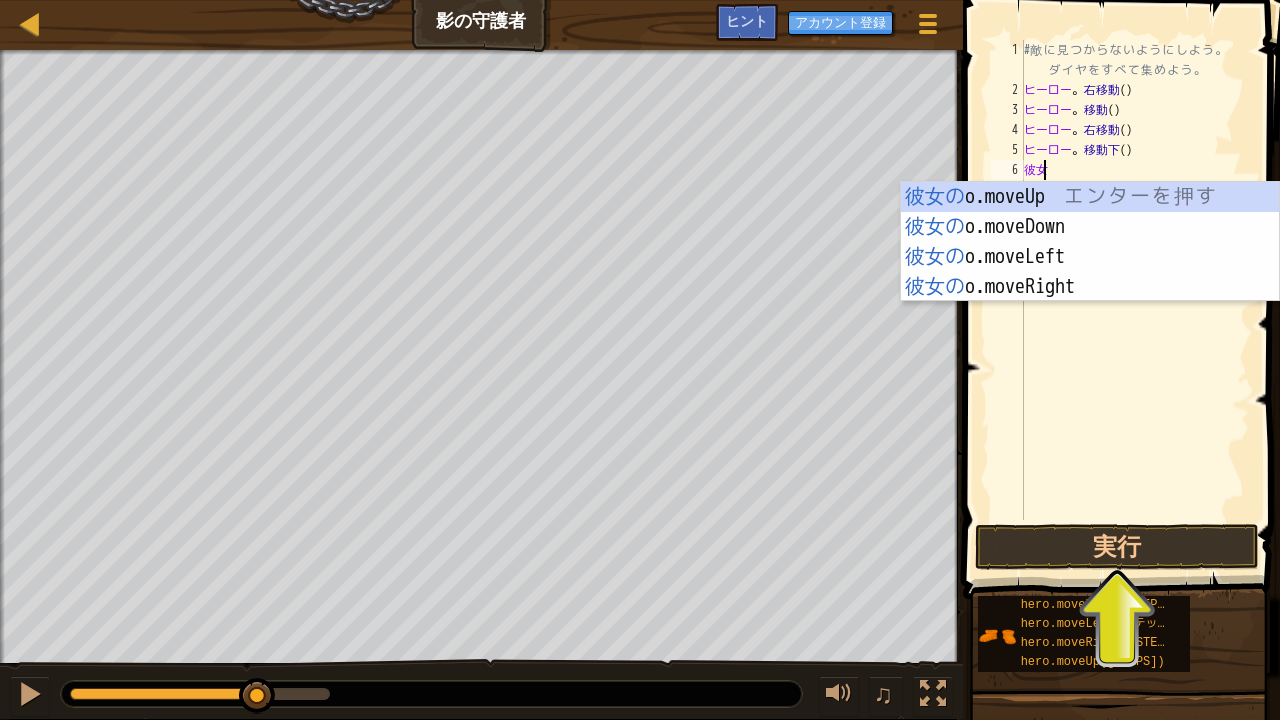 type on "hero" 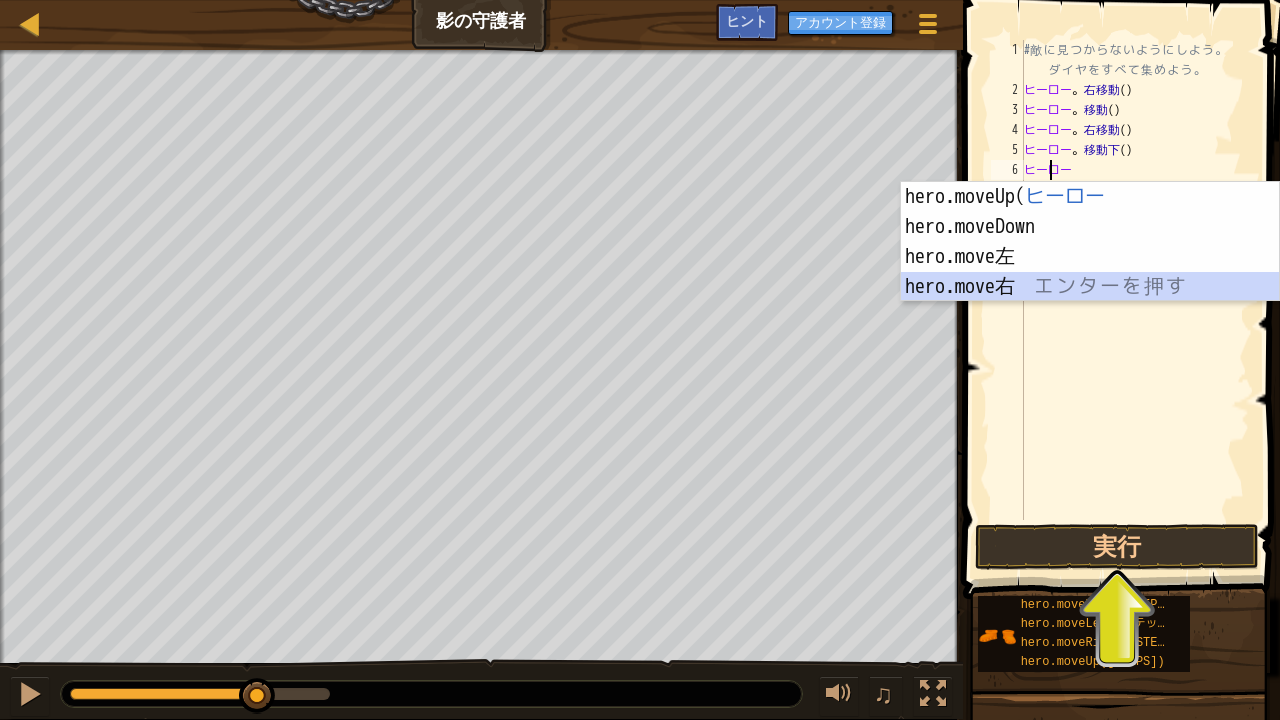 type 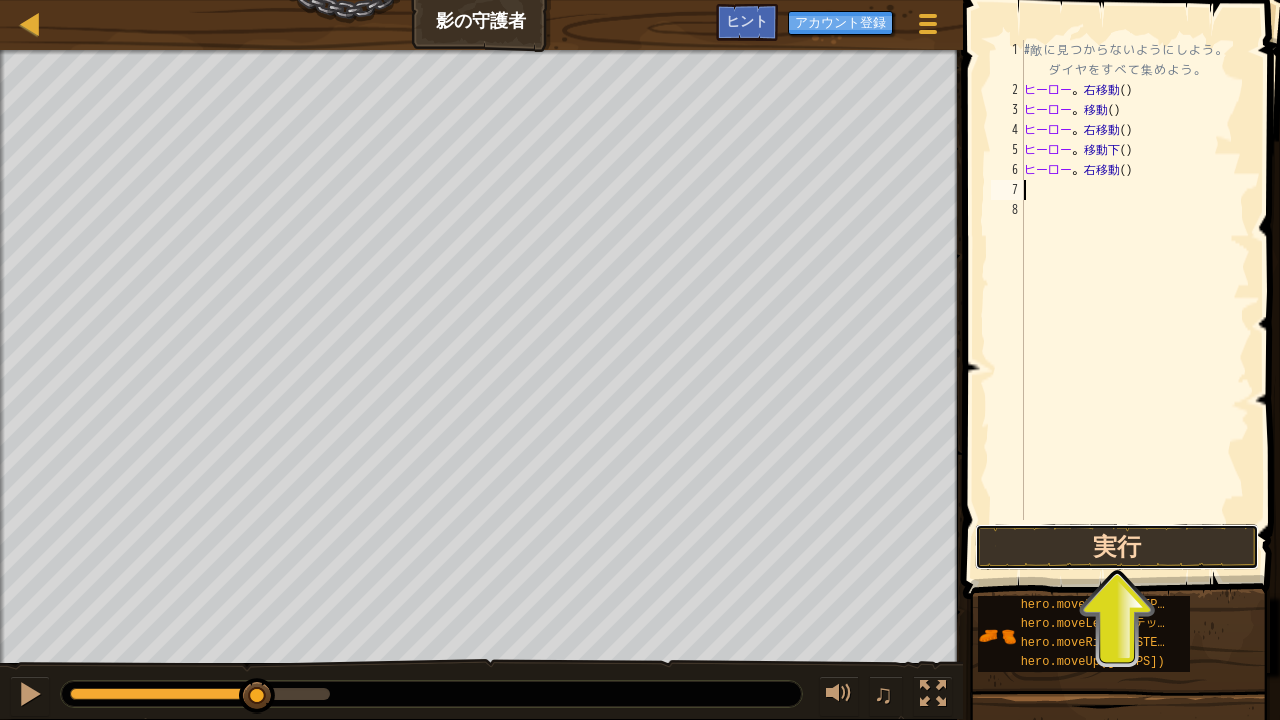 click on "実行" at bounding box center (1117, 547) 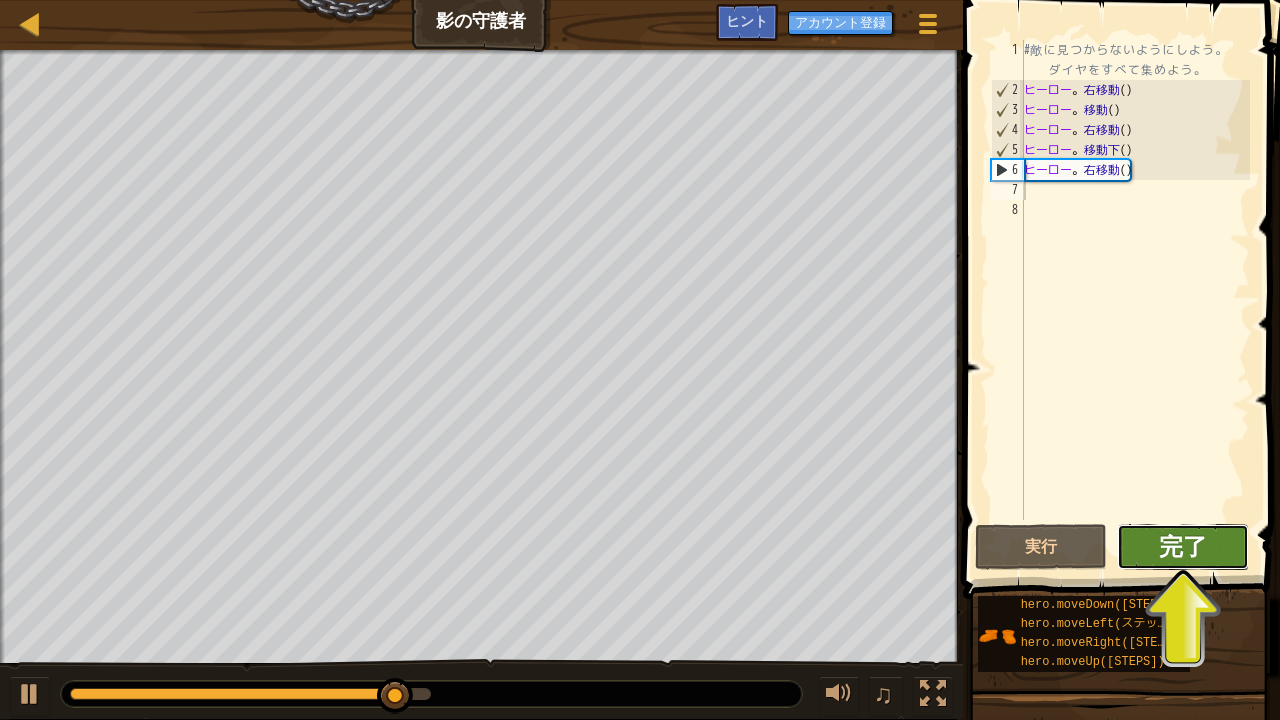 click on "完了" at bounding box center (1183, 546) 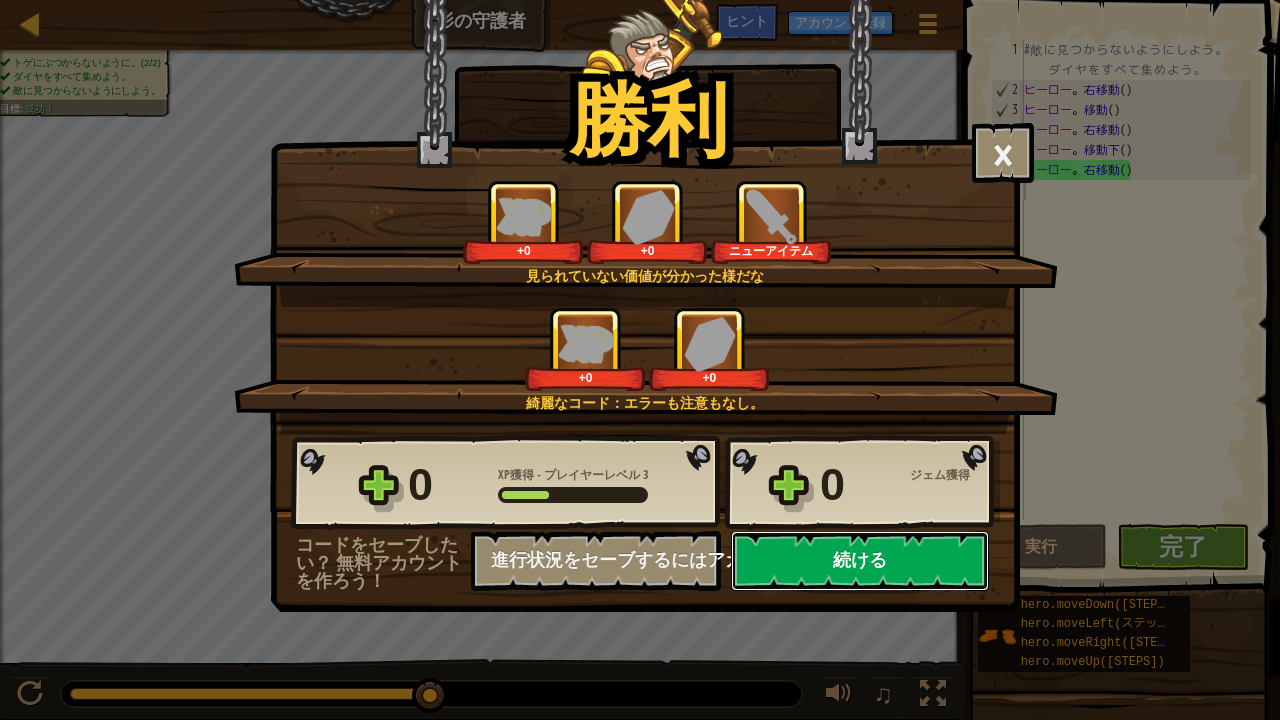 click on "続ける" at bounding box center (860, 561) 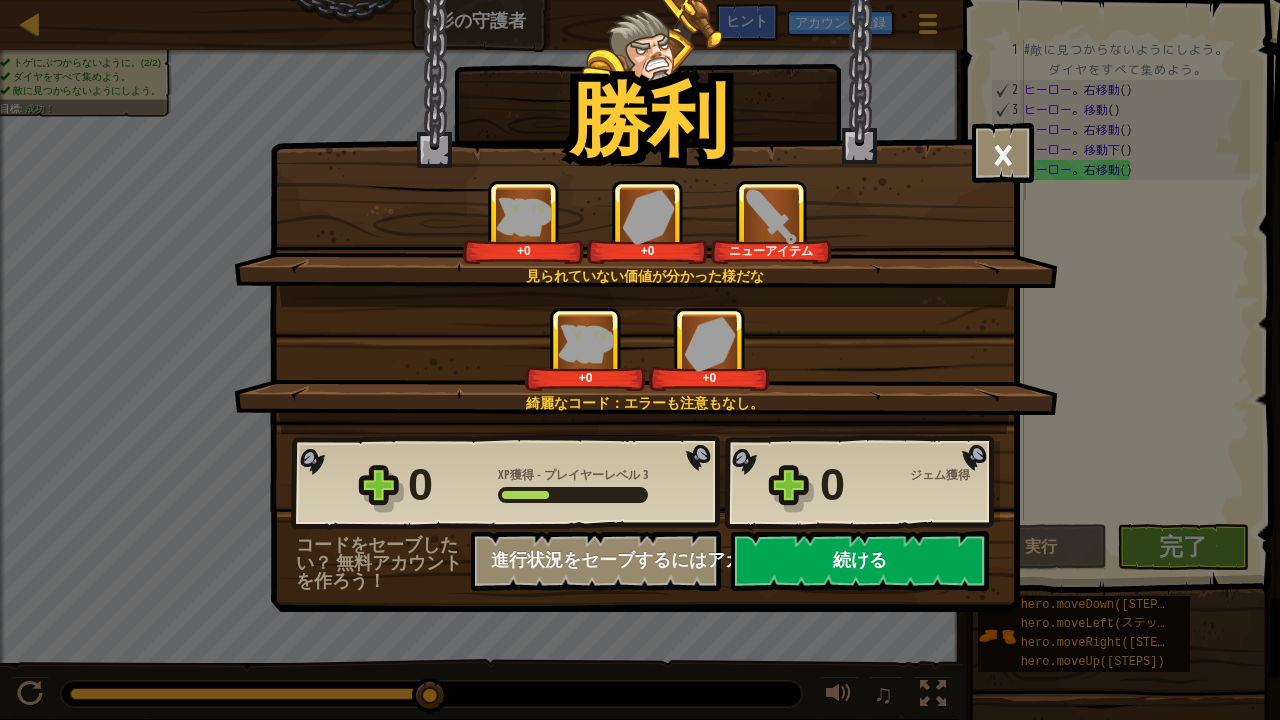 select on "ja" 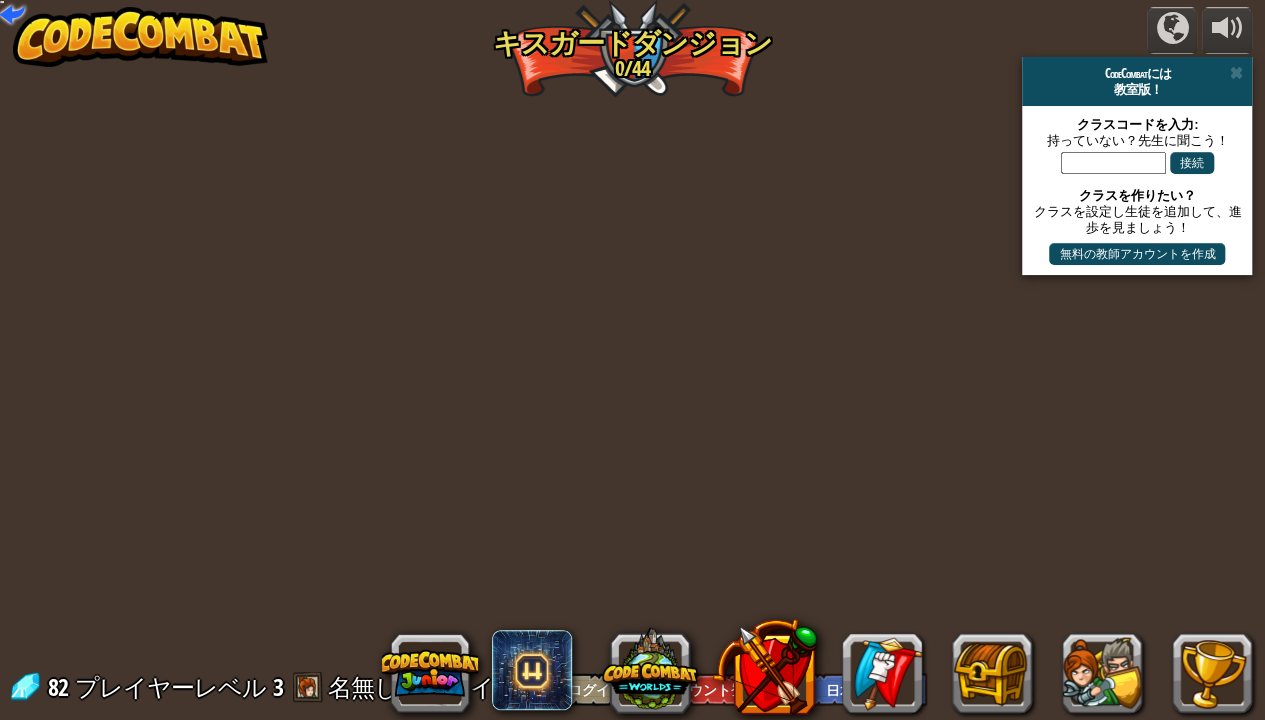 select on "ja" 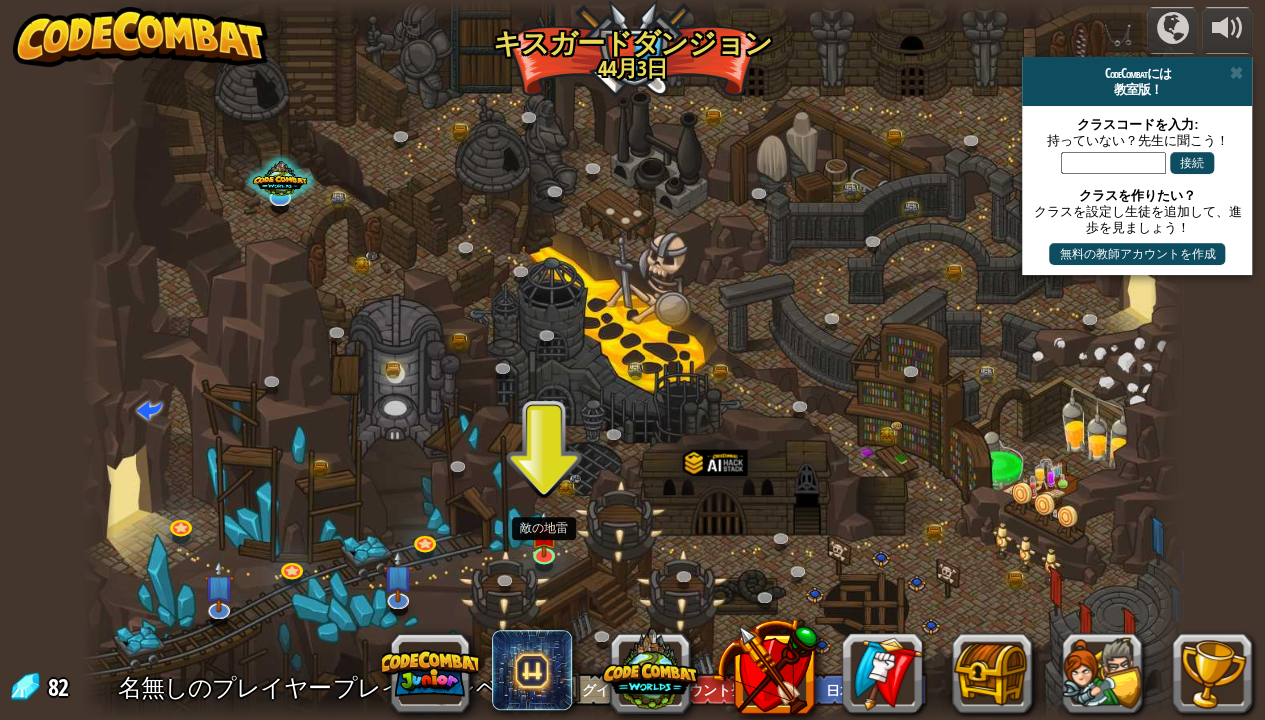 click at bounding box center [633, 360] 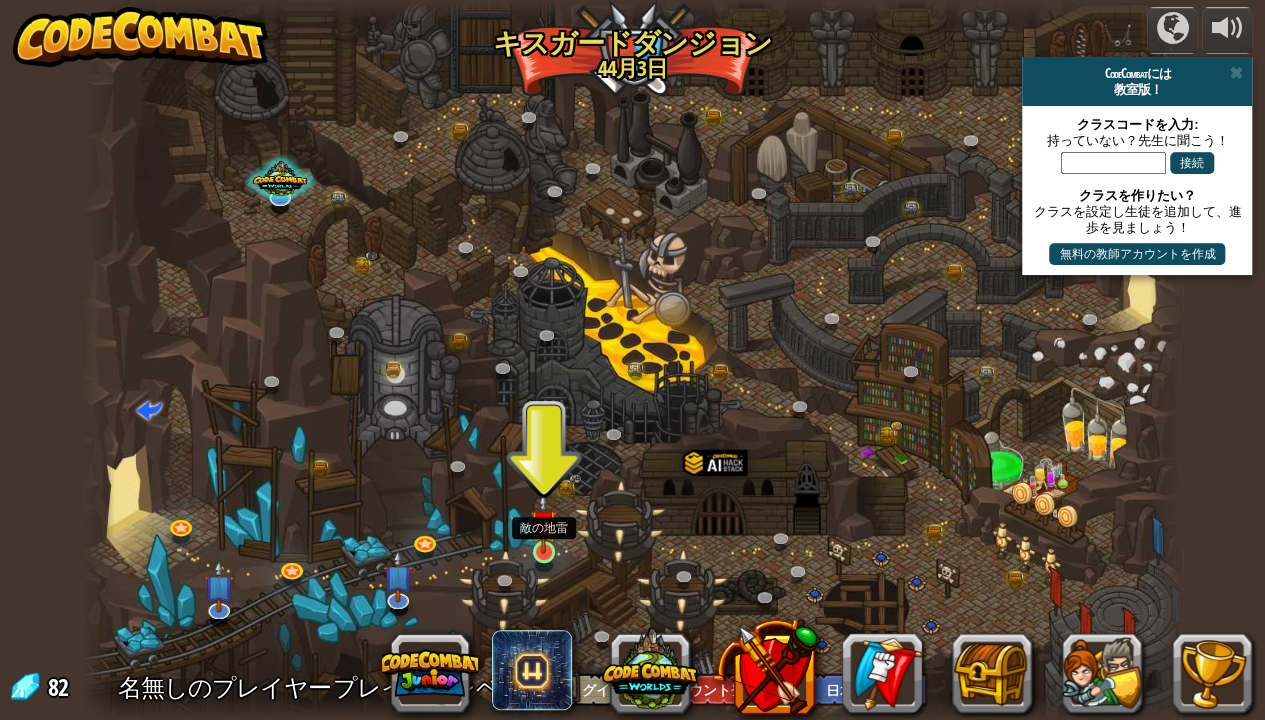 click at bounding box center (543, 523) 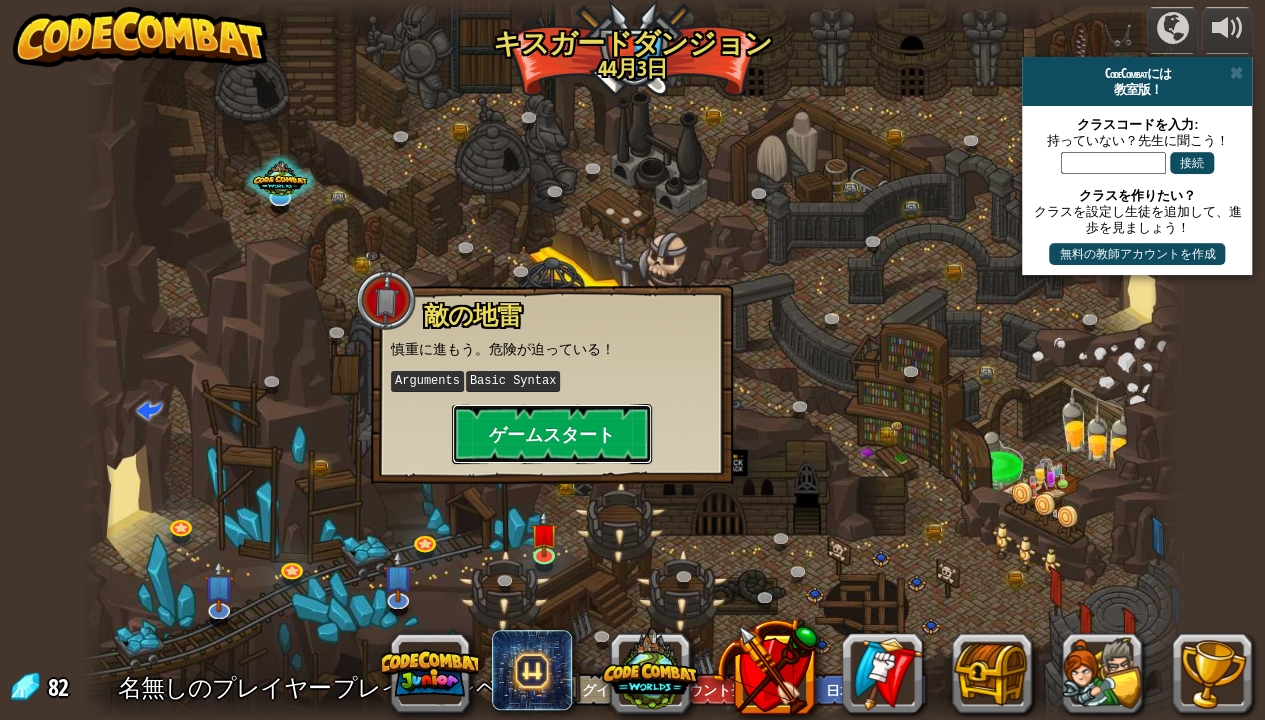 click on "ゲームスタート" at bounding box center (552, 434) 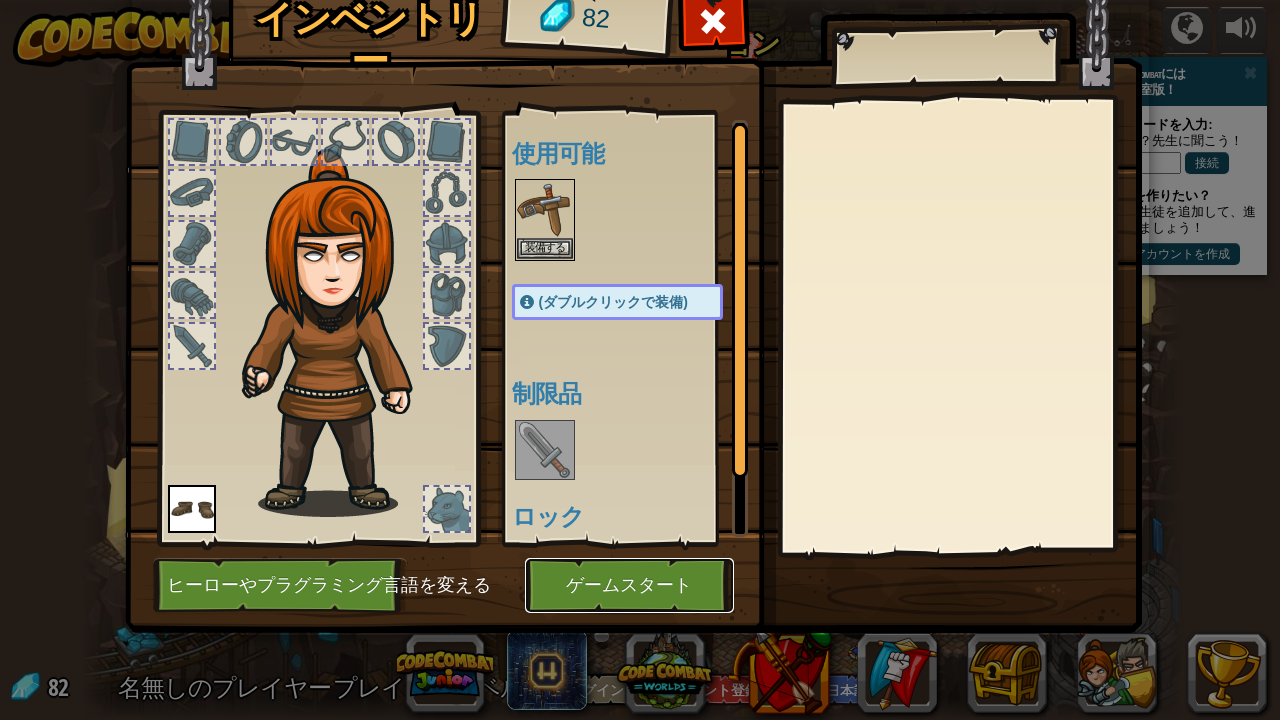 click on "ゲームスタート" at bounding box center (629, 585) 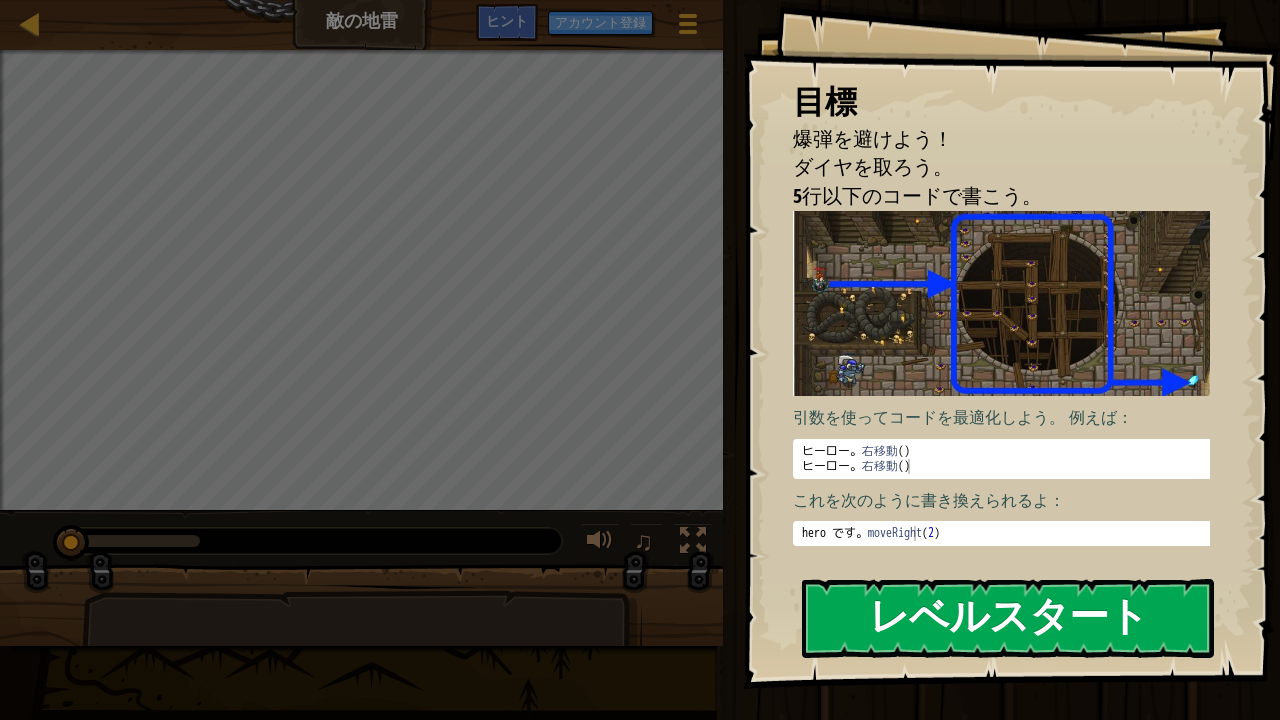 click on "レベルスタート" at bounding box center [1008, 618] 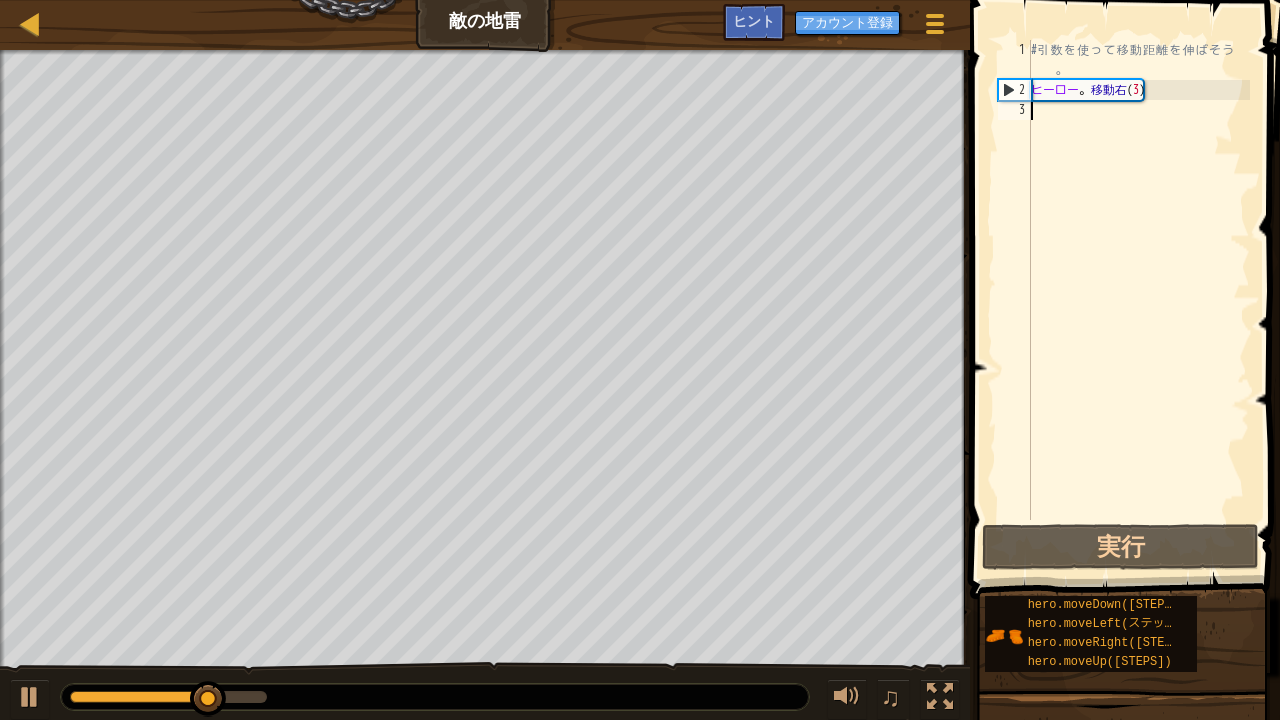 scroll, scrollTop: 9, scrollLeft: 0, axis: vertical 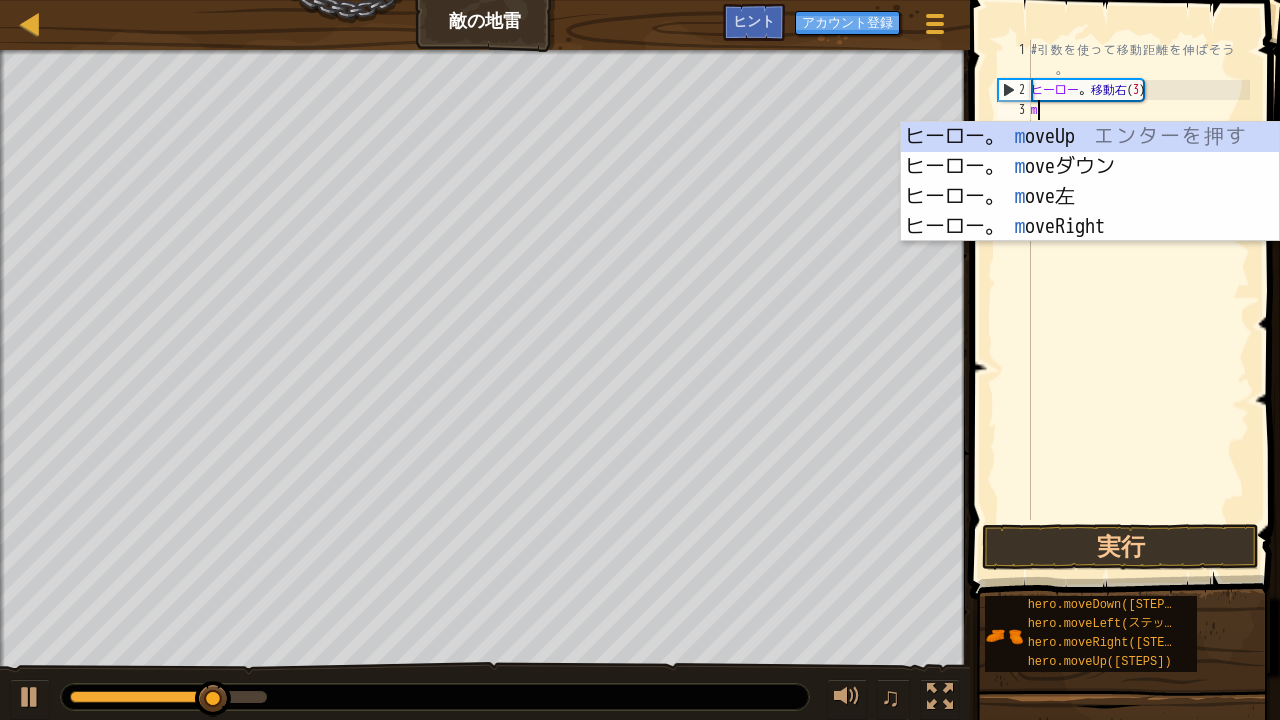 type on "mo" 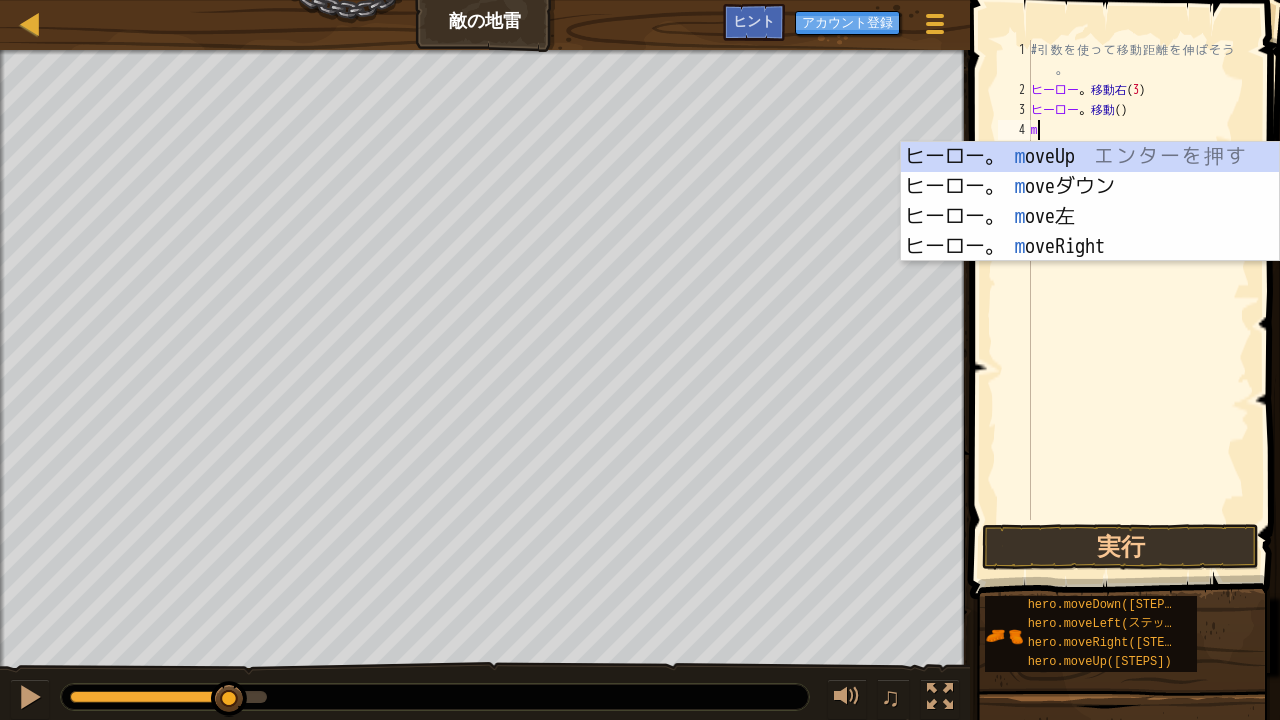 type on "mo" 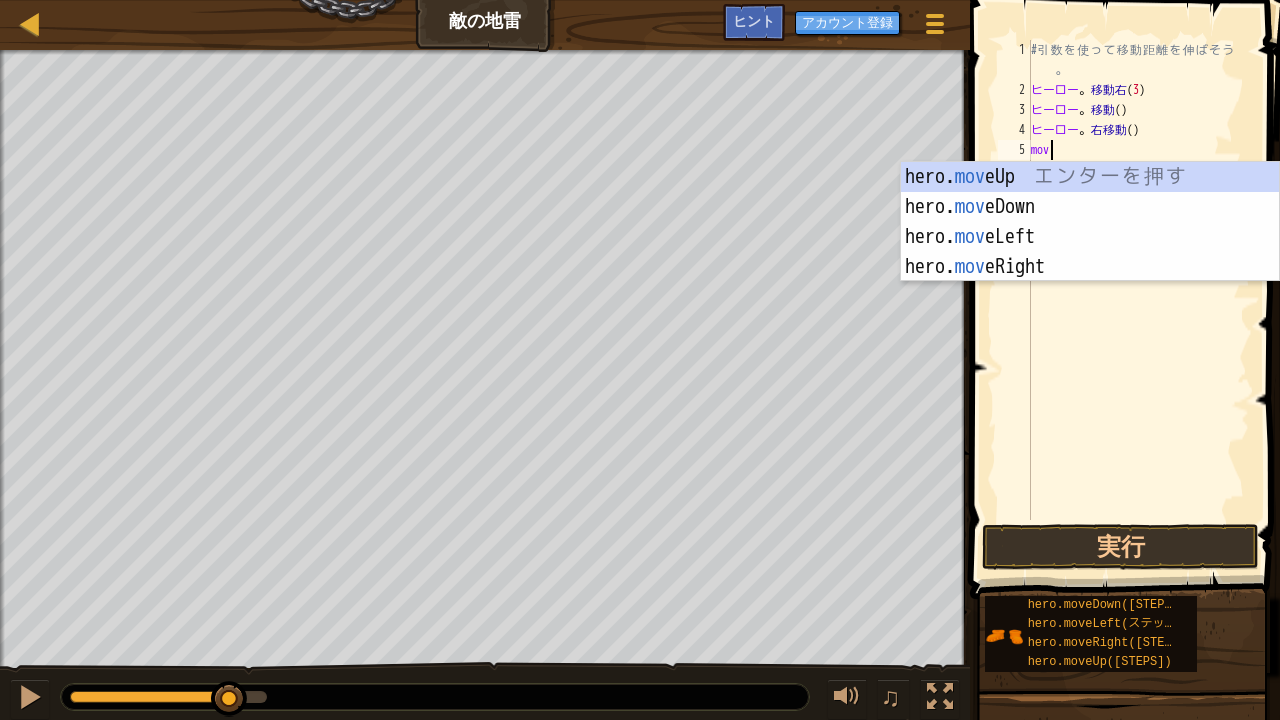 type on "move" 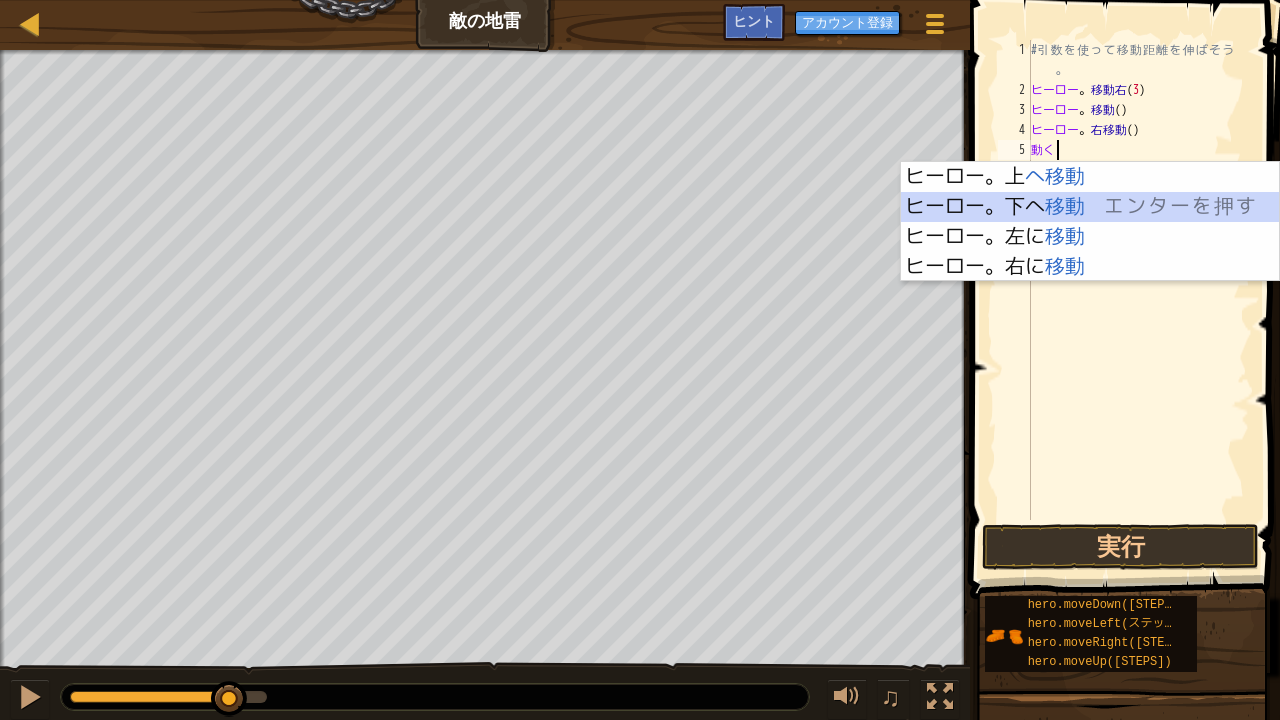 scroll, scrollTop: 9, scrollLeft: 0, axis: vertical 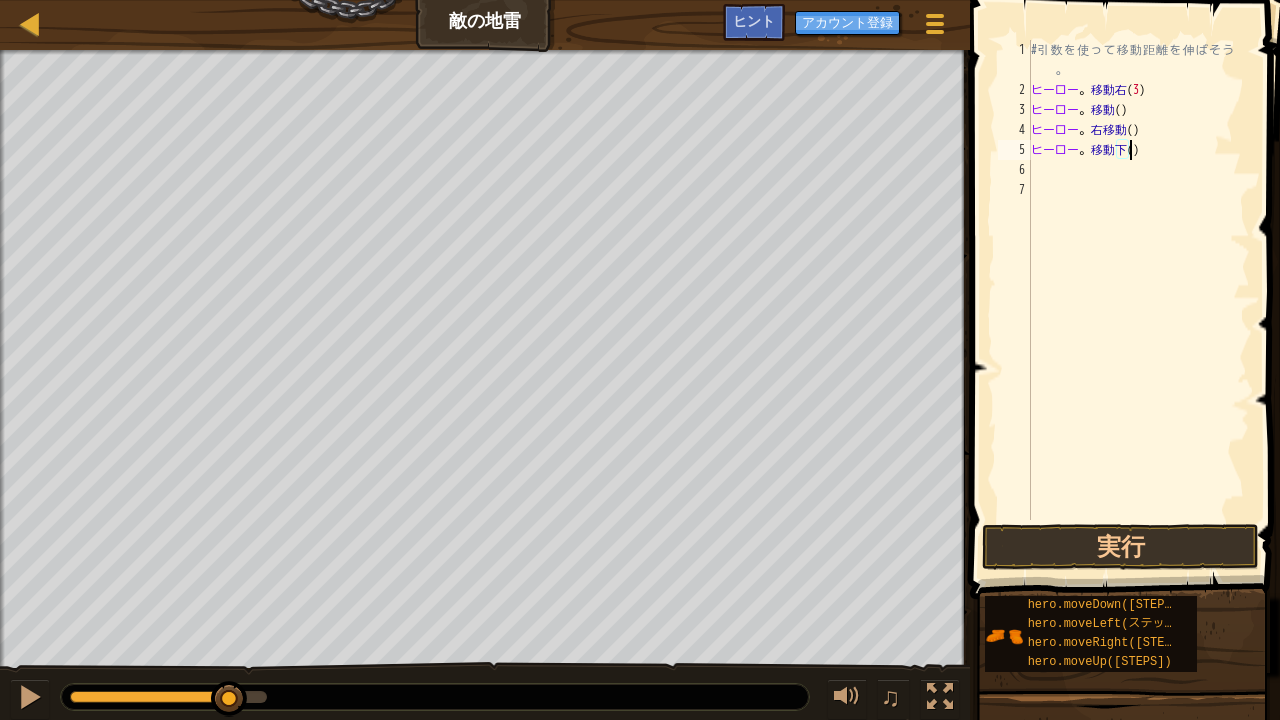 click on "#  引 数 を 使 っ て 移 動 距 離 を 伸 ば そ う      。 ヒーロー 。 移動右 ( [NUMBER] ) ヒーロー 。 移動 ( ) ヒーロー 。 右移動 ( ) ヒーロー 。 移動下 ( )" at bounding box center [1138, 310] 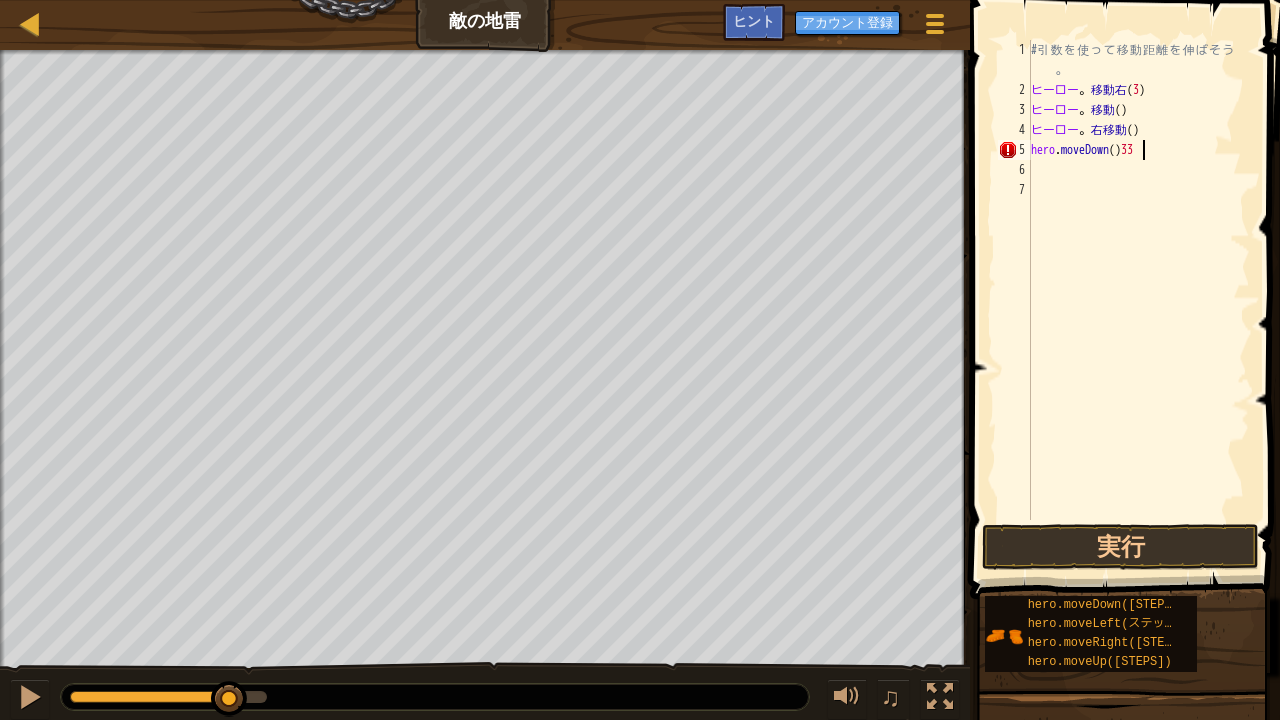 scroll, scrollTop: 9, scrollLeft: 8, axis: both 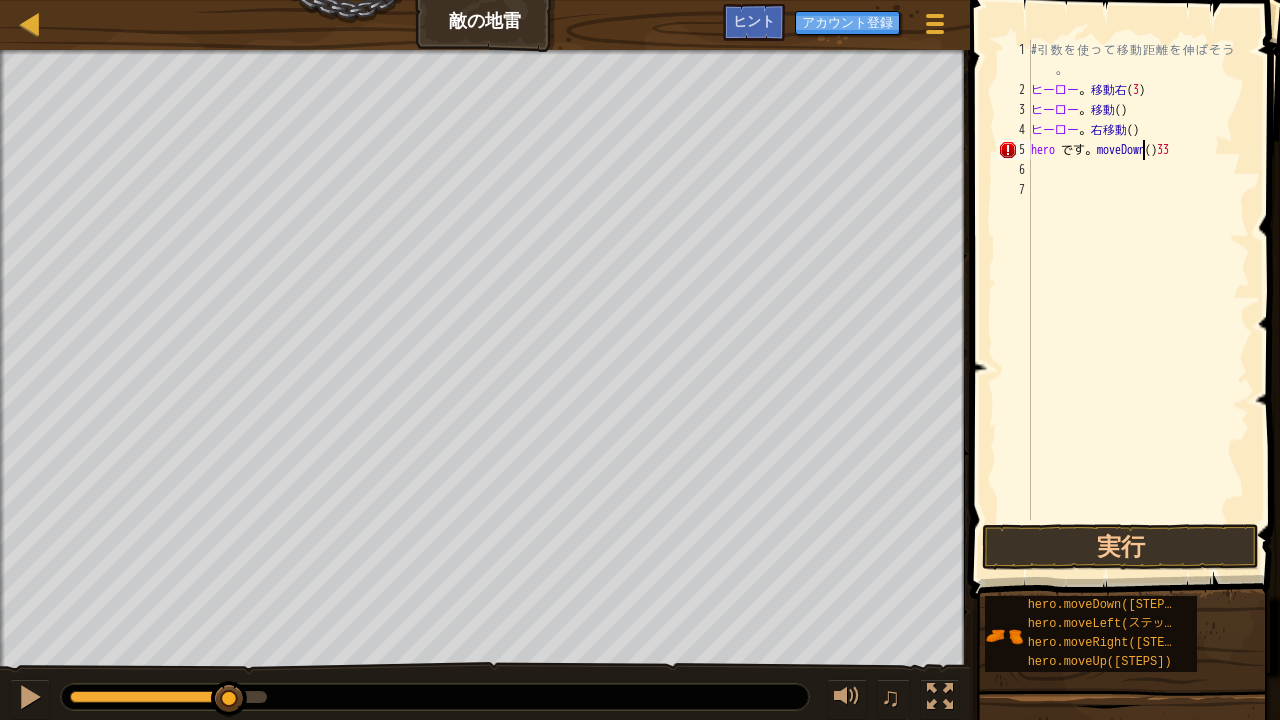 click on "#  引 数 を 使 っ て 移 動 距 離 を 伸 ば そ う      。 ヒーロー 。 移動右 ( [NUMBER] ) ヒーロー 。 移動 ( ) ヒーロー 。 右移動 ( ) hero   です。 moveDown ( ) [NUMBER]" at bounding box center (1138, 310) 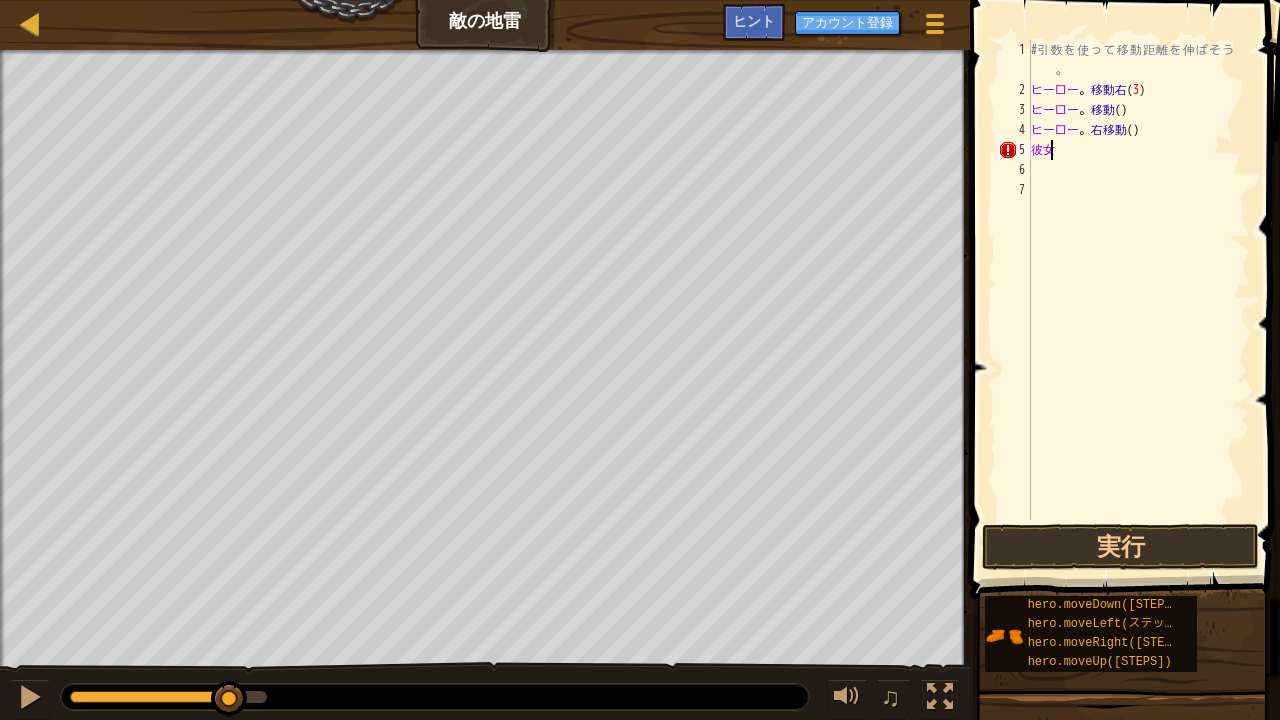 scroll, scrollTop: 9, scrollLeft: 0, axis: vertical 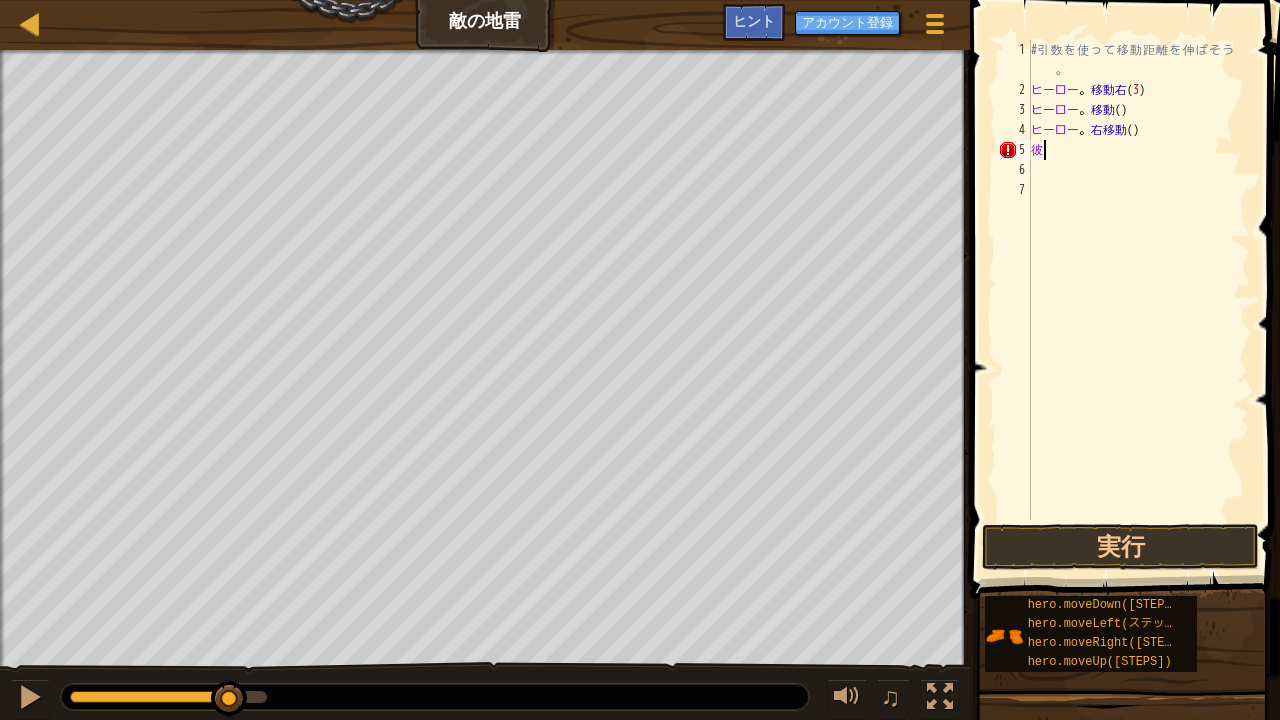 type on "h" 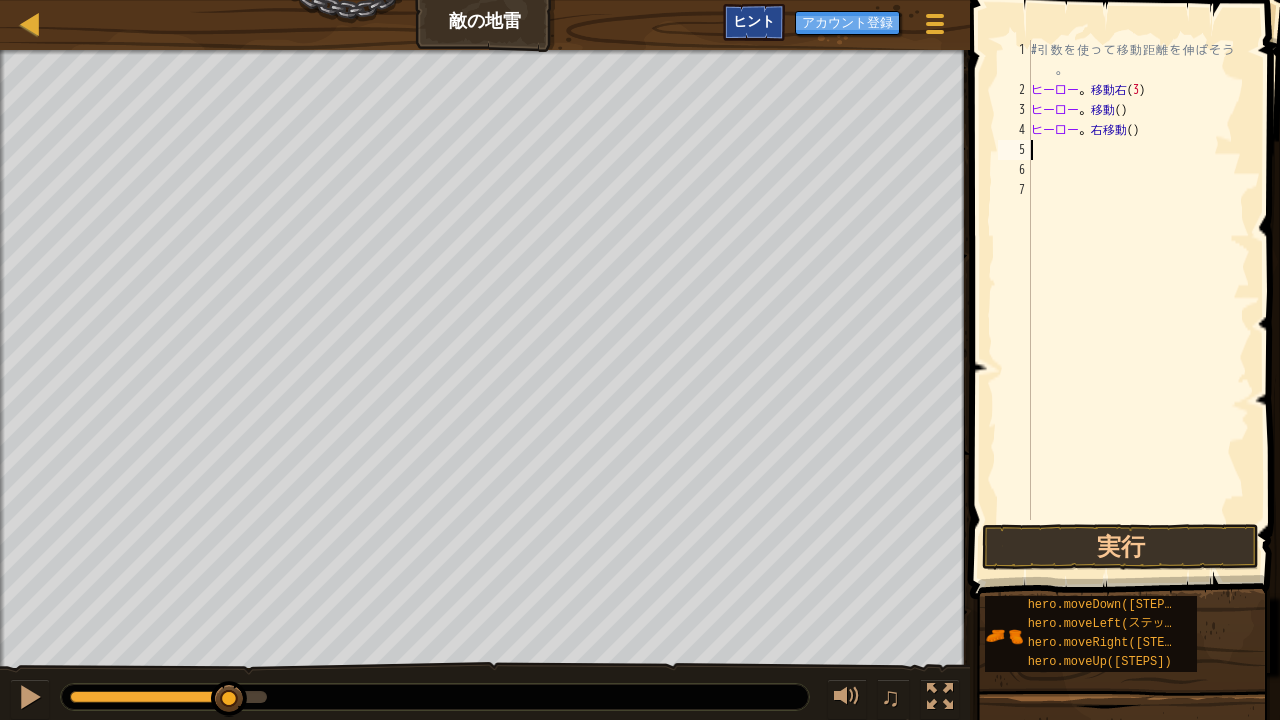 click on "ヒント" at bounding box center (754, 20) 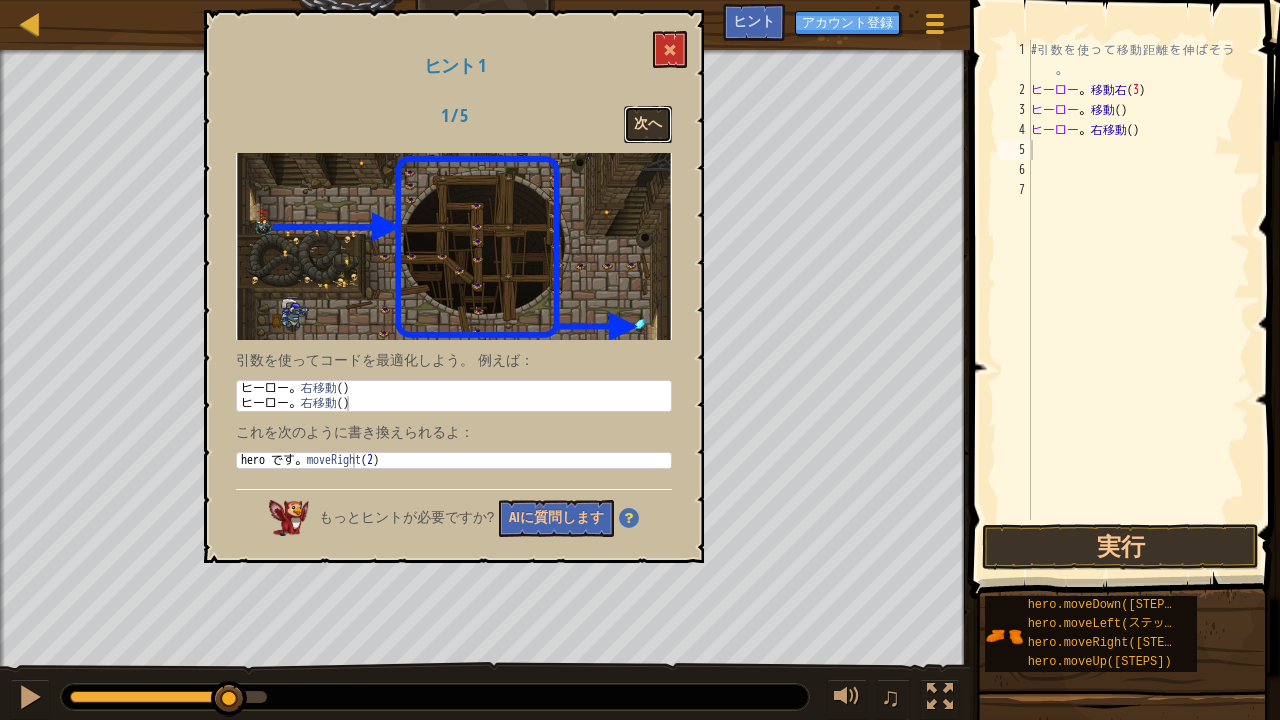 click on "次へ" at bounding box center [648, 124] 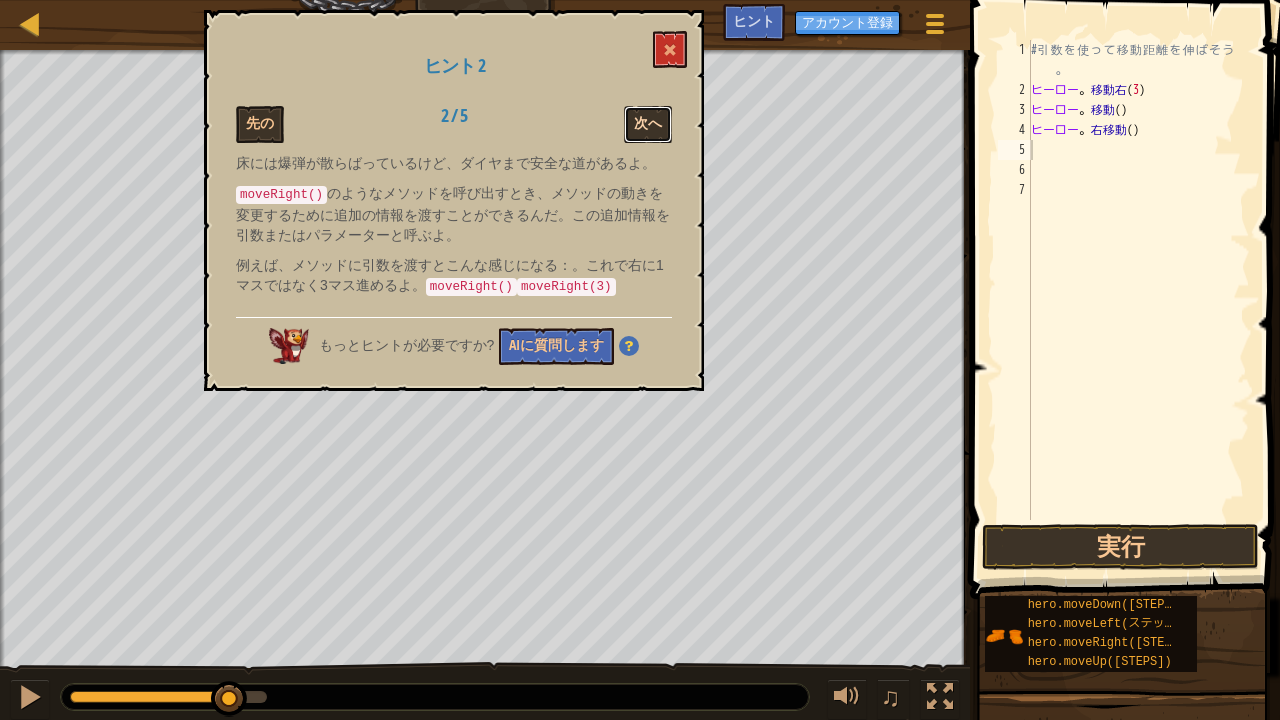 click on "次へ" at bounding box center (648, 124) 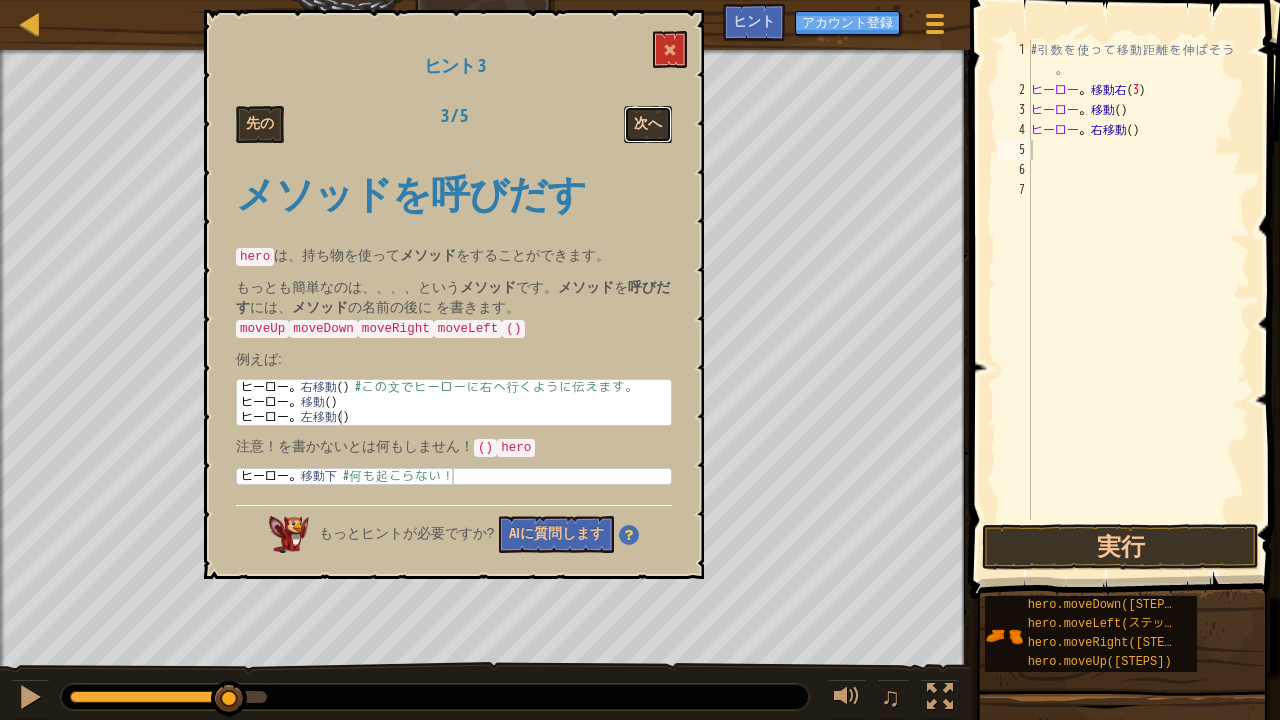 click on "次へ" at bounding box center (648, 124) 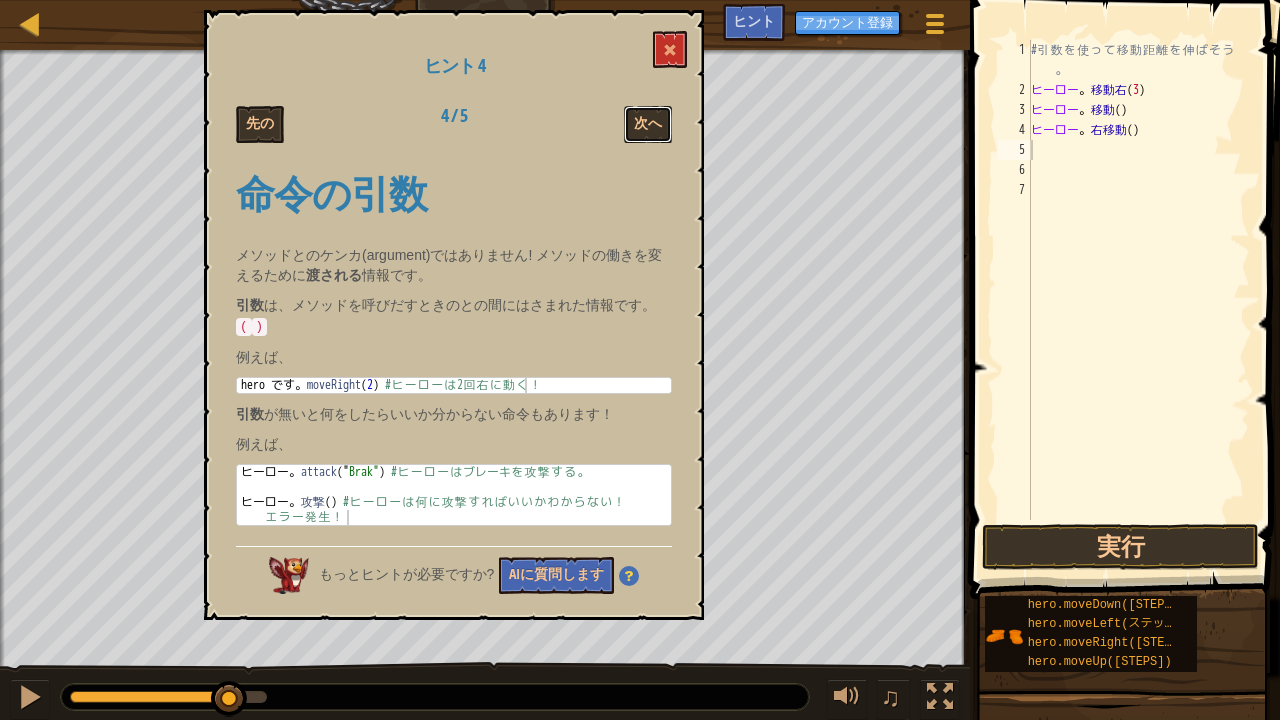 click on "次へ" at bounding box center (648, 124) 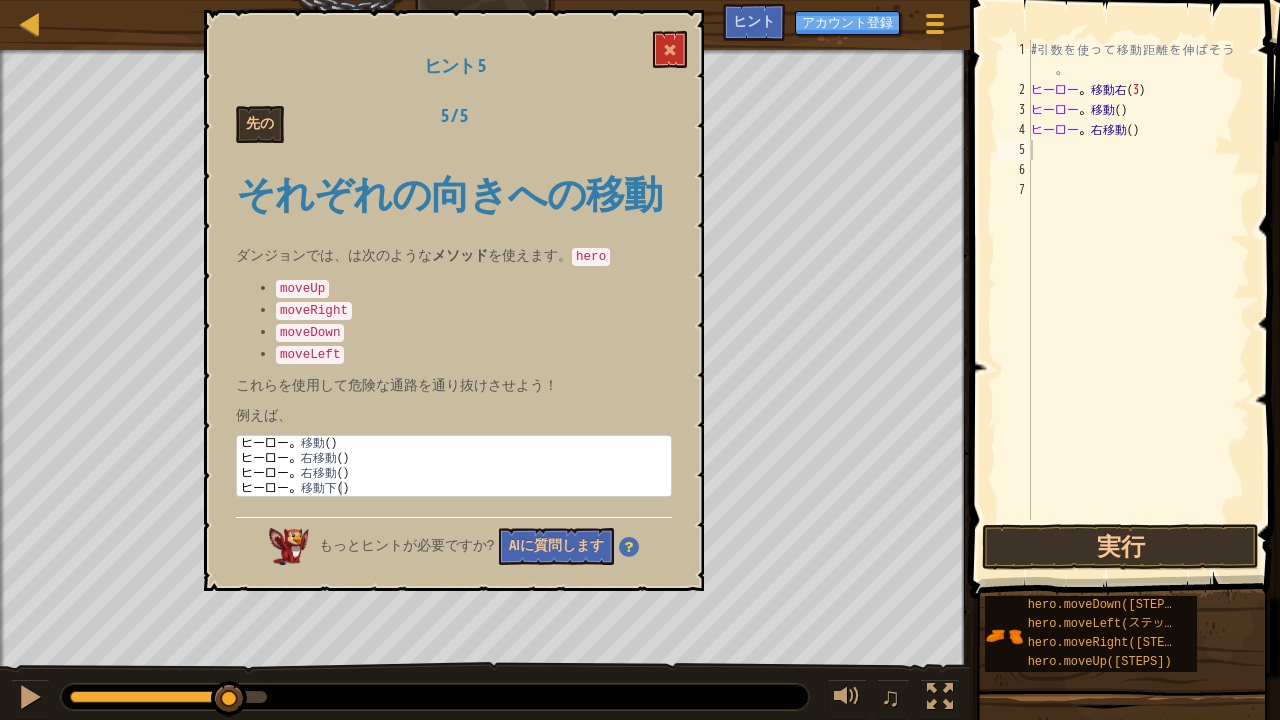 click on "マップ 敵の地雷 ゲームメニュー 完了 アカウント登録 ヒント" at bounding box center (485, 25) 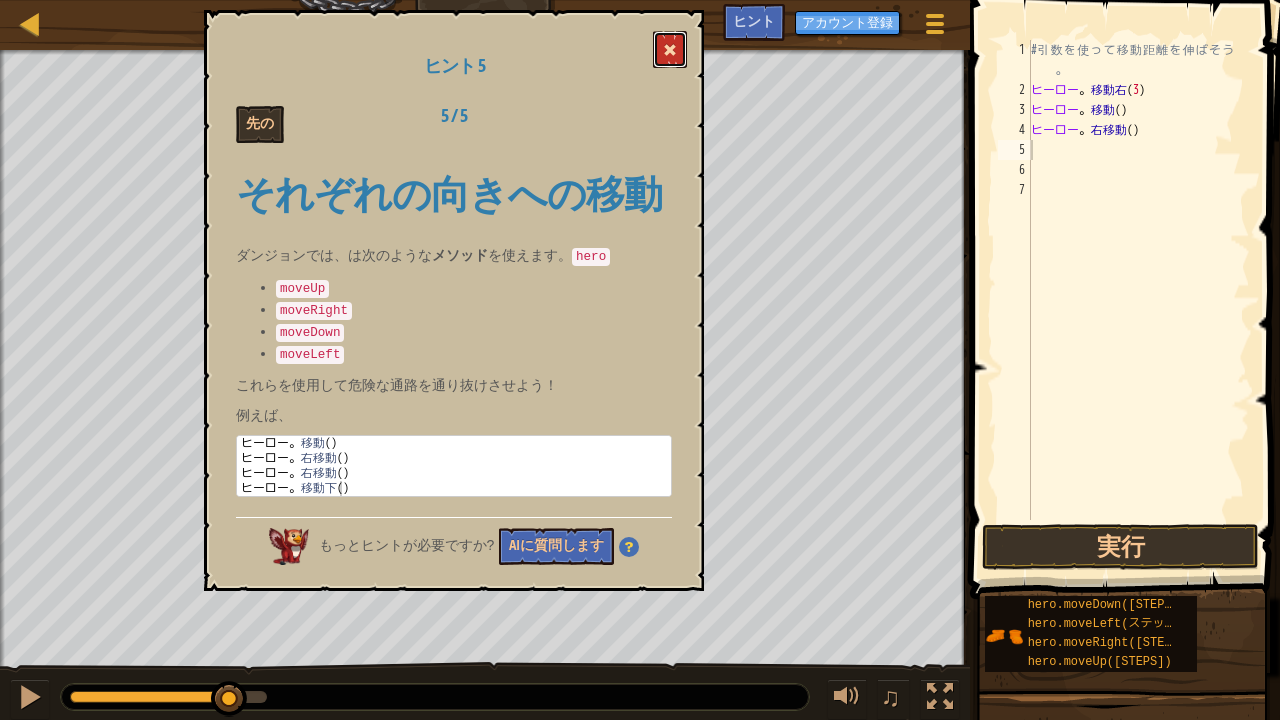 click at bounding box center (670, 49) 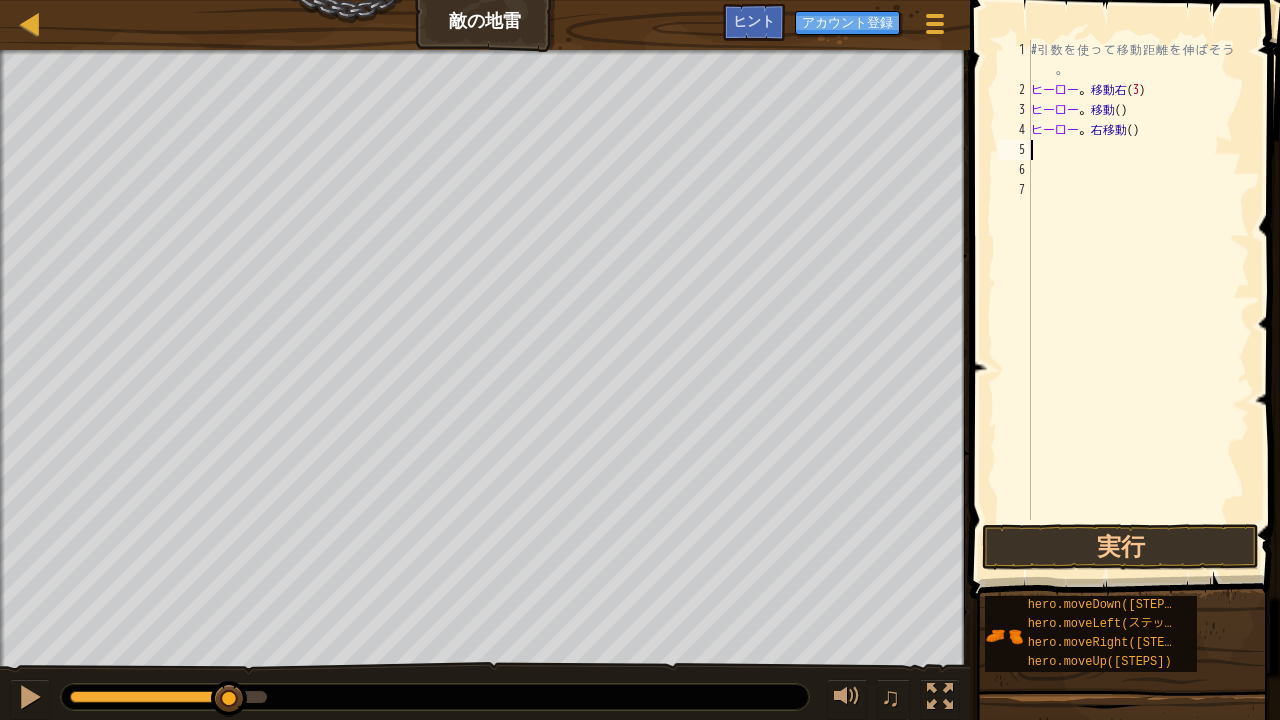 click on "#  引 数 を 使 っ て 移 動 距 離 を 伸 ば そ う      。 ヒーロー 。 移動右 ( 3 ) ヒーロー 。 移動 ( ) ヒーロー 。 右移動 ( )" at bounding box center [1138, 310] 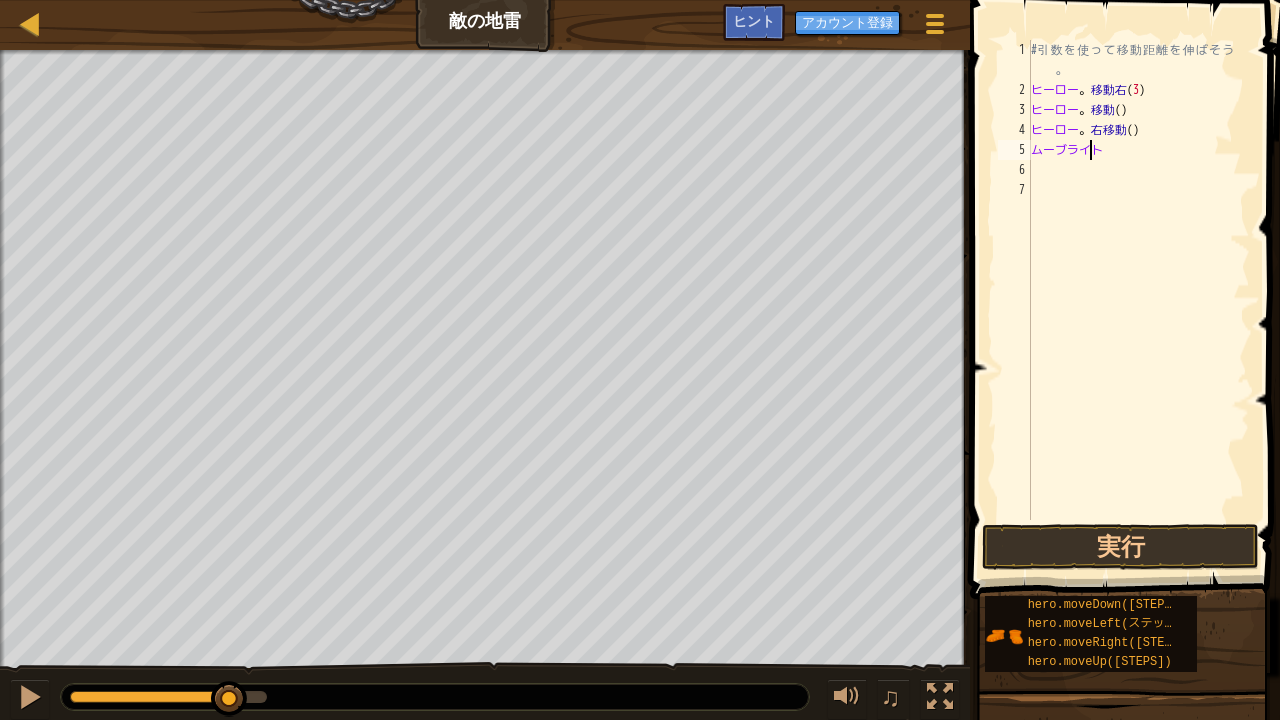scroll, scrollTop: 9, scrollLeft: 2, axis: both 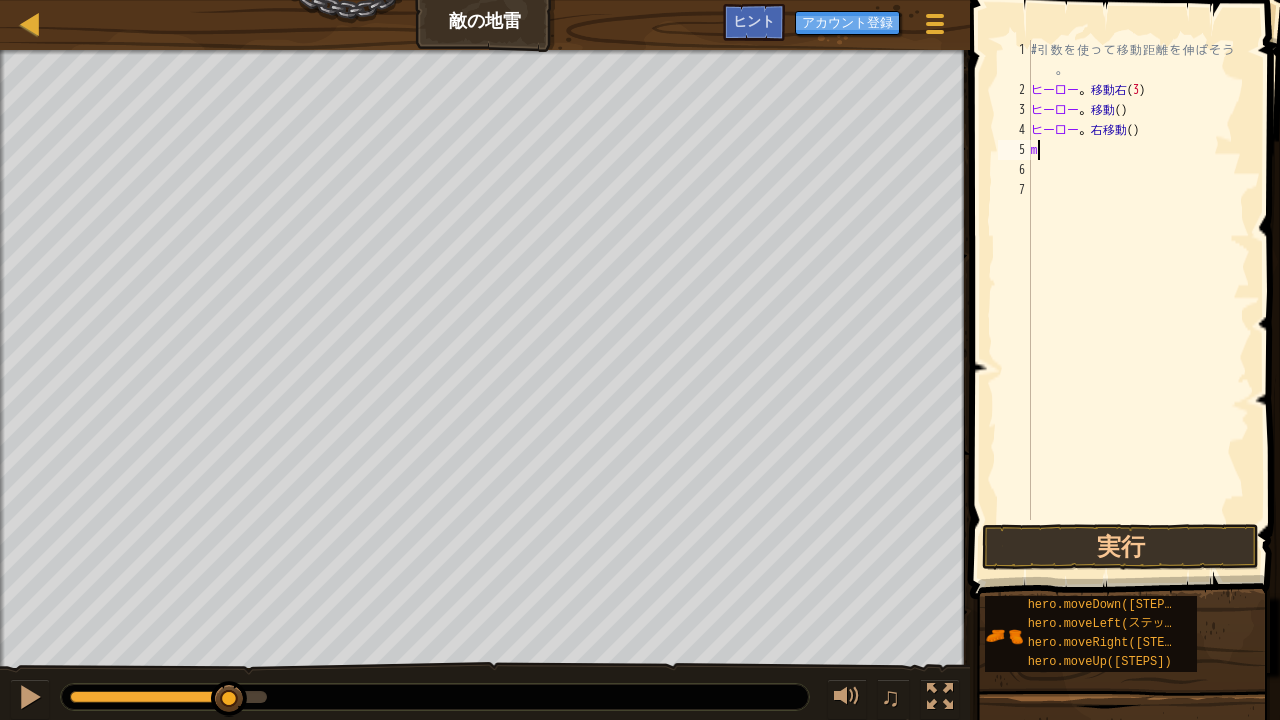 type on "m" 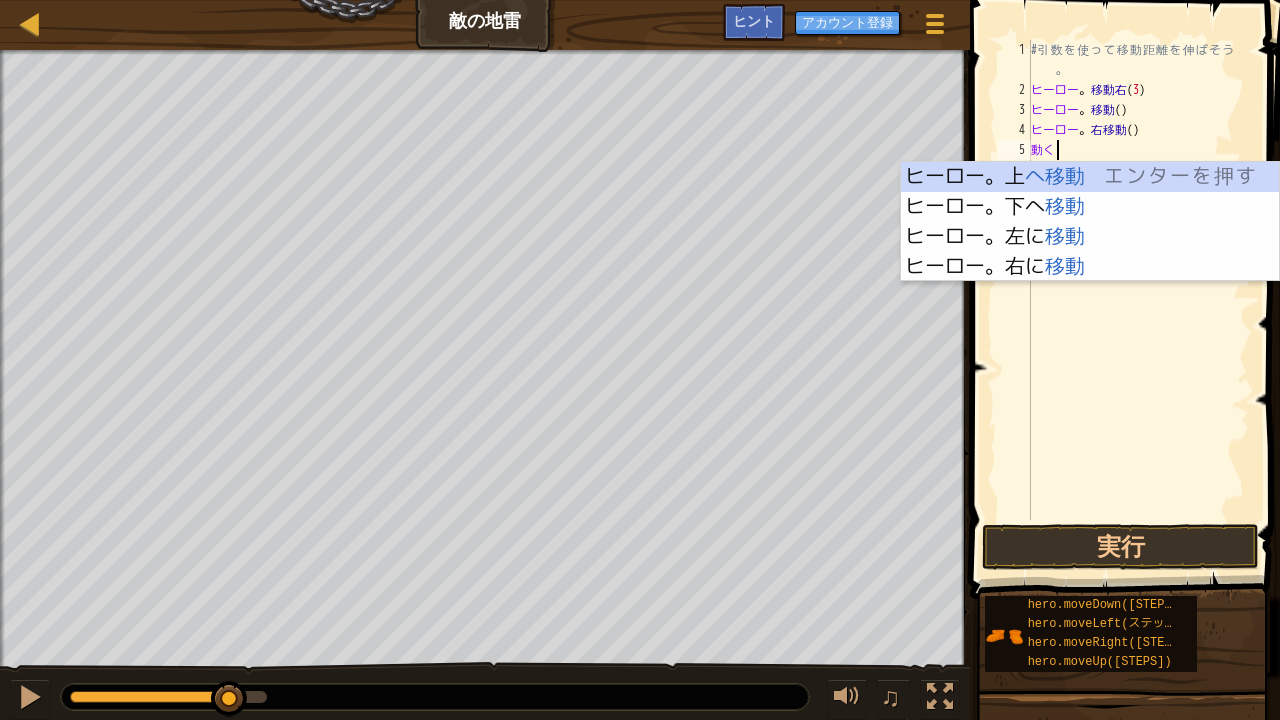 scroll, scrollTop: 9, scrollLeft: 2, axis: both 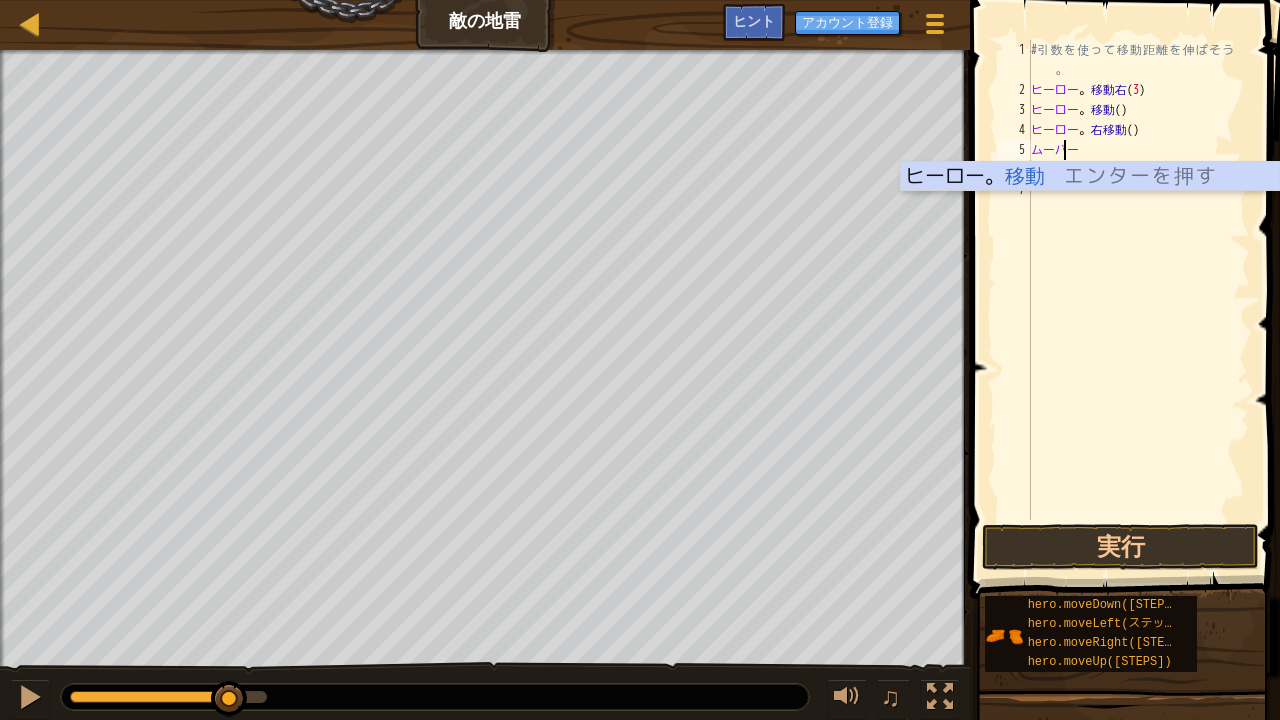 type on "moveri" 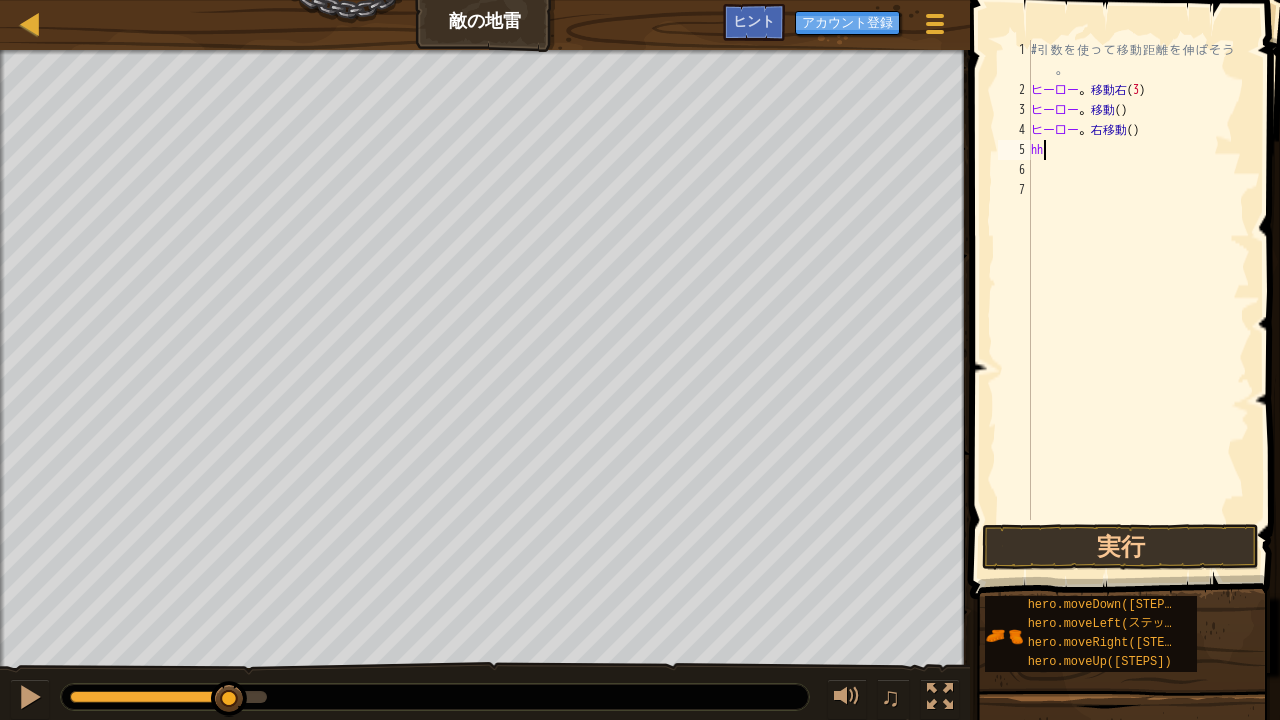 scroll, scrollTop: 9, scrollLeft: 0, axis: vertical 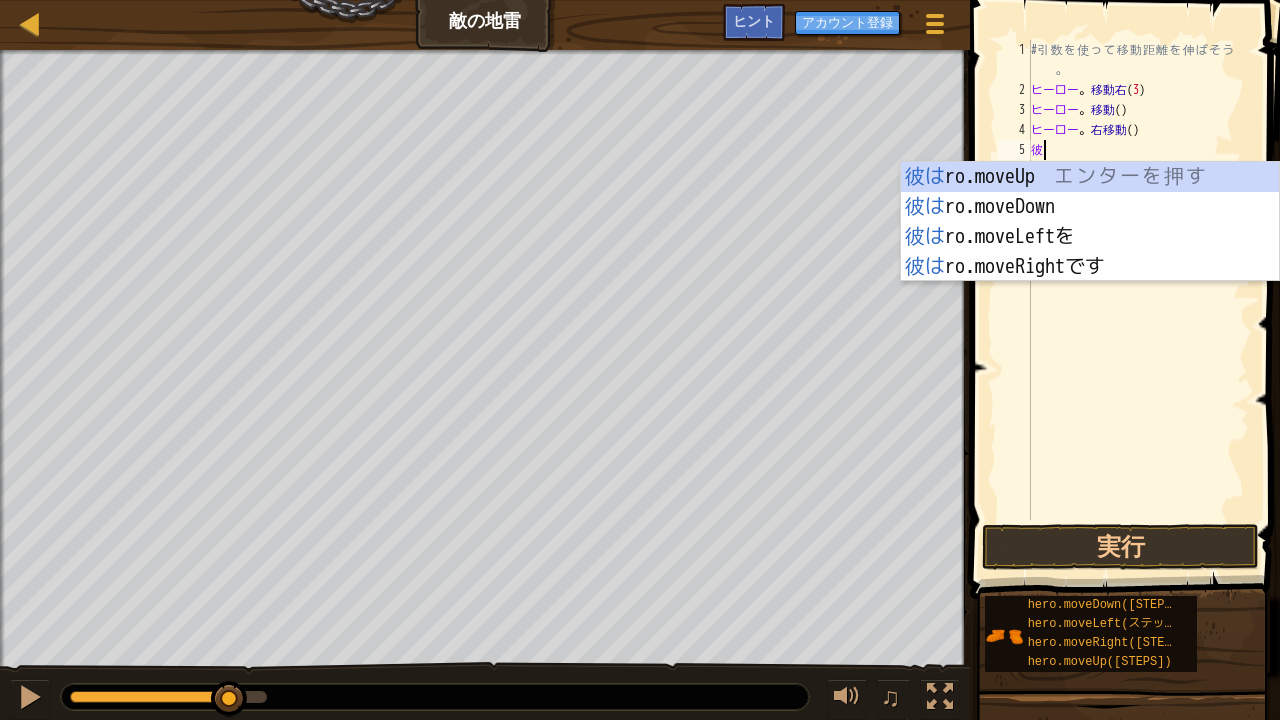type on "hero" 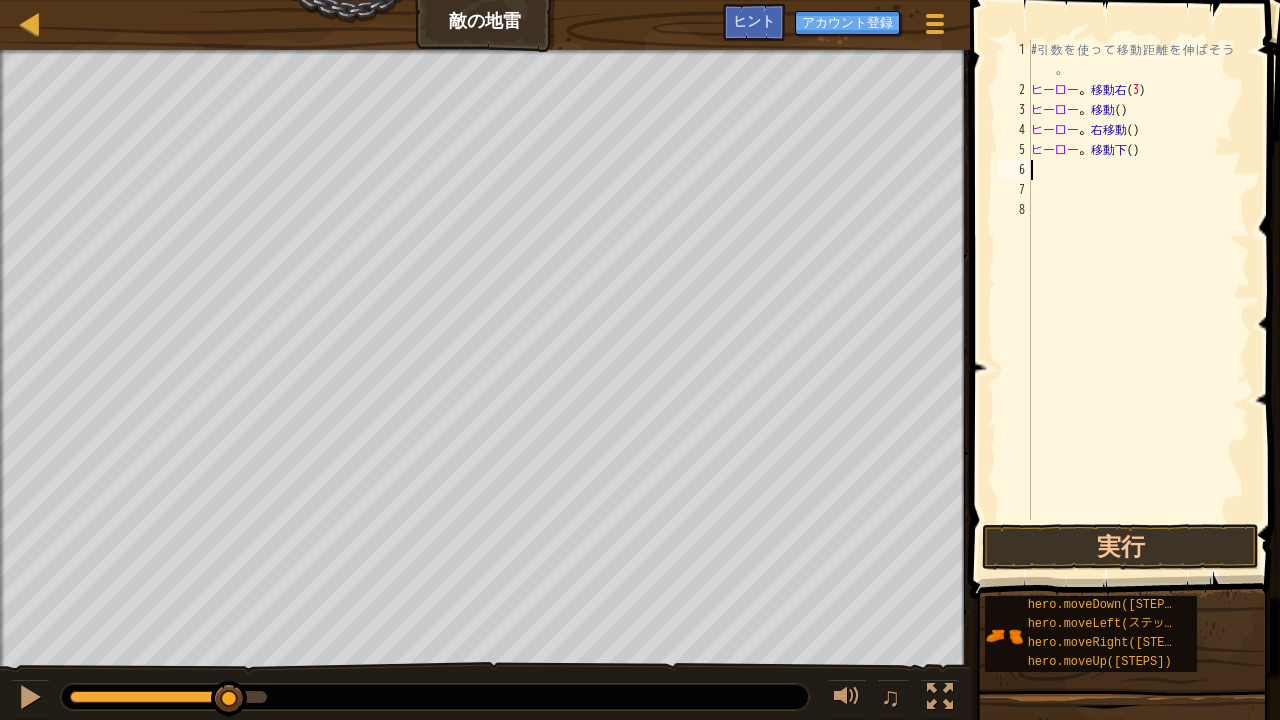 scroll, scrollTop: 9, scrollLeft: 0, axis: vertical 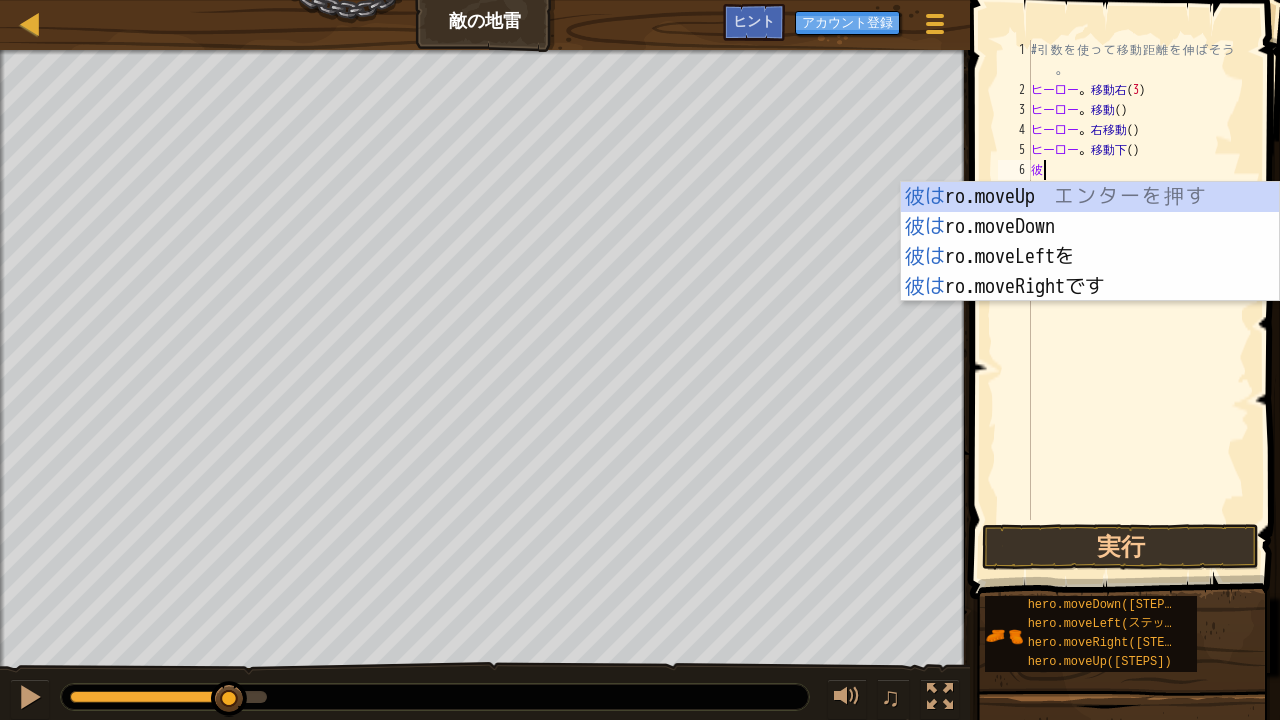 type on "h" 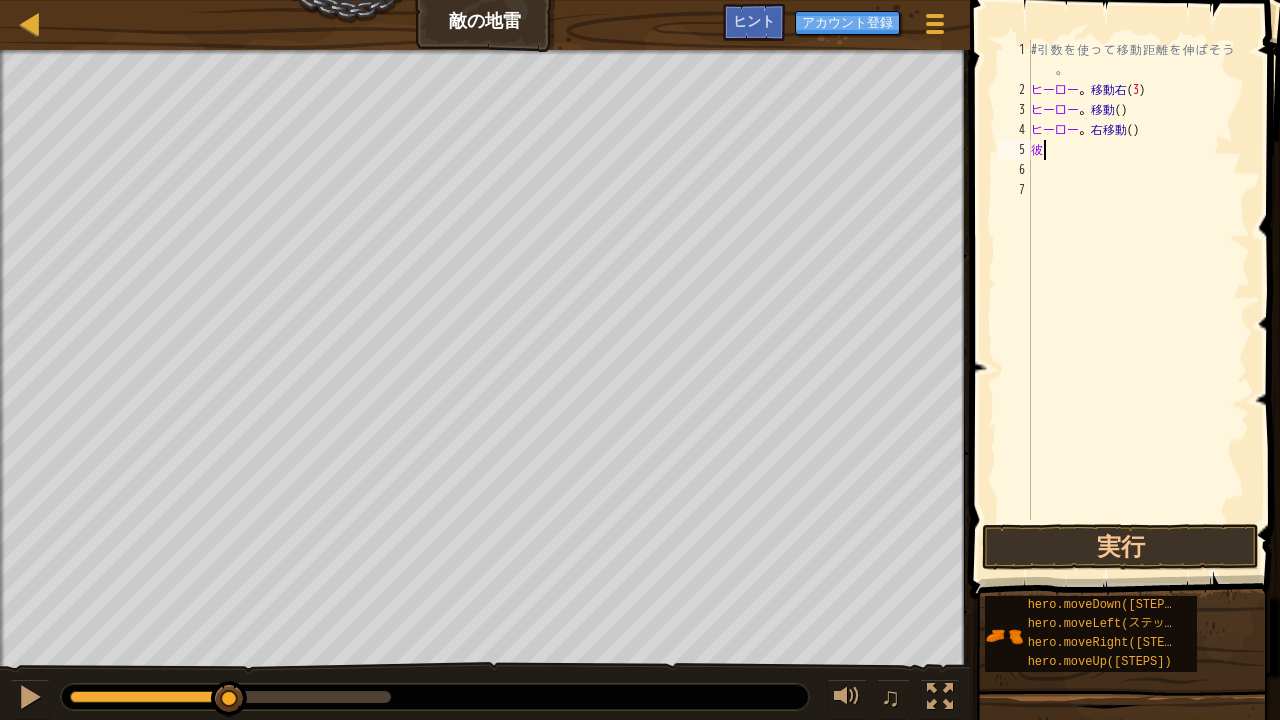 scroll, scrollTop: 9, scrollLeft: 0, axis: vertical 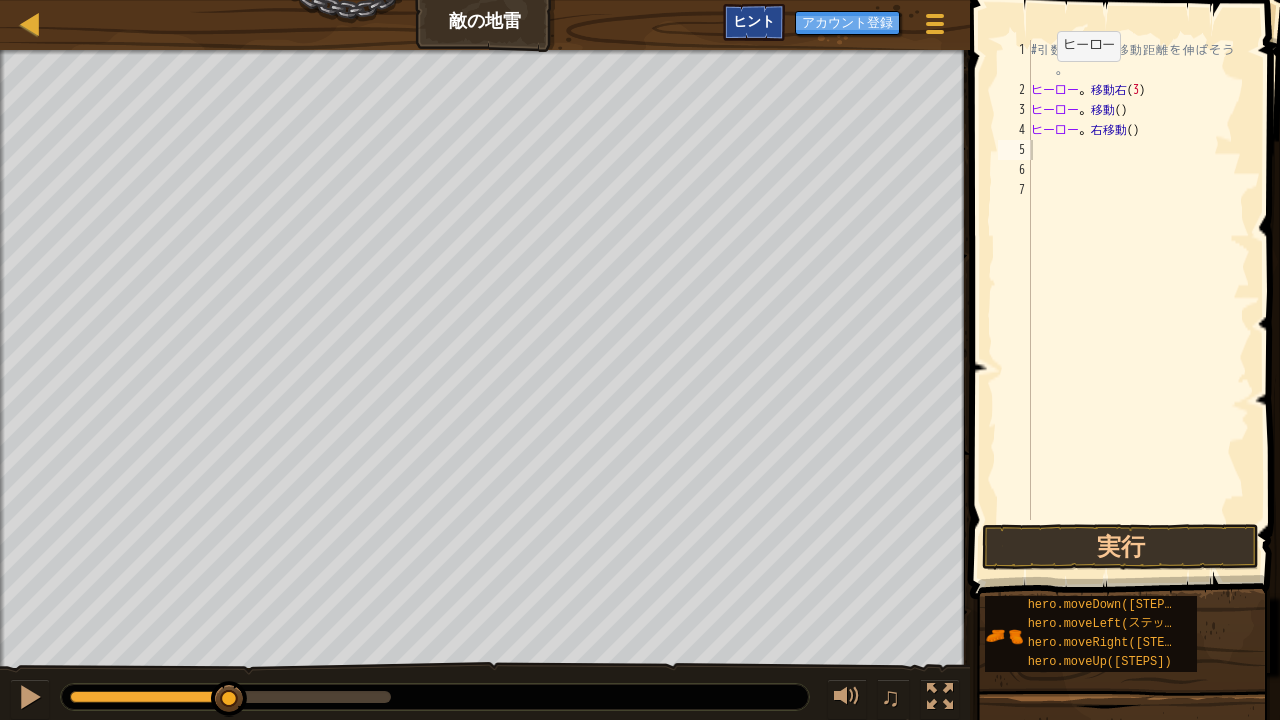 click on "ヒント" at bounding box center [754, 20] 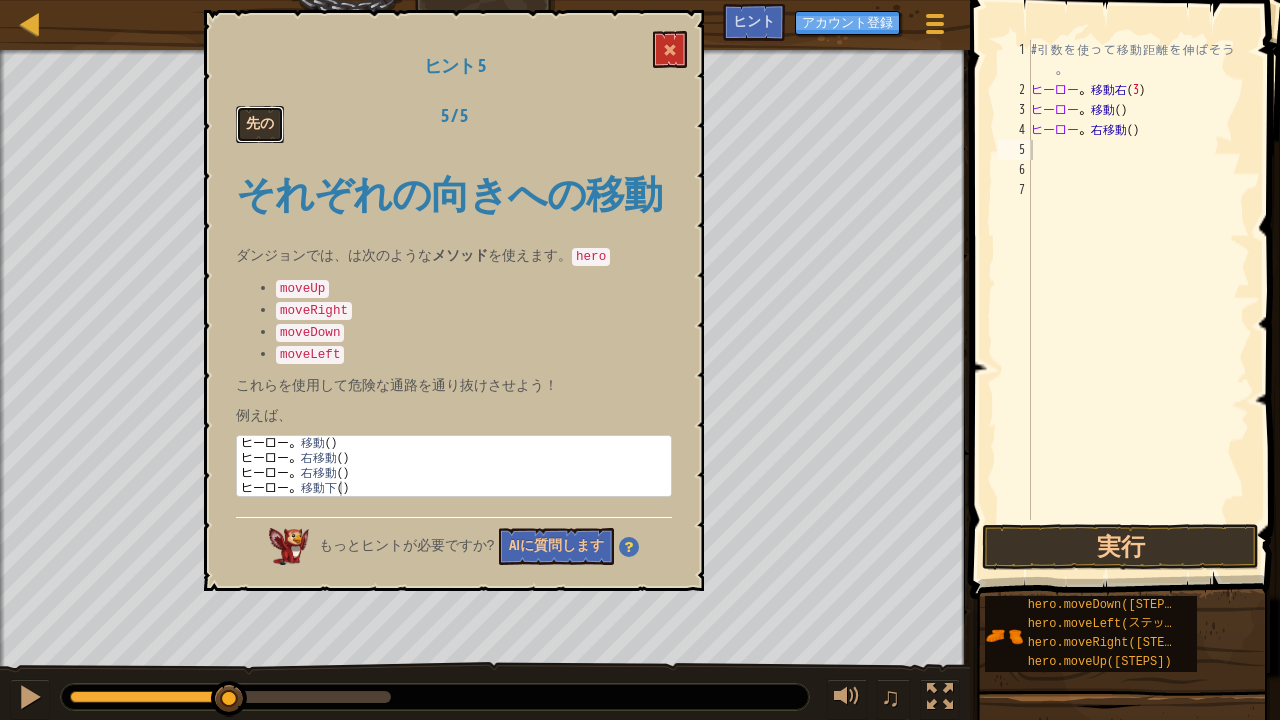 click on "先の" at bounding box center (260, 124) 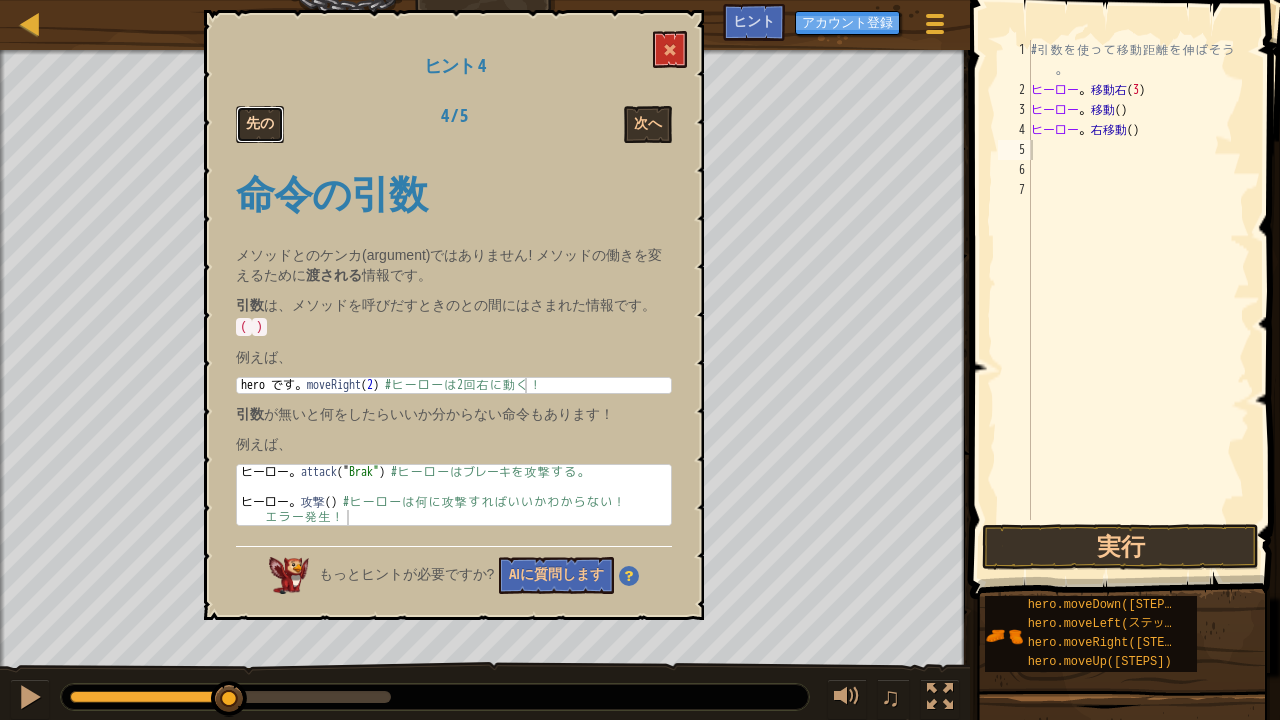click on "先の" at bounding box center (260, 124) 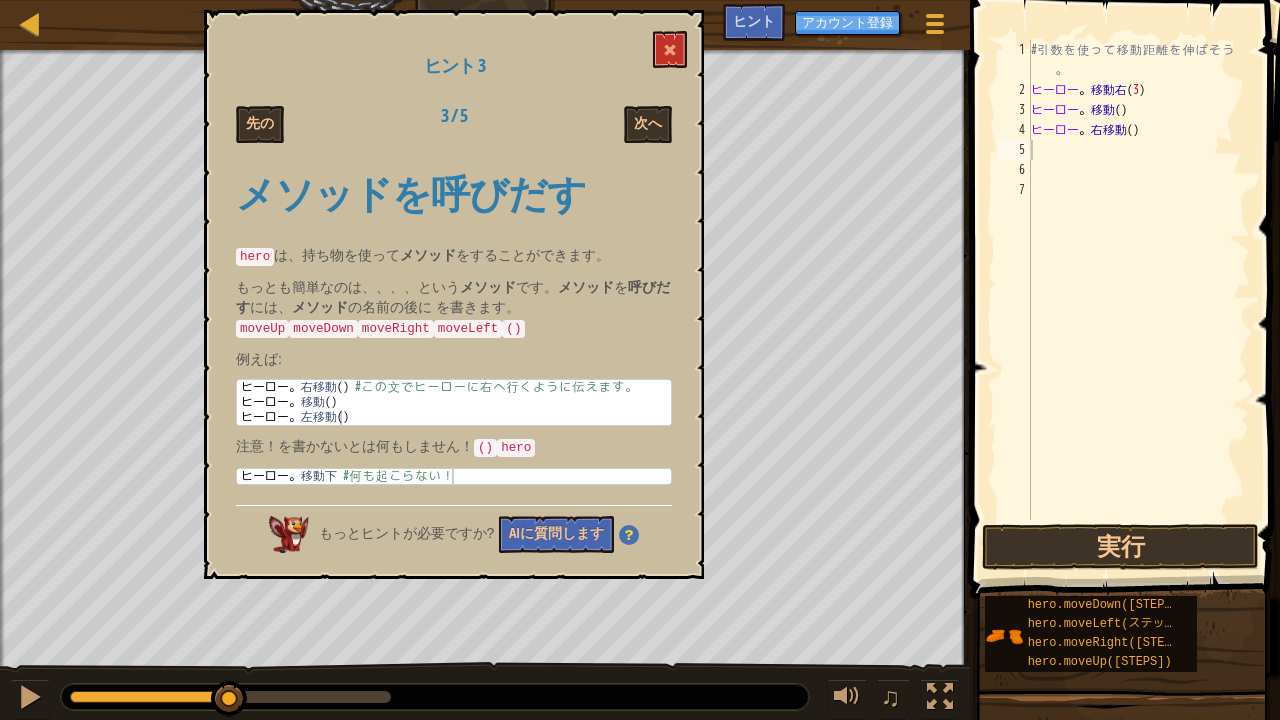 click on "メソッドを呼びだす" at bounding box center [454, 194] 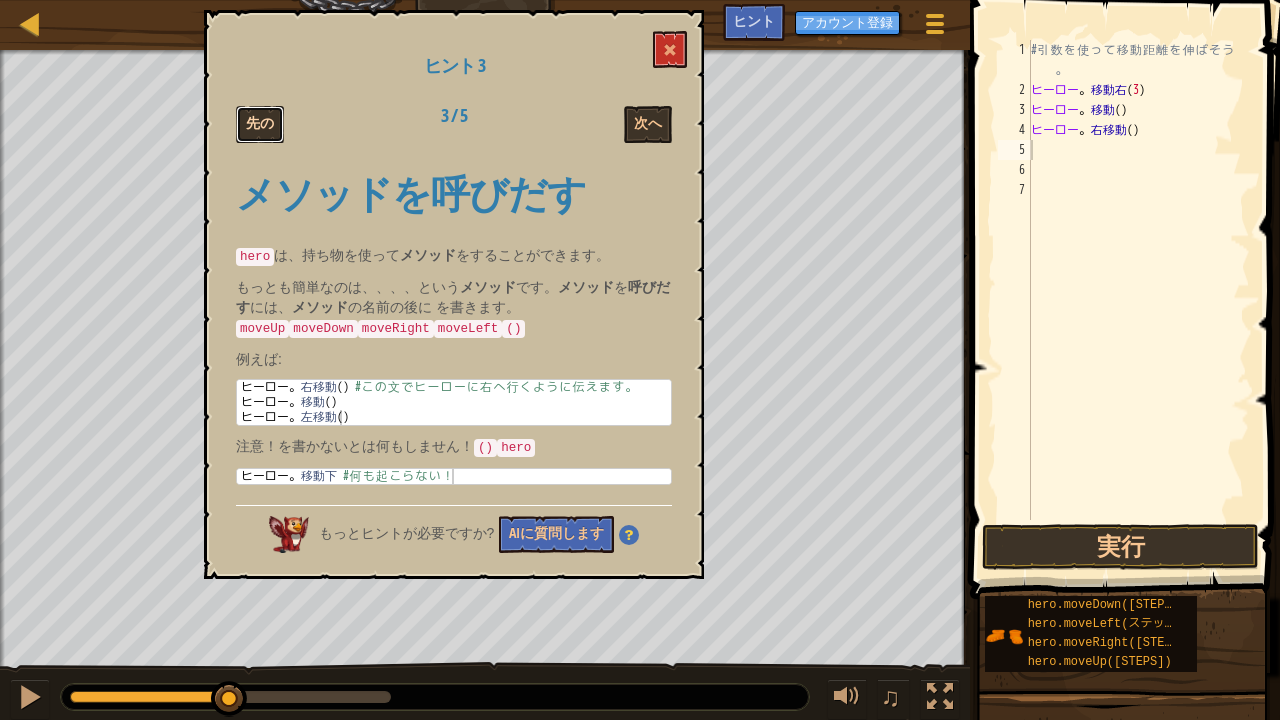 click on "先の" at bounding box center [260, 124] 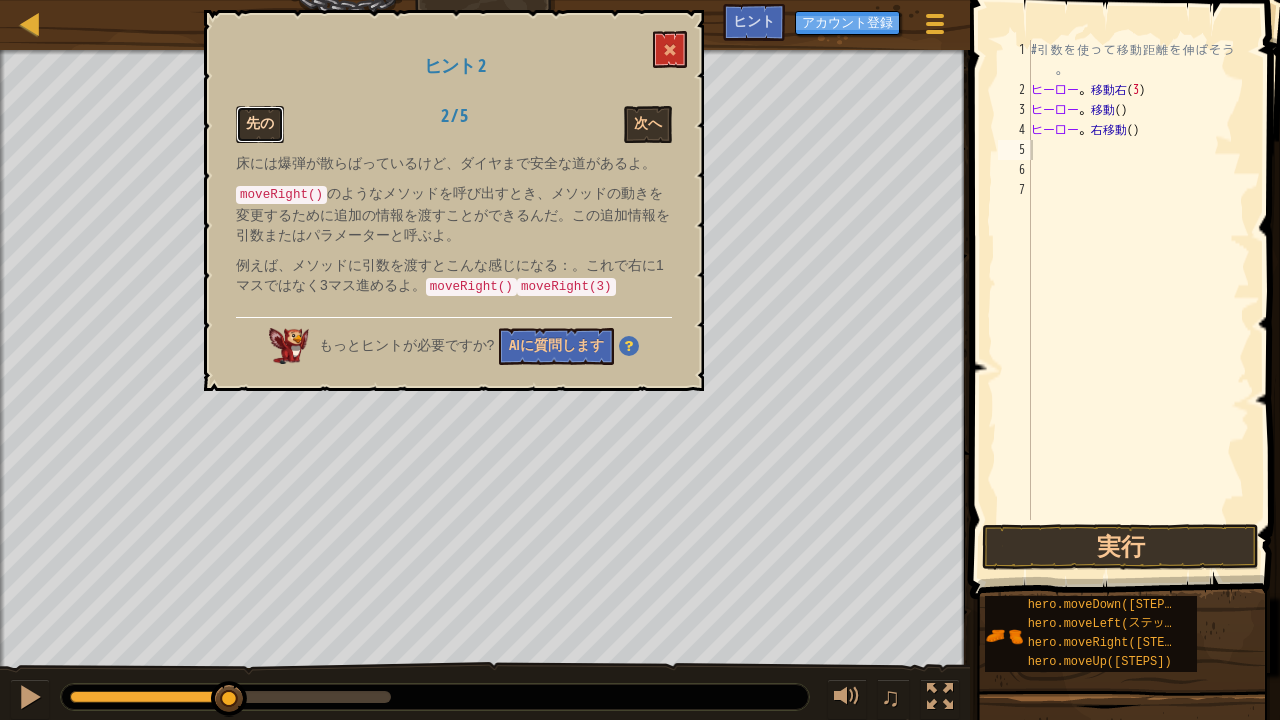 click on "先の" at bounding box center (260, 124) 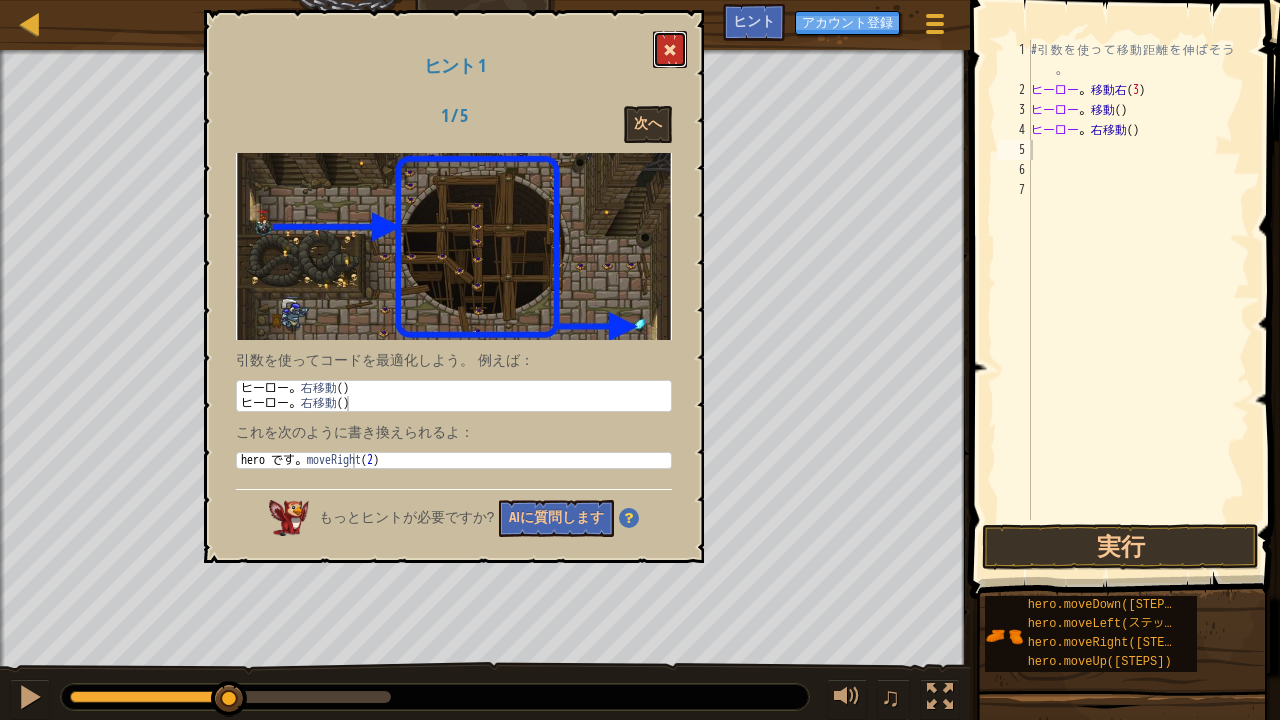 click at bounding box center (670, 49) 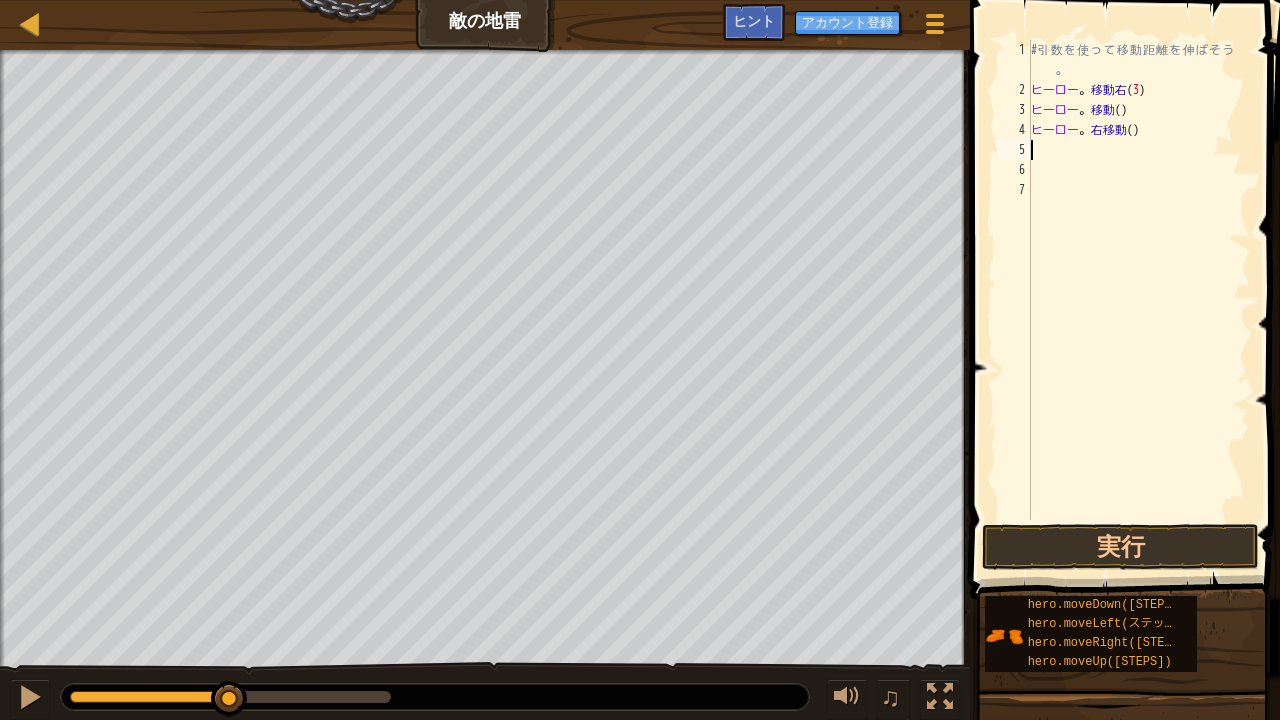 click on "#  引 数 を 使 っ て 移 動 距 離 を 伸 ば そ う      。 ヒーロー 。 移動右 ( 3 ) ヒーロー 。 移動 ( ) ヒーロー 。 右移動 ( )" at bounding box center (1138, 310) 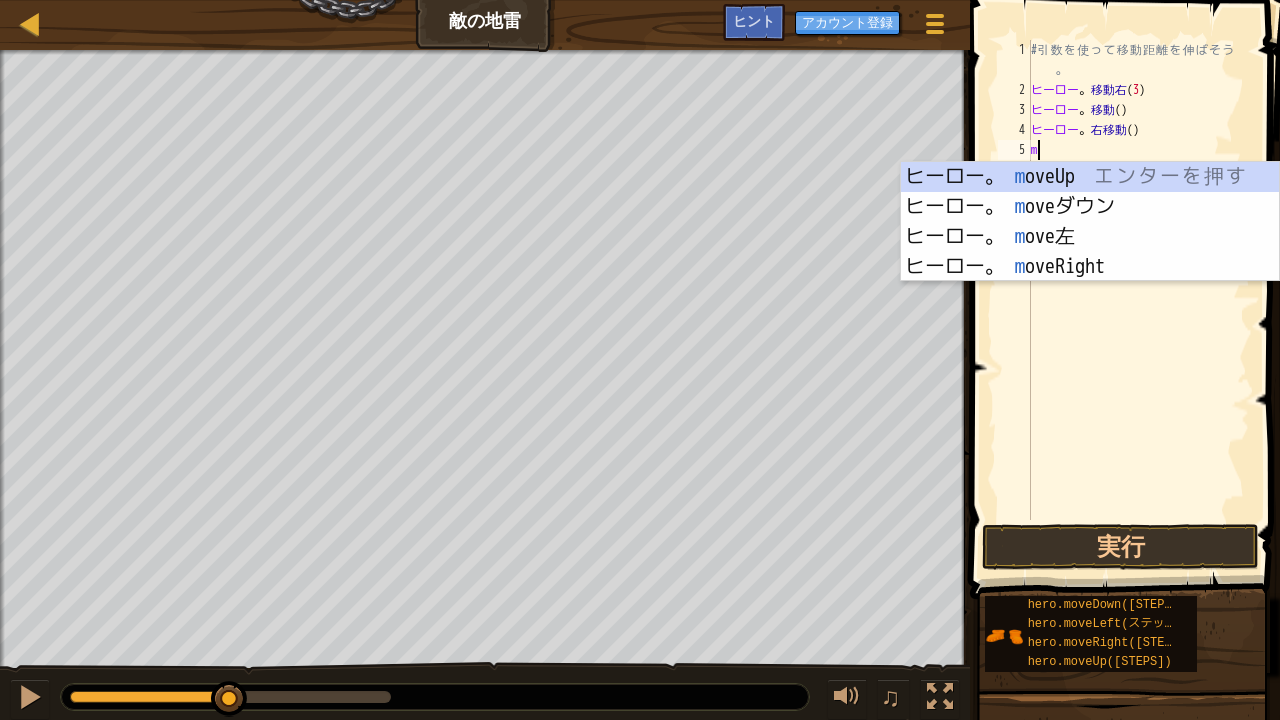 type on "mo" 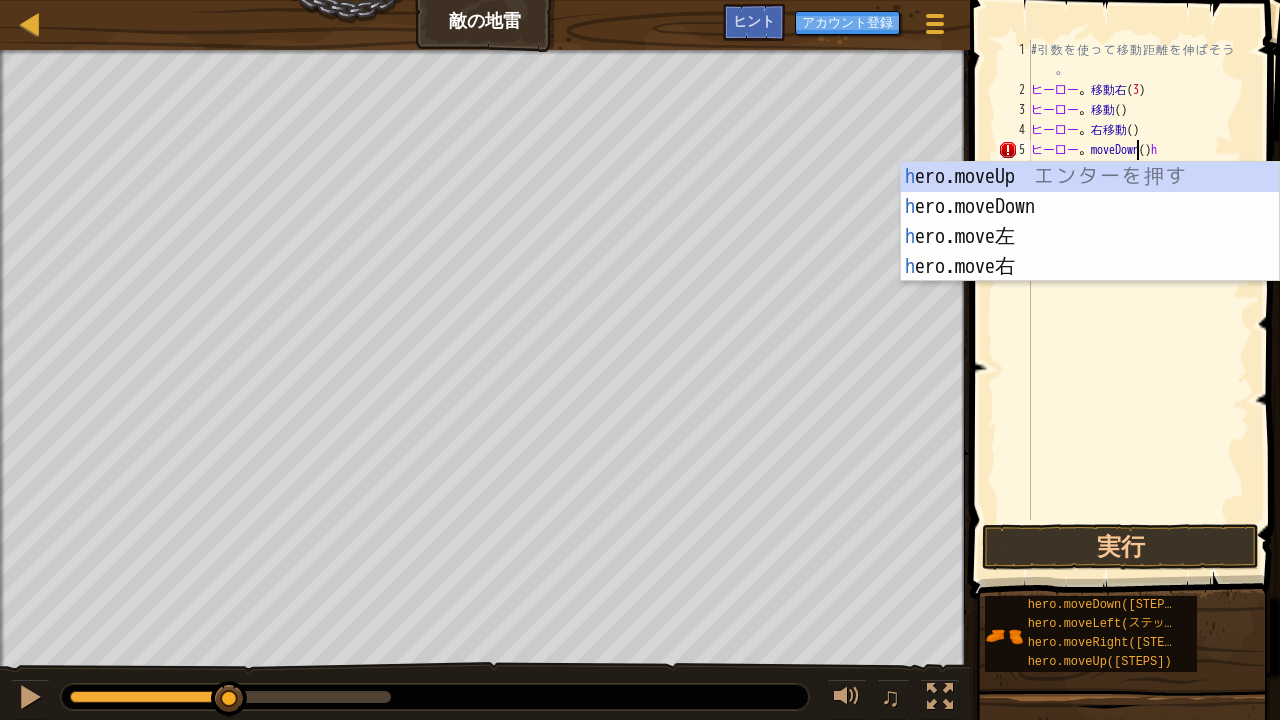scroll, scrollTop: 9, scrollLeft: 8, axis: both 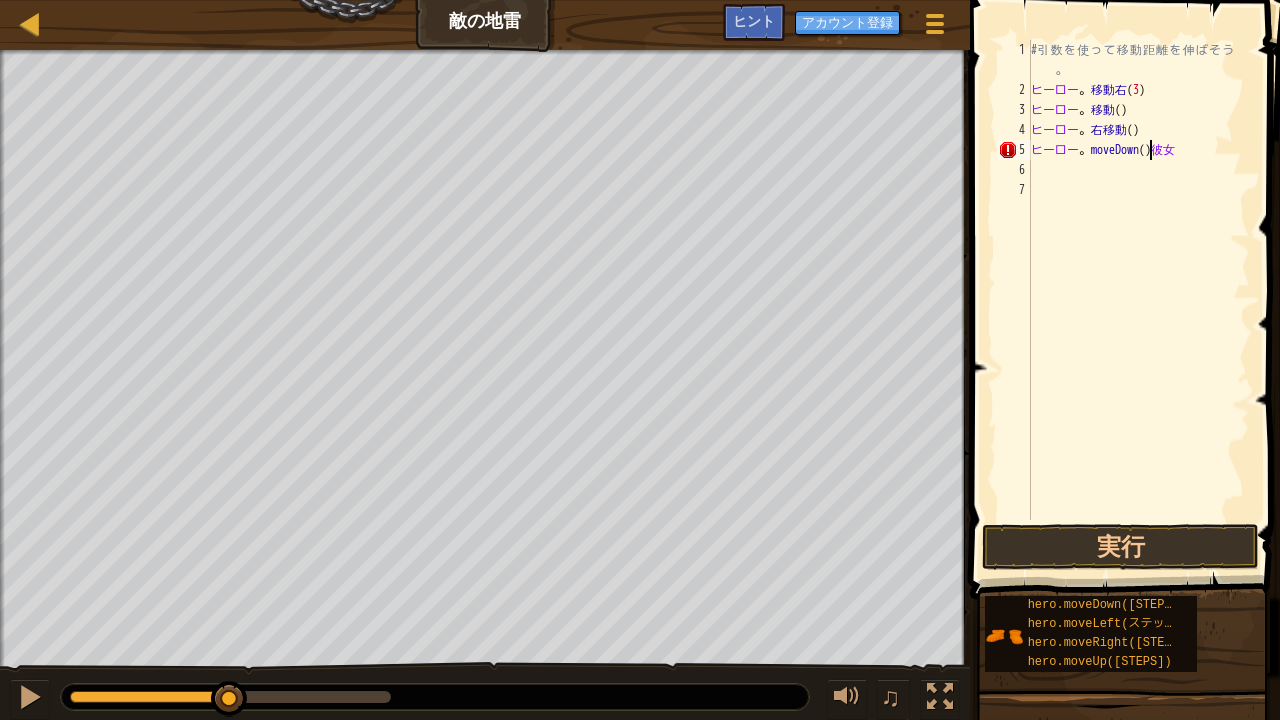 type on "hero.moveDown()her[NUMBER]" 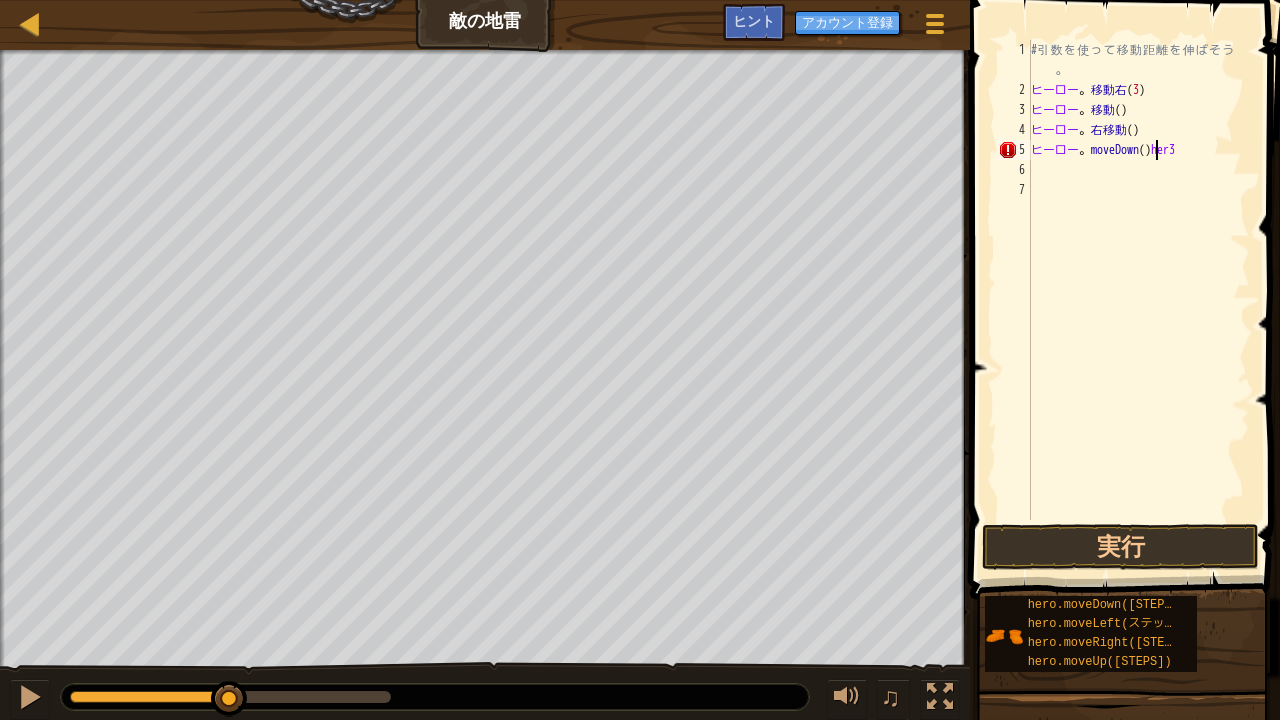 type 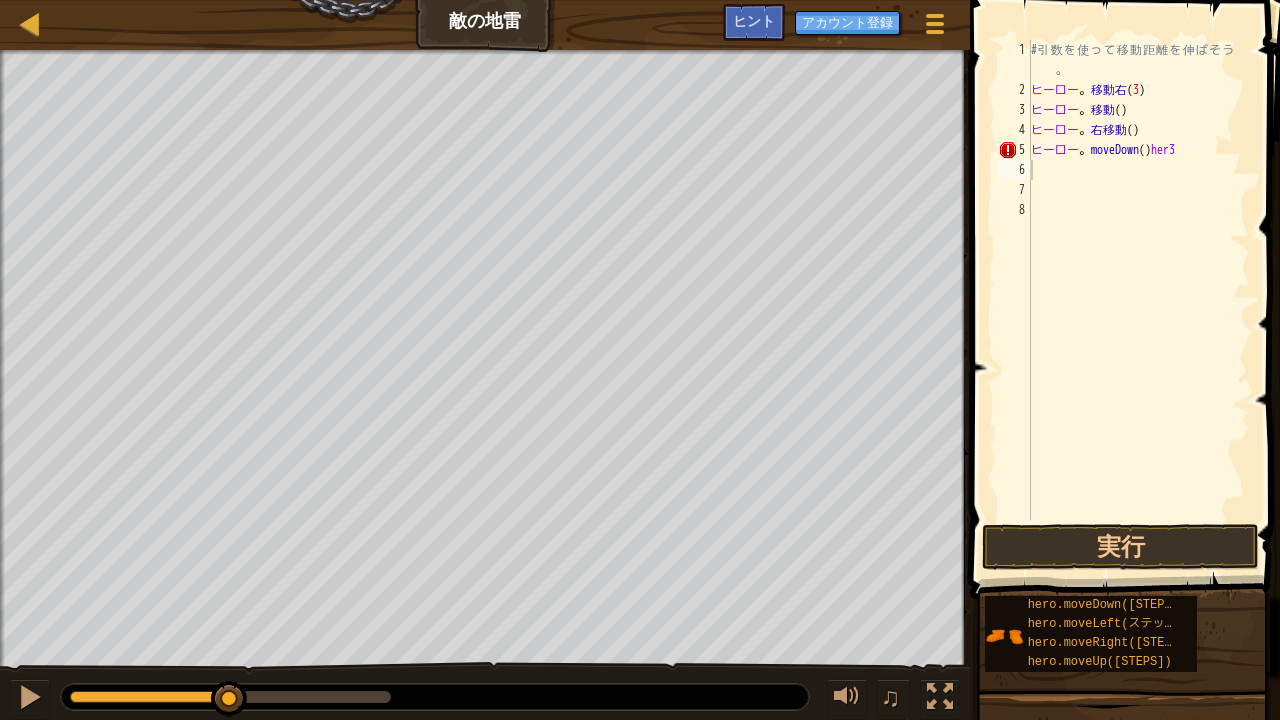 click at bounding box center [435, 697] 